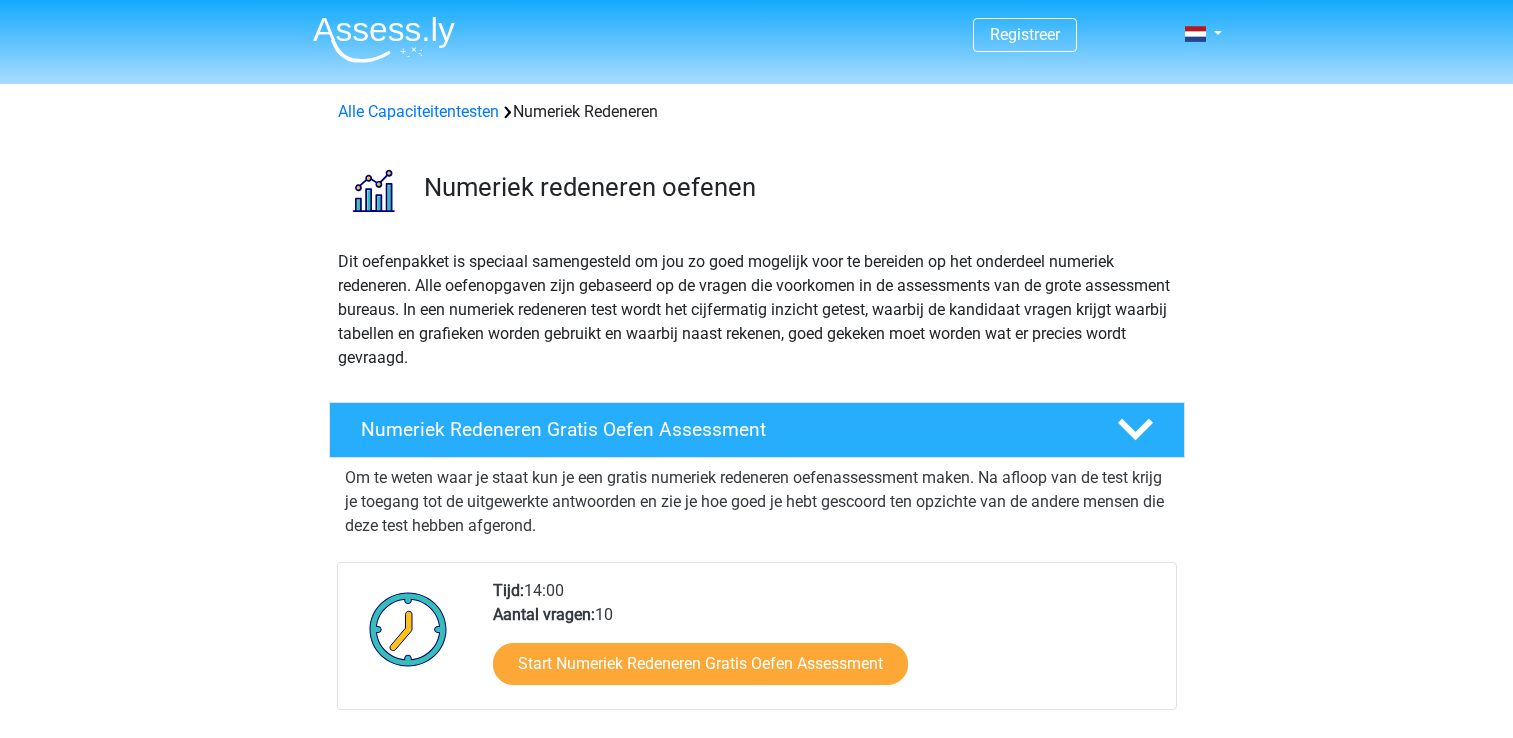 scroll, scrollTop: 0, scrollLeft: 0, axis: both 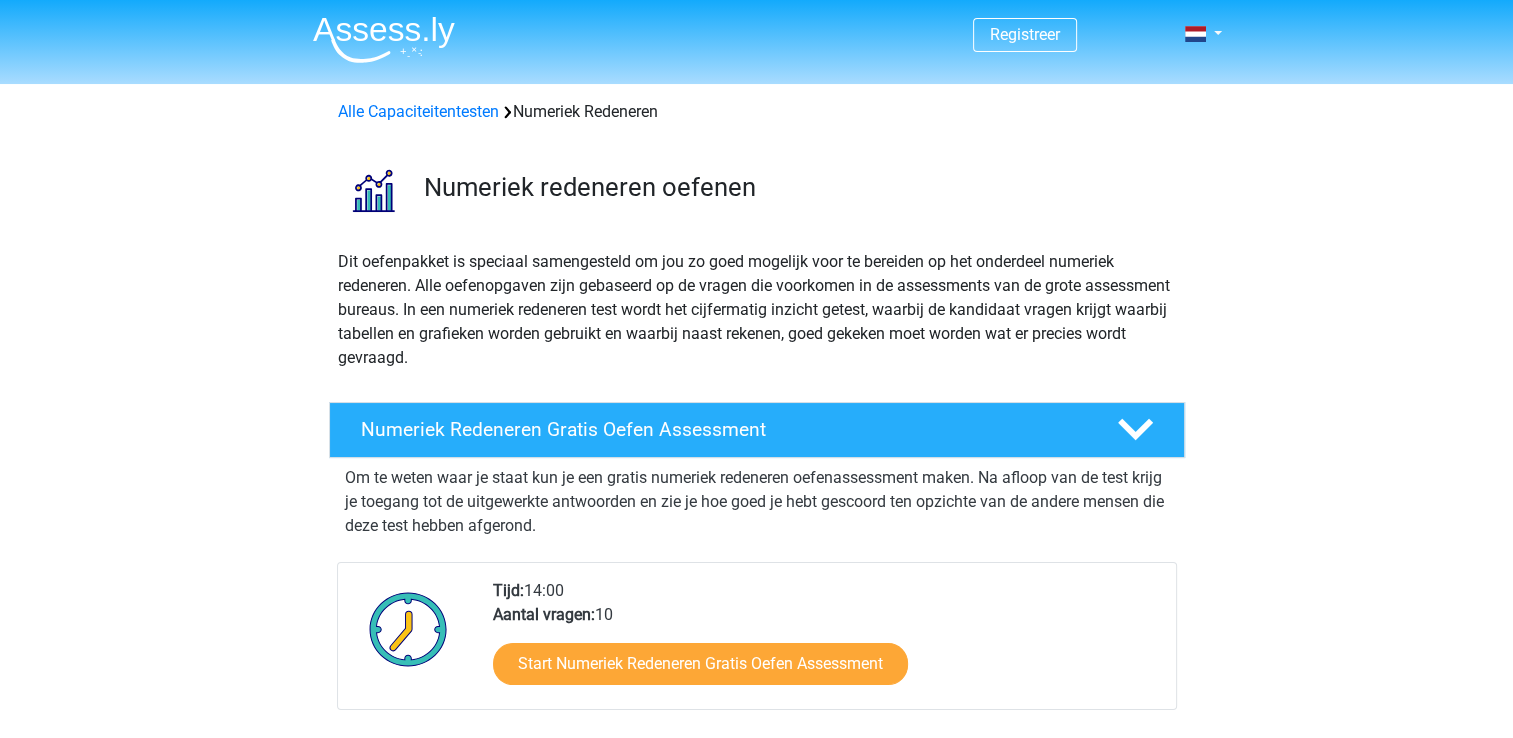 click on "Registreer
Nederlands
English" at bounding box center [756, 1317] 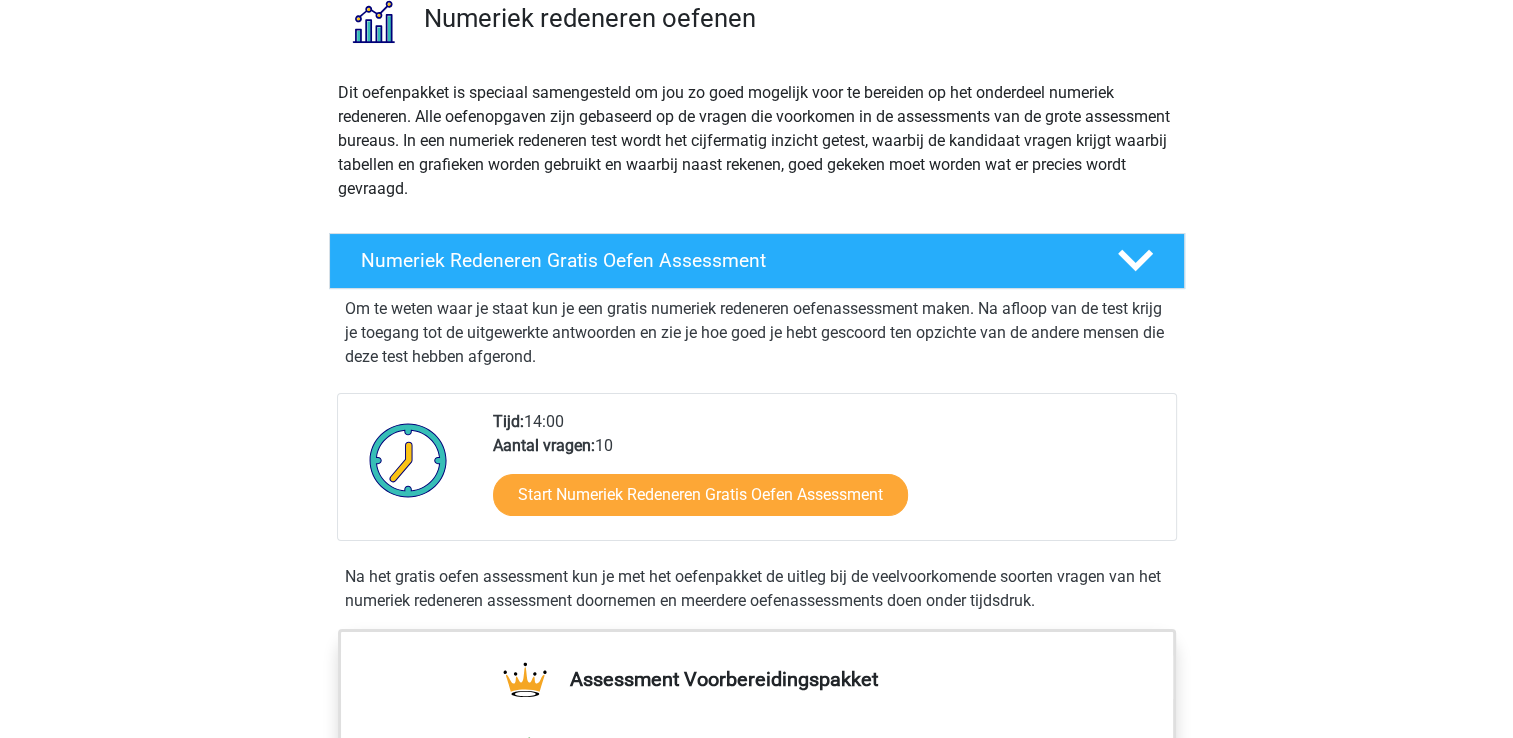 scroll, scrollTop: 500, scrollLeft: 0, axis: vertical 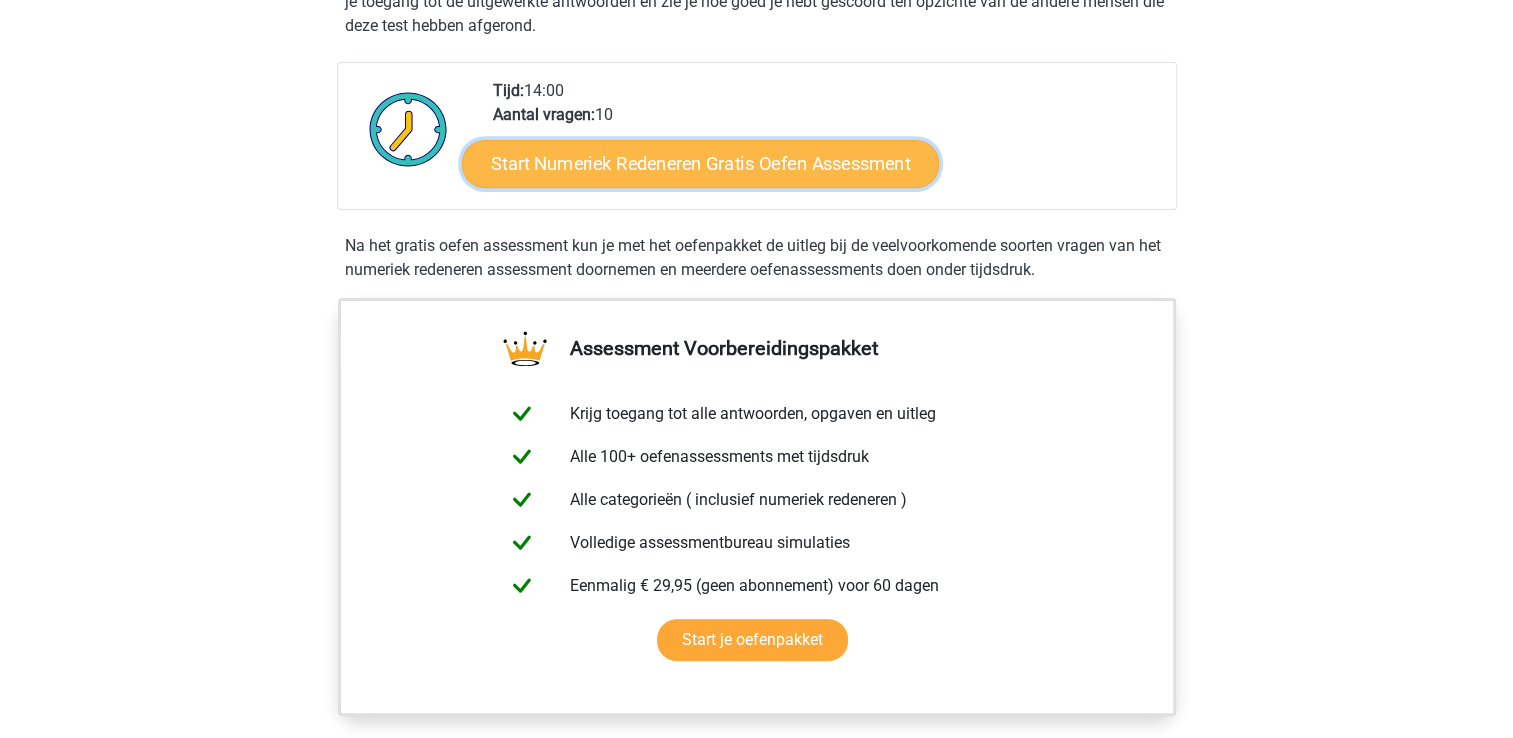click on "Start Numeriek Redeneren
Gratis Oefen Assessment" at bounding box center [700, 163] 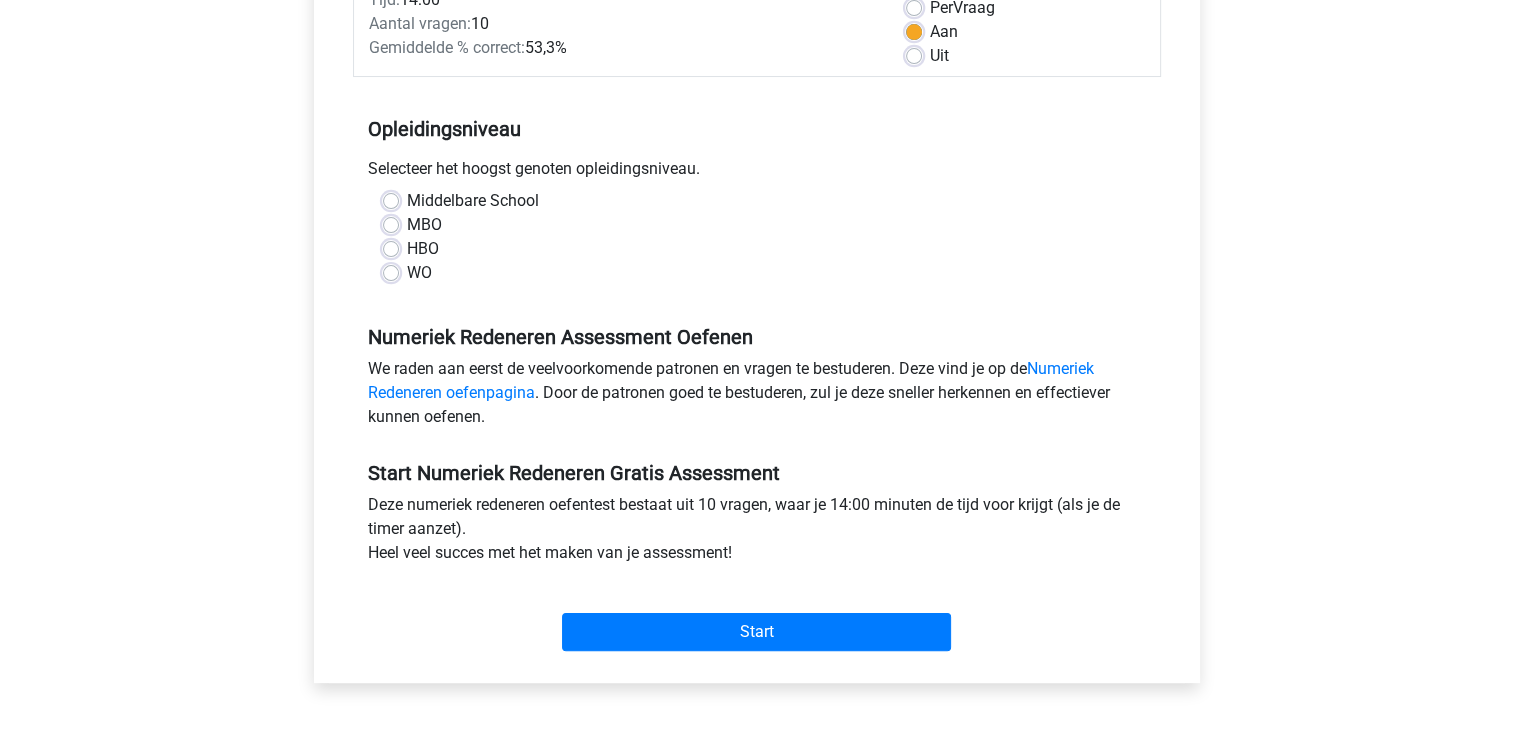 scroll, scrollTop: 333, scrollLeft: 0, axis: vertical 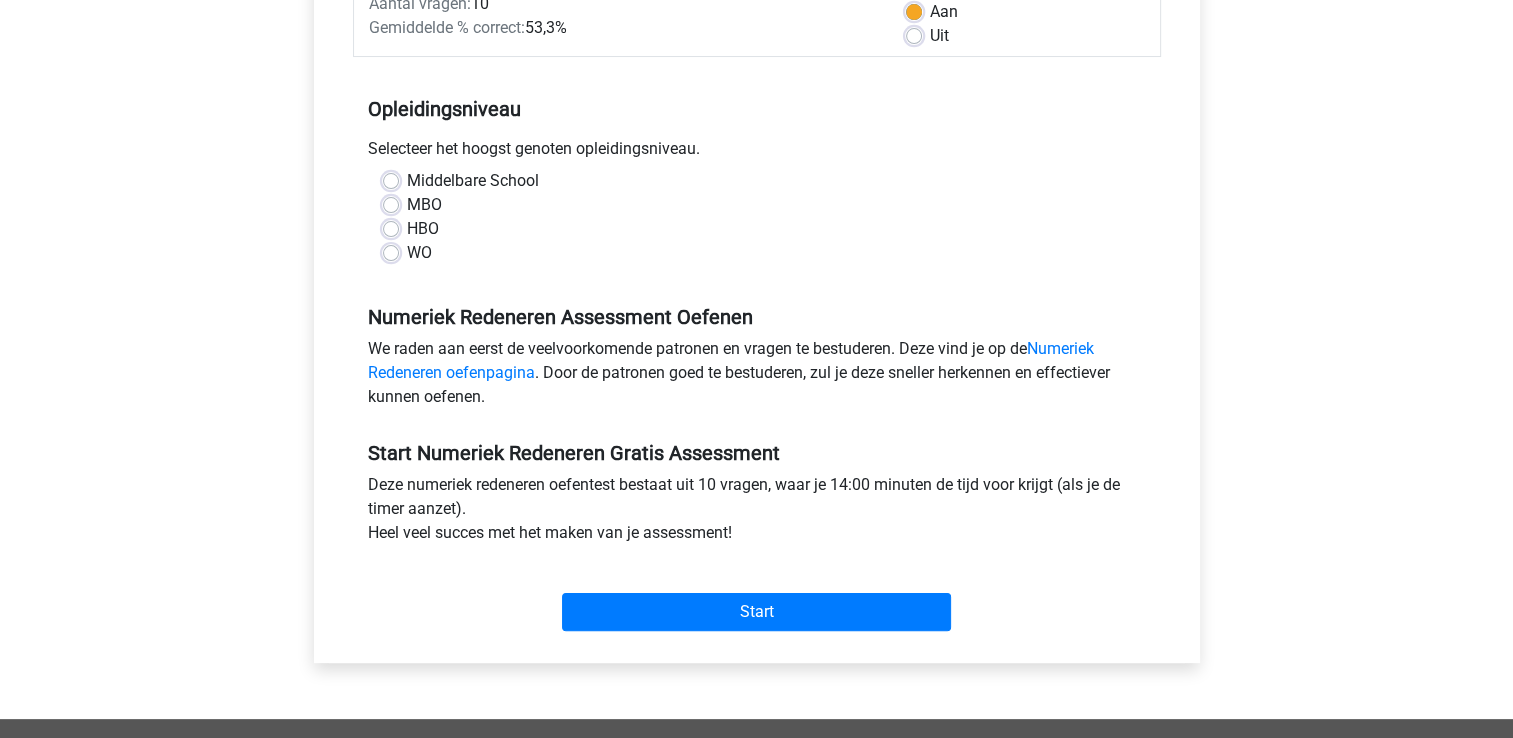 click on "HBO" at bounding box center [423, 229] 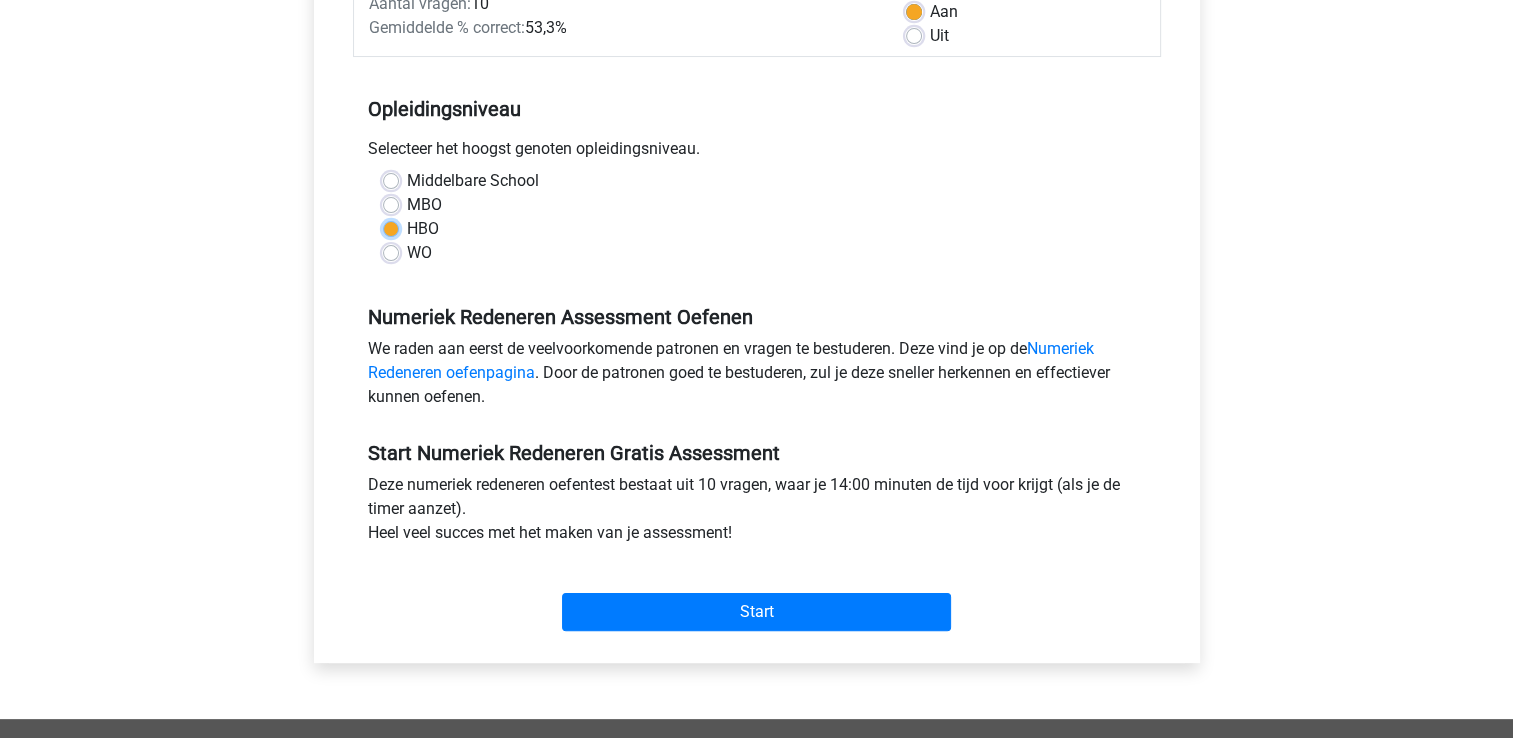 click on "HBO" at bounding box center (391, 227) 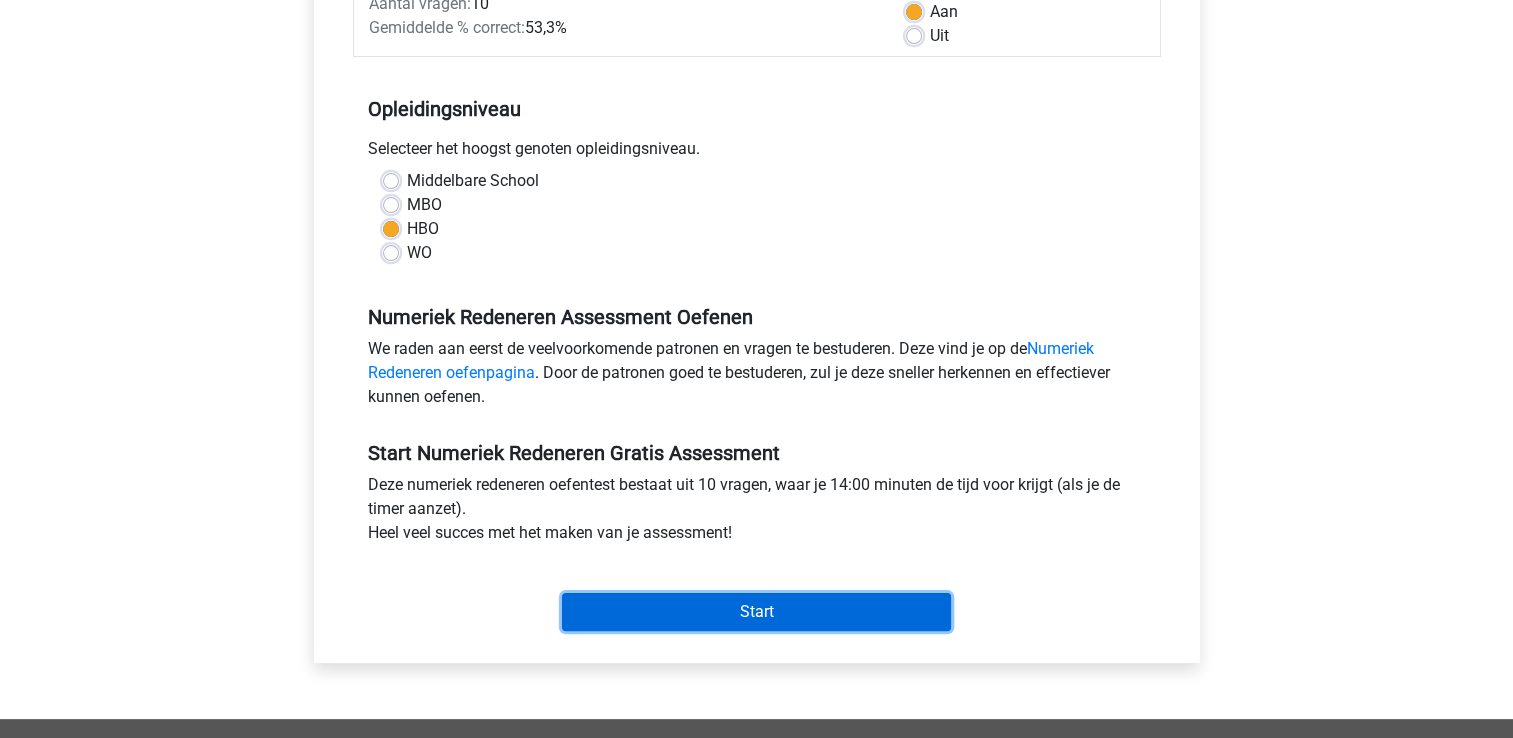 click on "Start" at bounding box center (756, 612) 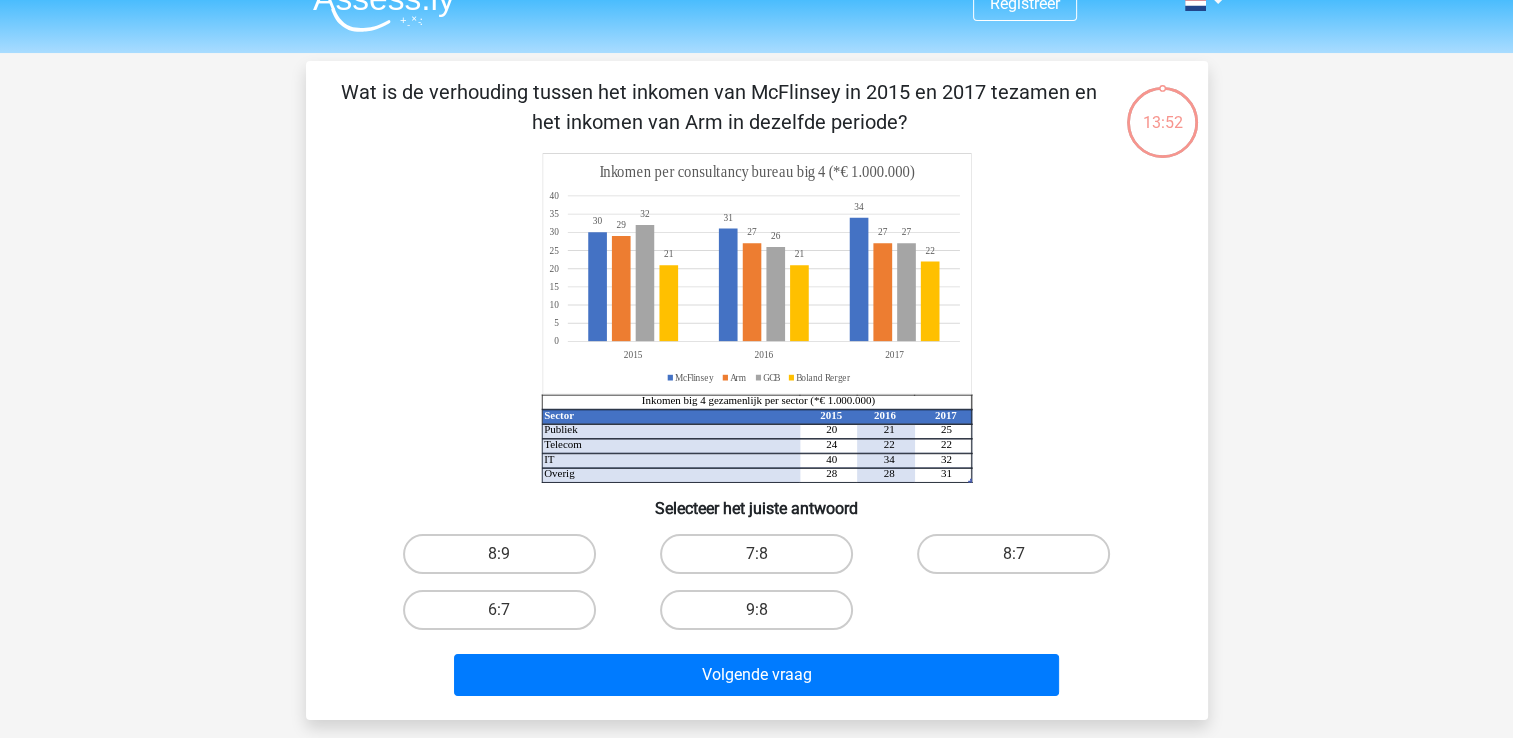 scroll, scrollTop: 0, scrollLeft: 0, axis: both 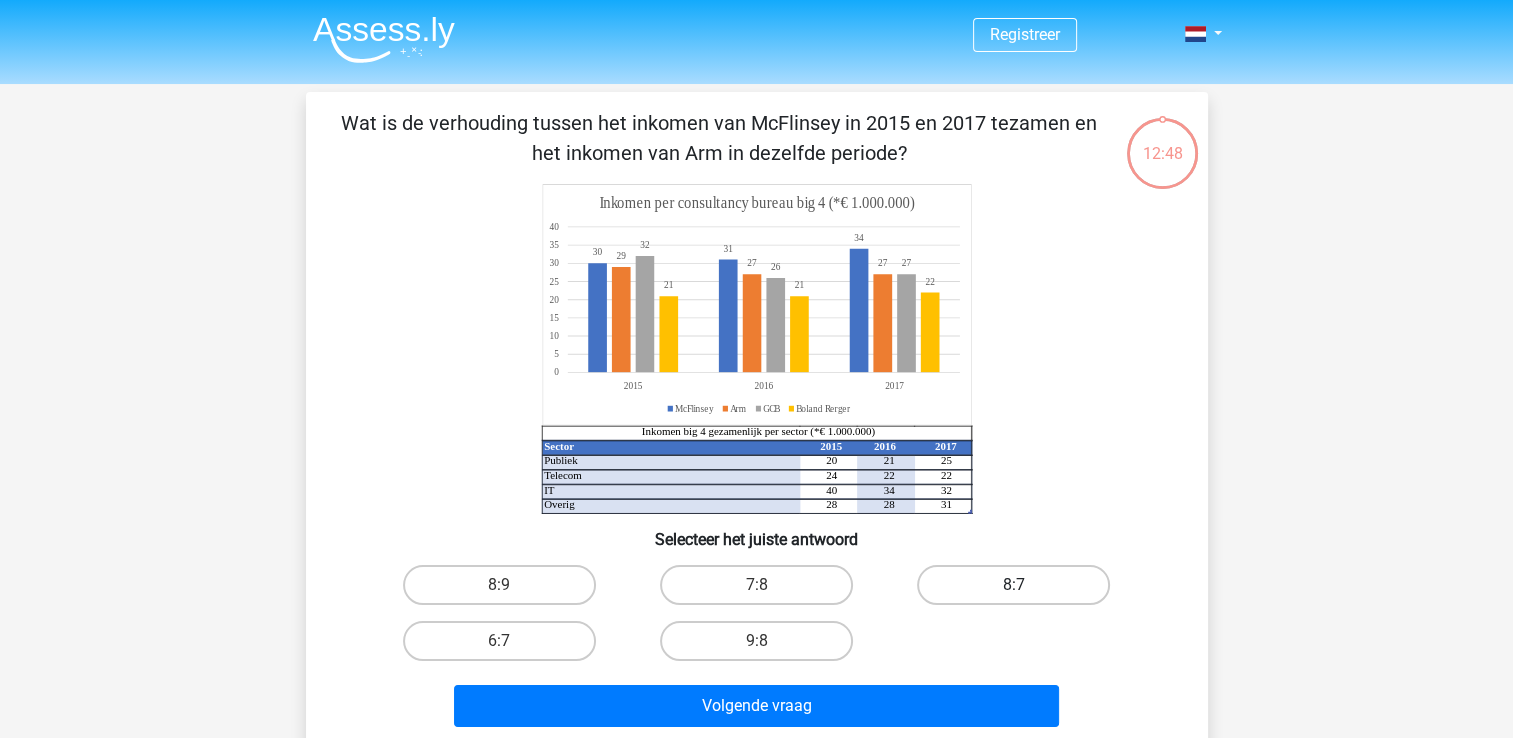 click on "8:7" at bounding box center (1013, 585) 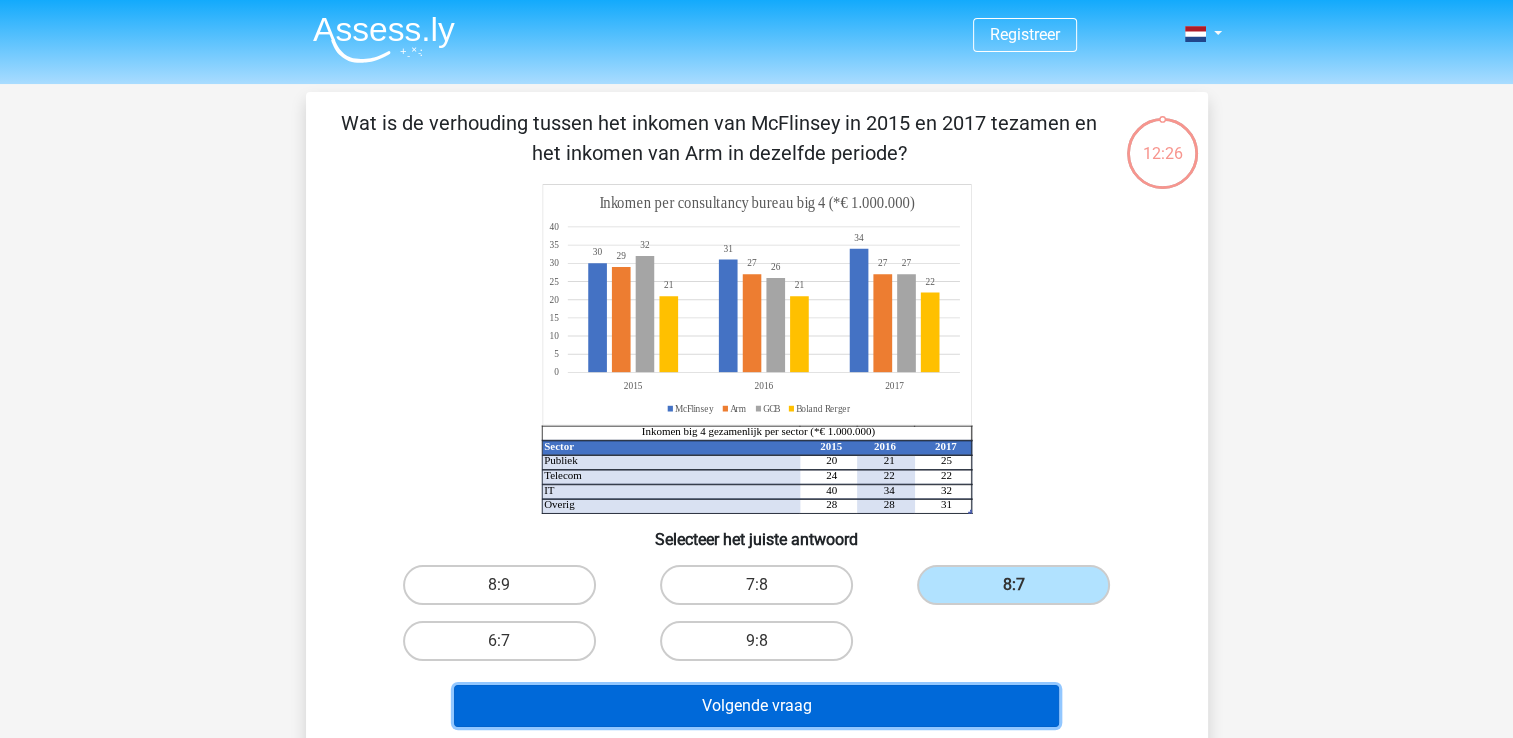 click on "Volgende vraag" at bounding box center (756, 706) 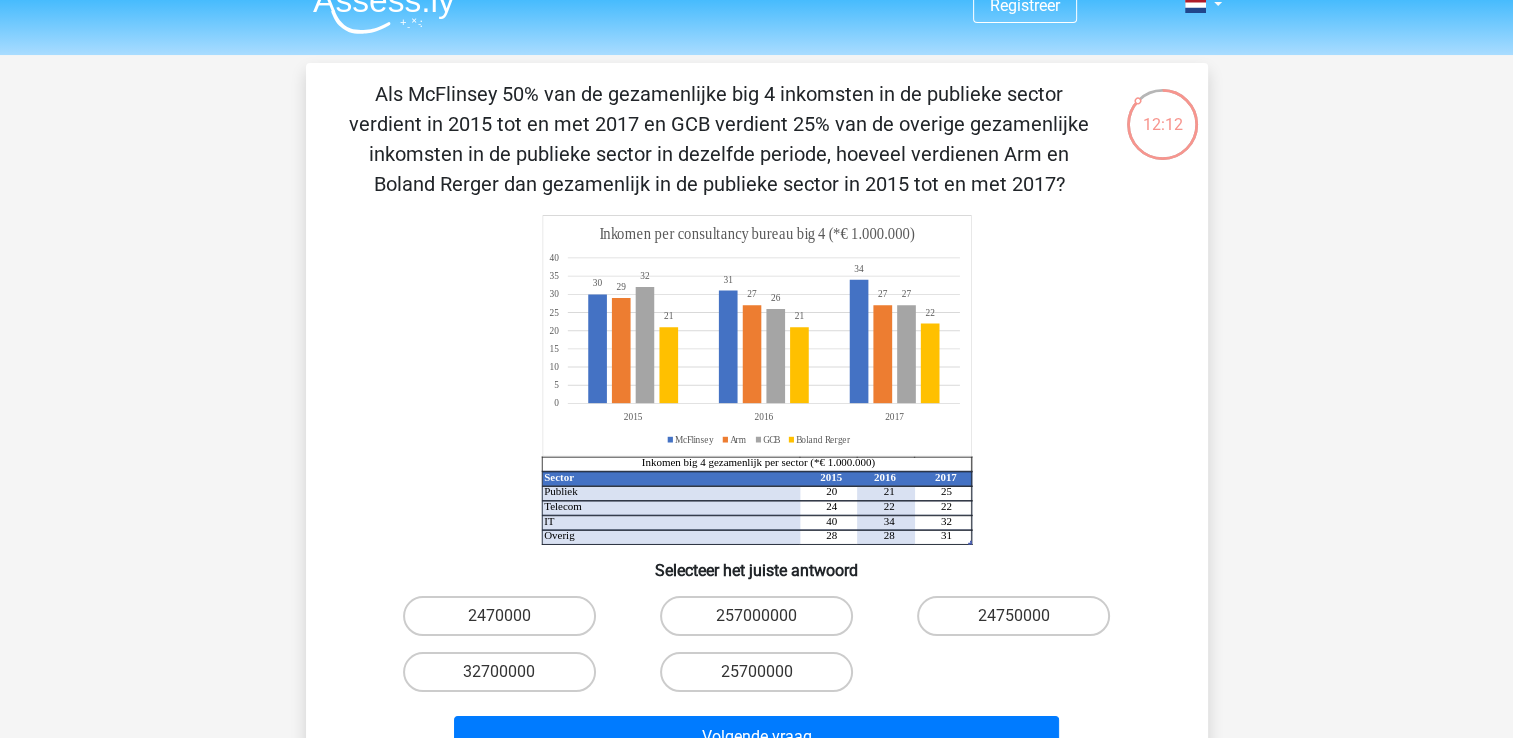 scroll, scrollTop: 0, scrollLeft: 0, axis: both 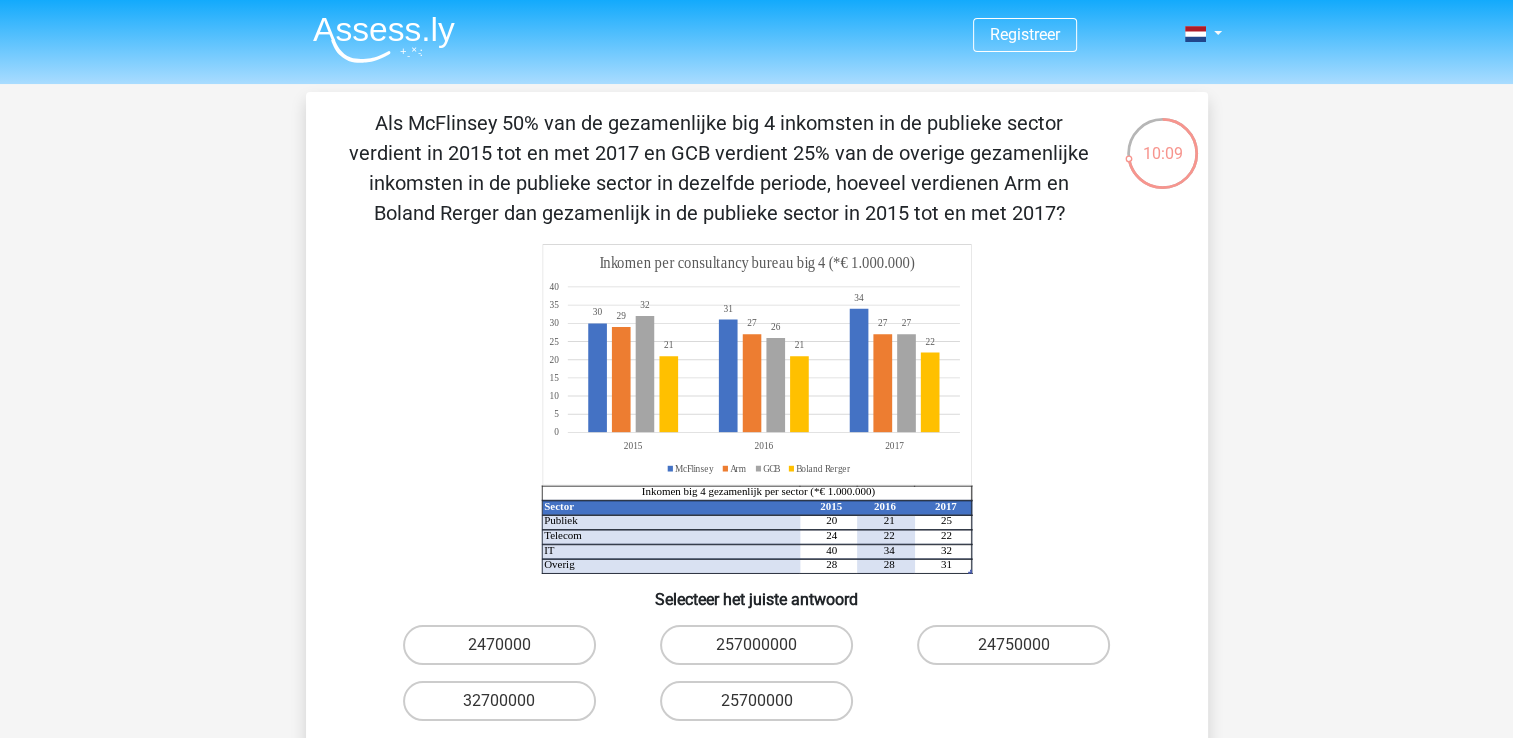 click on "Sector 2015 2016 2017 Publiek 20 21 25 Telecom 24 22 22 IT 40 34 32 Overig 28 28 31 Inkomen big 4 gezamenlijk per sector (*€ 1.000.000) 30   31   34   29   2727   32   26   27   2121   22   0   5   10   15   20   25   30   35   40   201520162017 Inkomen per consultancy bureau big 4 (*€ 1.000.000) McFlinsey Arm GCB Boland Rerger" 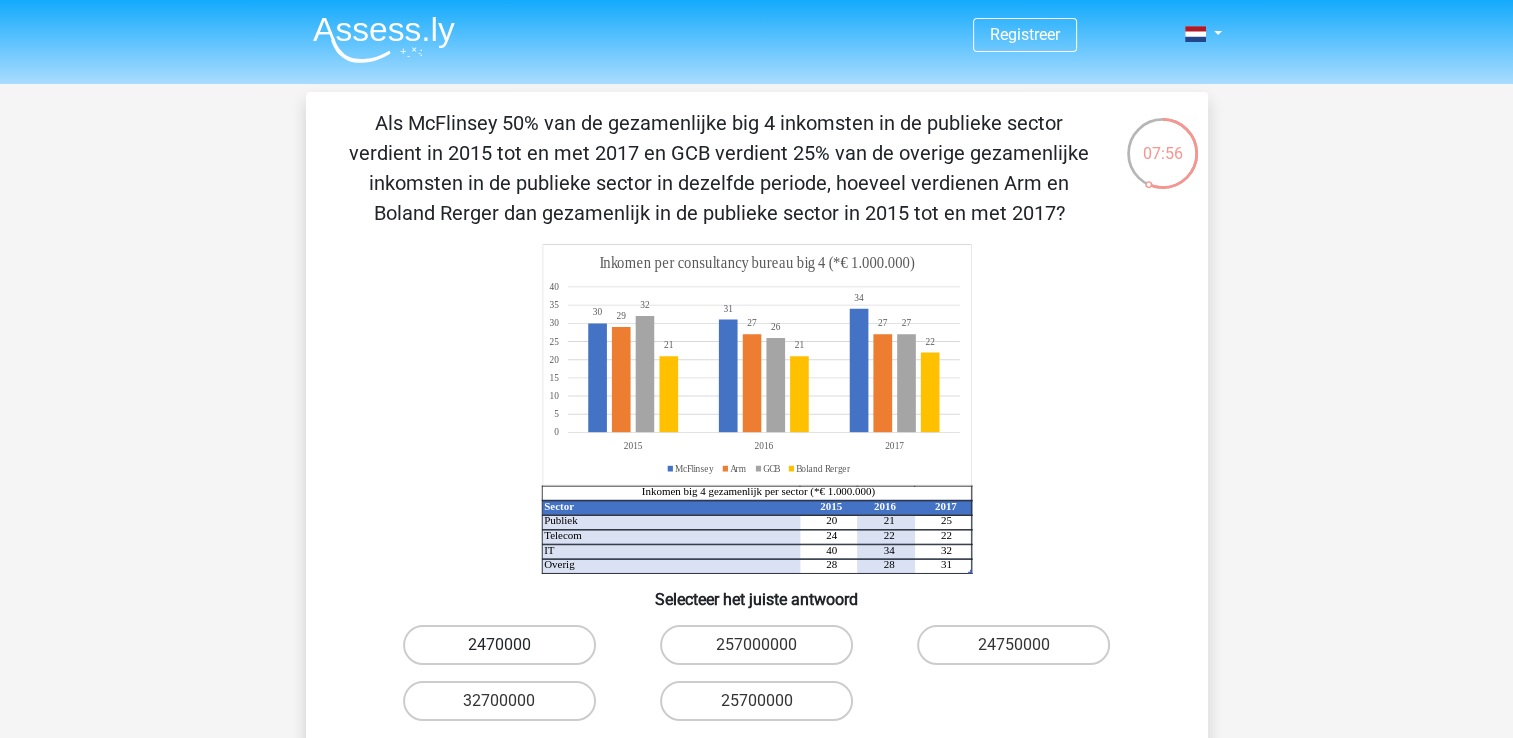 click on "2470000" at bounding box center (499, 645) 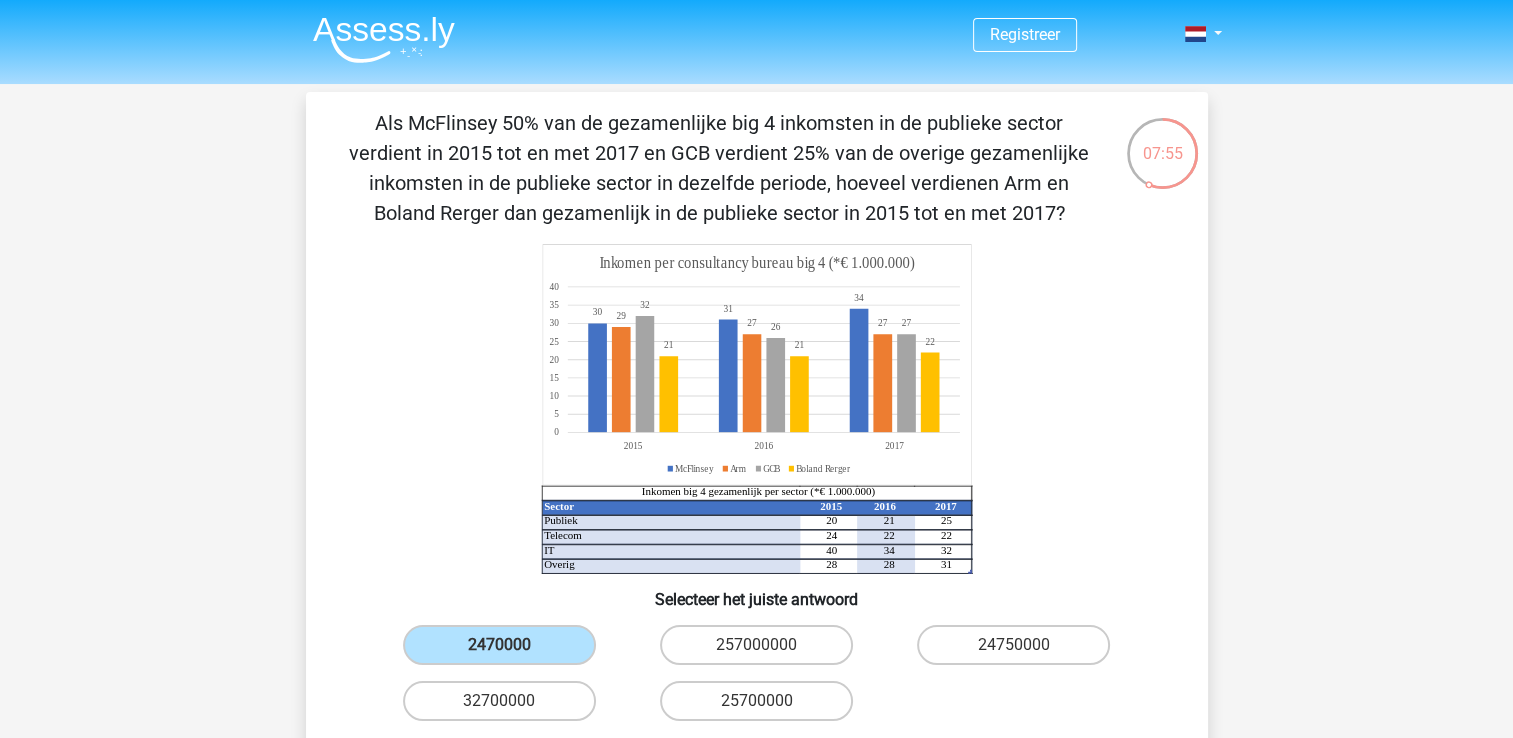 scroll, scrollTop: 166, scrollLeft: 0, axis: vertical 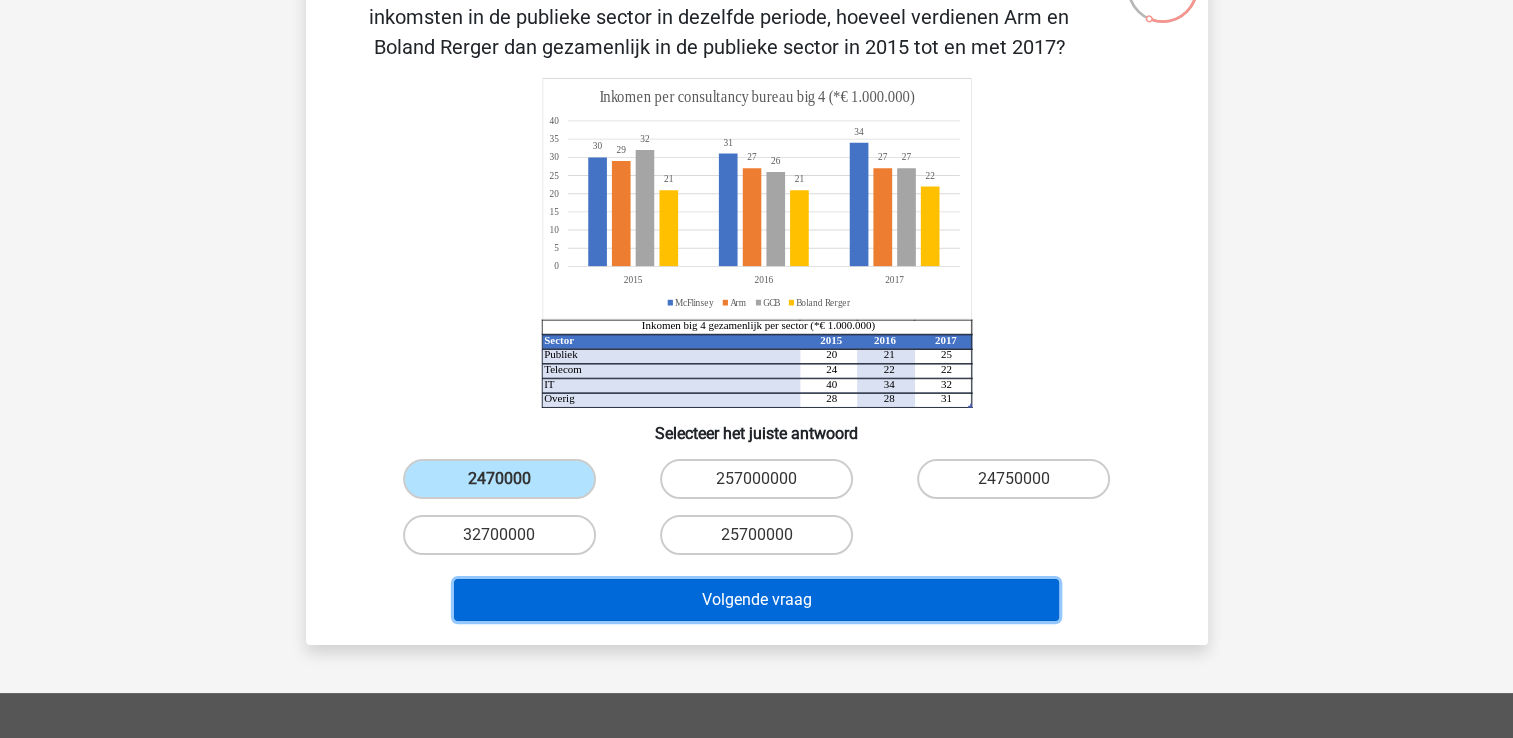 click on "Volgende vraag" at bounding box center [756, 600] 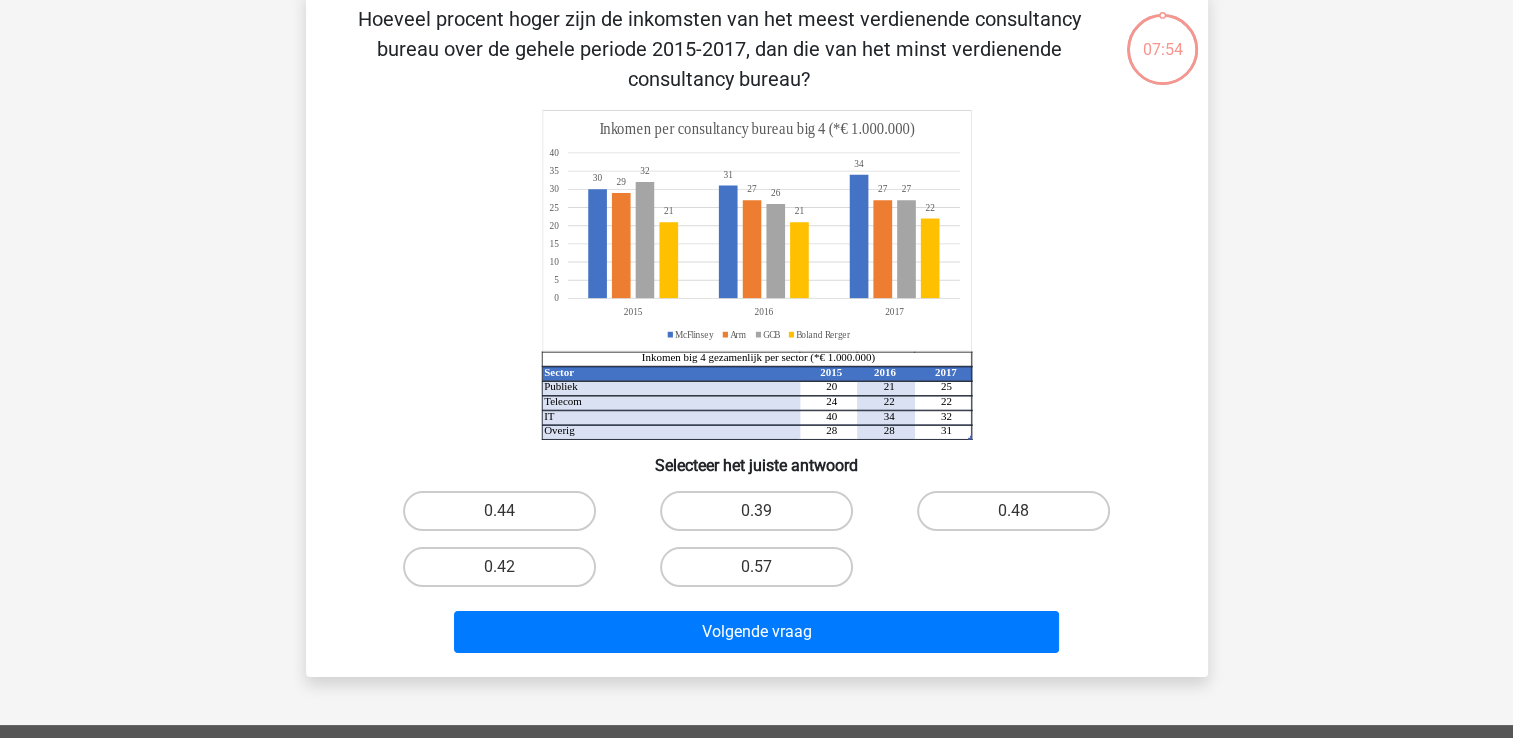 scroll, scrollTop: 92, scrollLeft: 0, axis: vertical 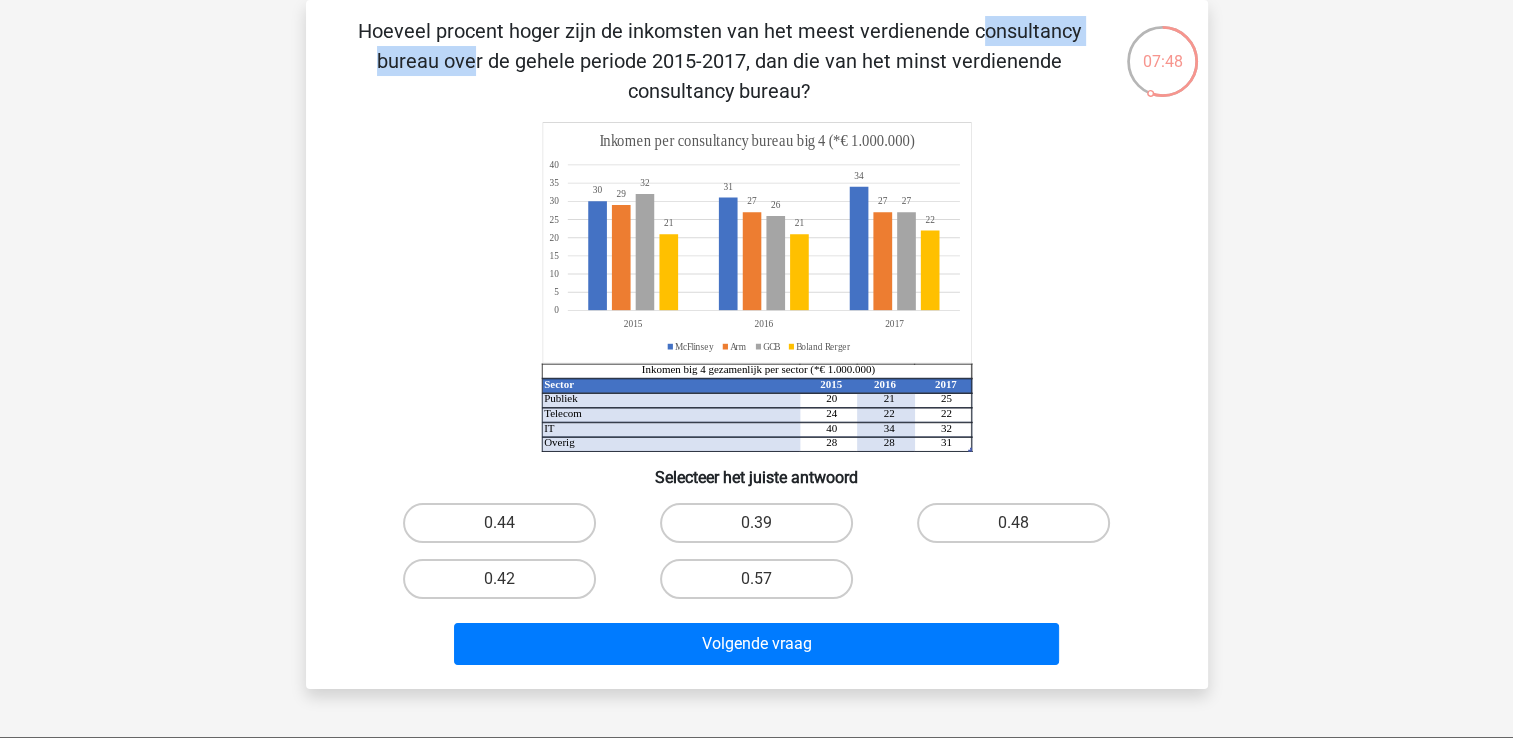 drag, startPoint x: 563, startPoint y: 46, endPoint x: 751, endPoint y: 43, distance: 188.02394 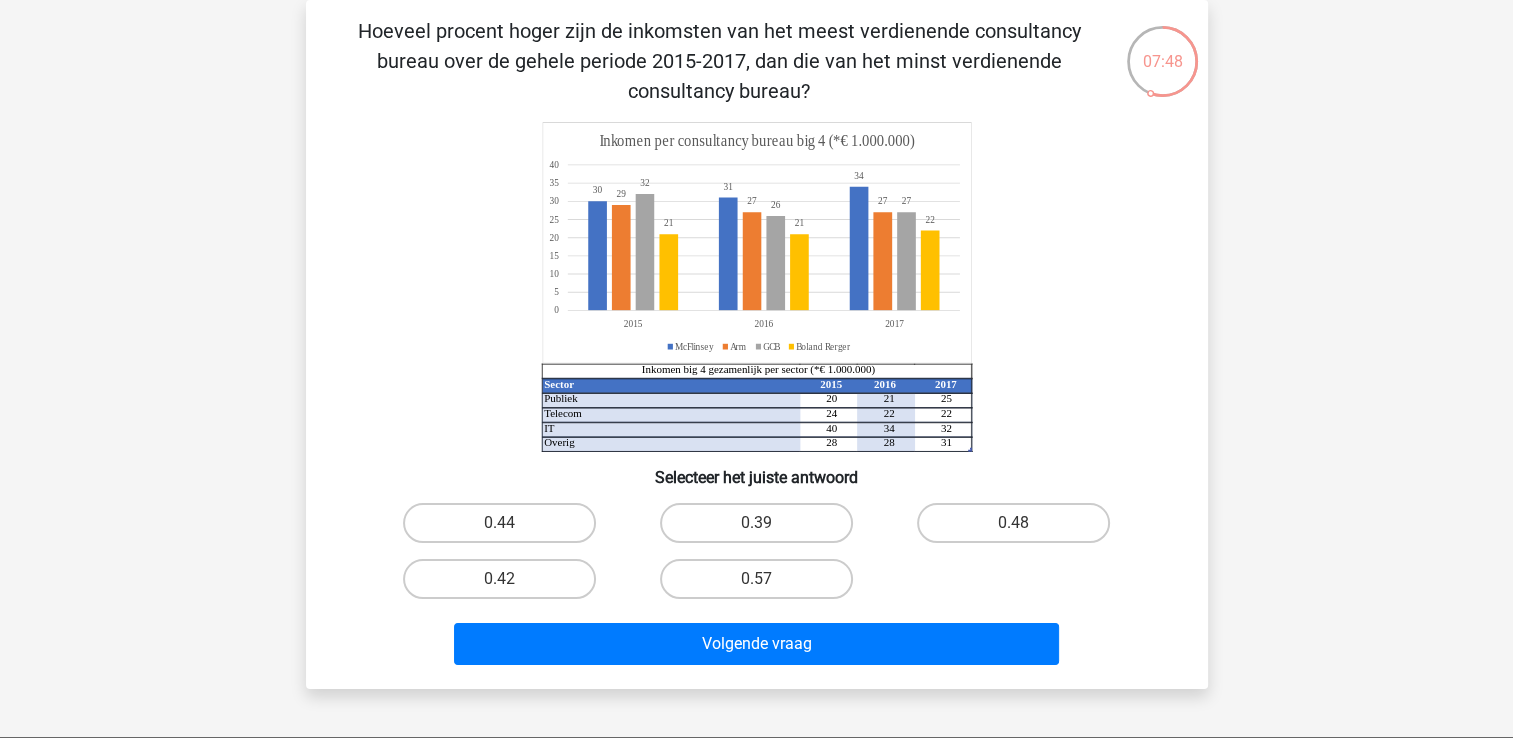 drag, startPoint x: 751, startPoint y: 43, endPoint x: 1292, endPoint y: 172, distance: 556.16724 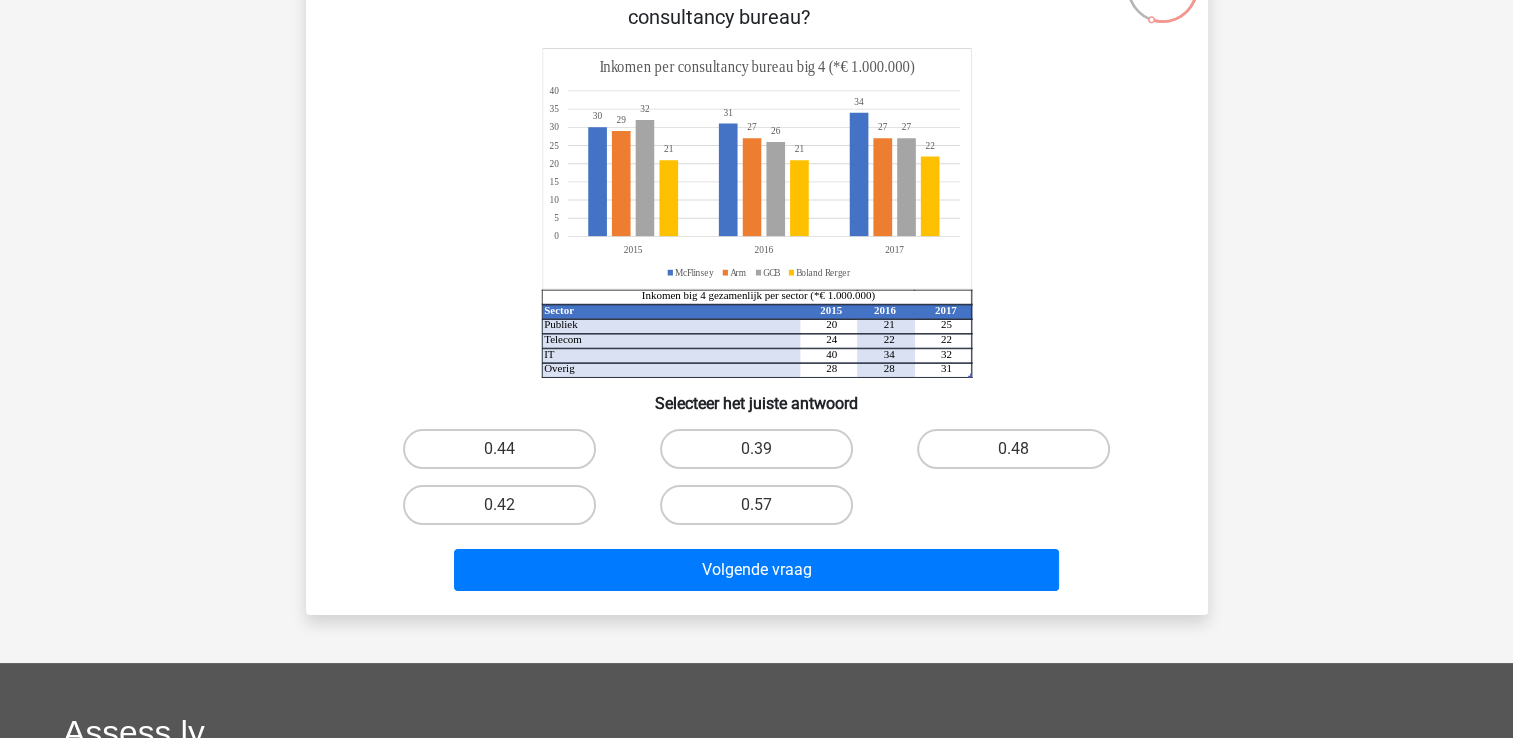 scroll, scrollTop: 0, scrollLeft: 0, axis: both 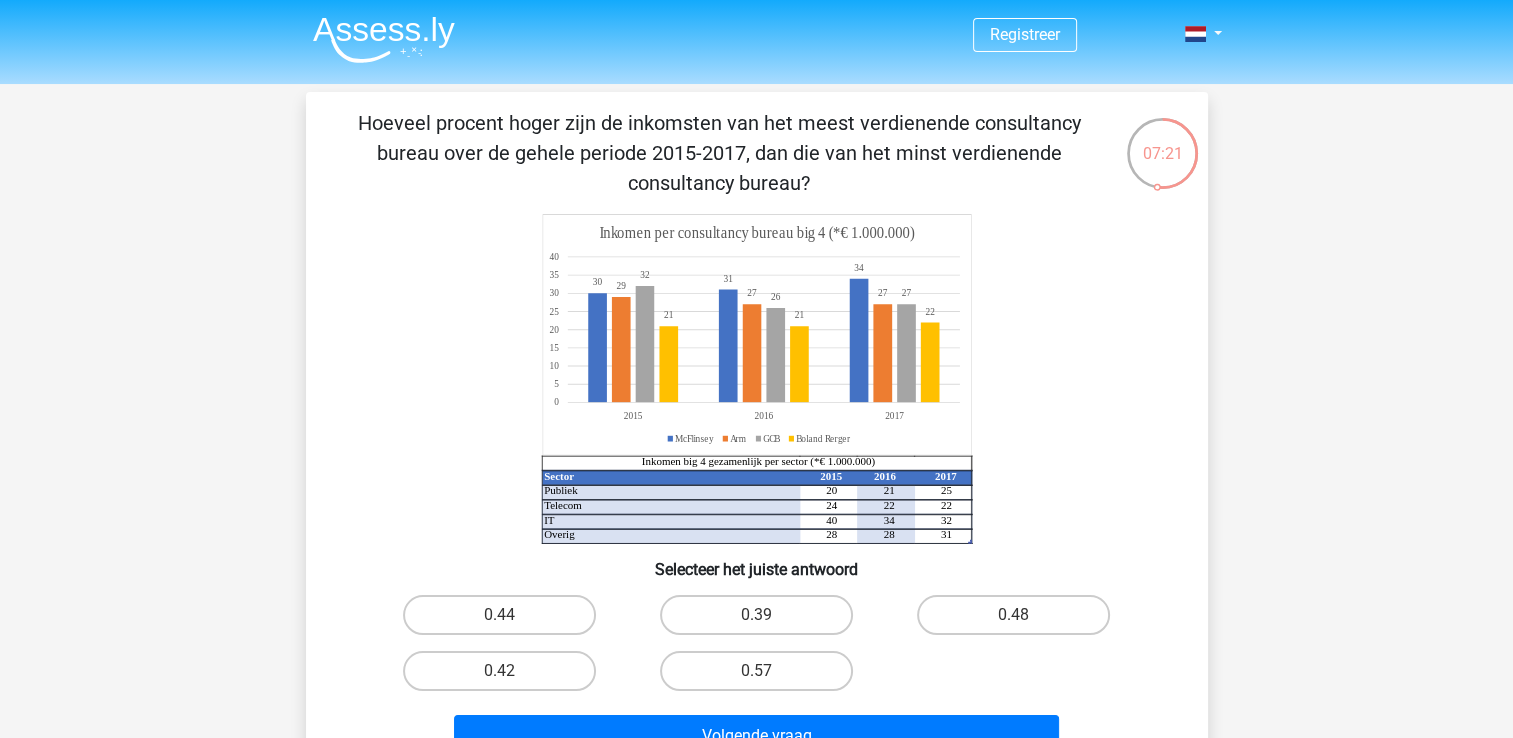 click on "Sector 2015 2016 2017 Publiek 20 21 25 Telecom 24 22 22 IT 40 34 32 Overig 28 28 31 Inkomen big 4 gezamenlijk per sector (*€ 1.000.000) 30   31   34   29   2727   32   26   27   2121   22   0   5   10   15   20   25   30   35   40   201520162017 Inkomen per consultancy bureau big 4 (*€ 1.000.000) McFlinsey Arm GCB Boland Rerger" 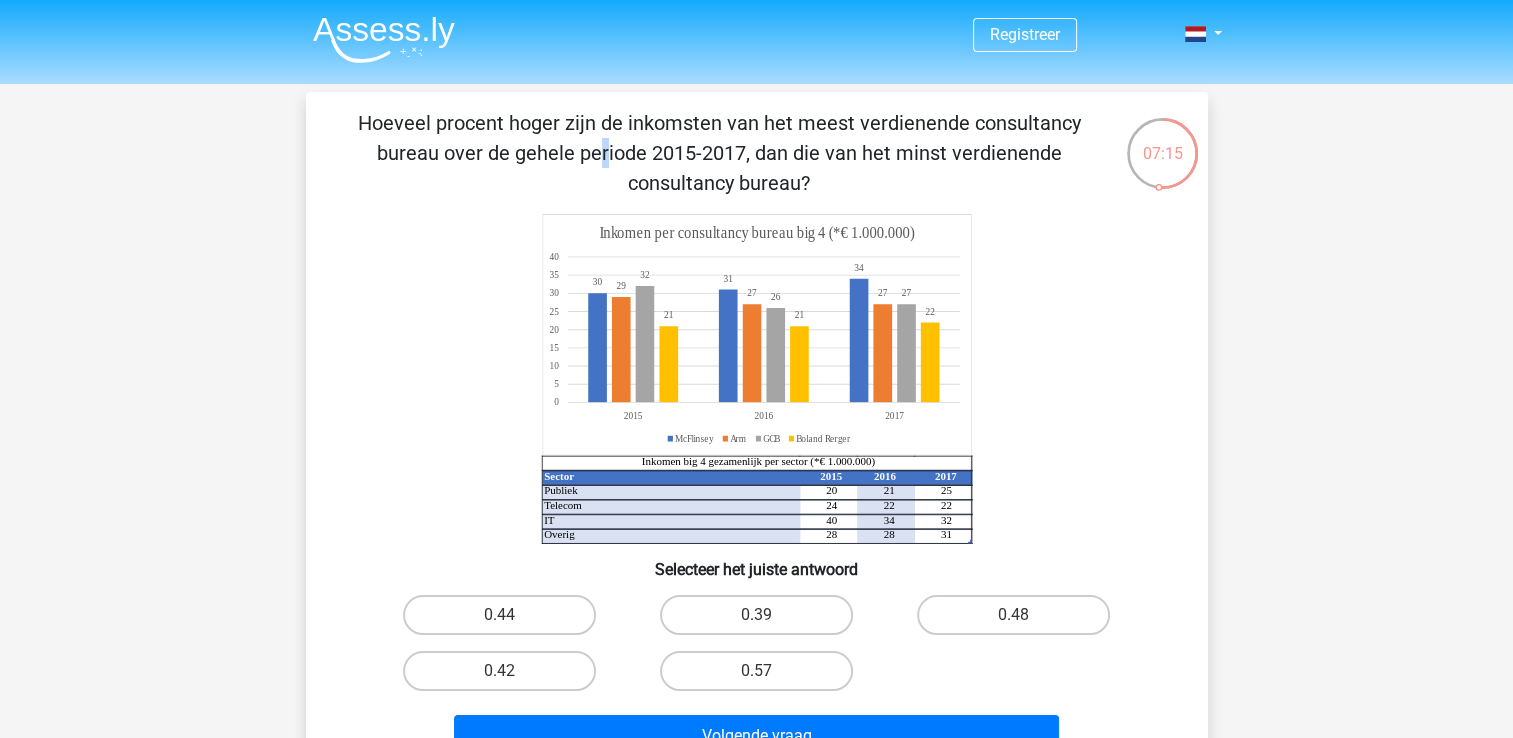 drag, startPoint x: 872, startPoint y: 120, endPoint x: 888, endPoint y: 118, distance: 16.124516 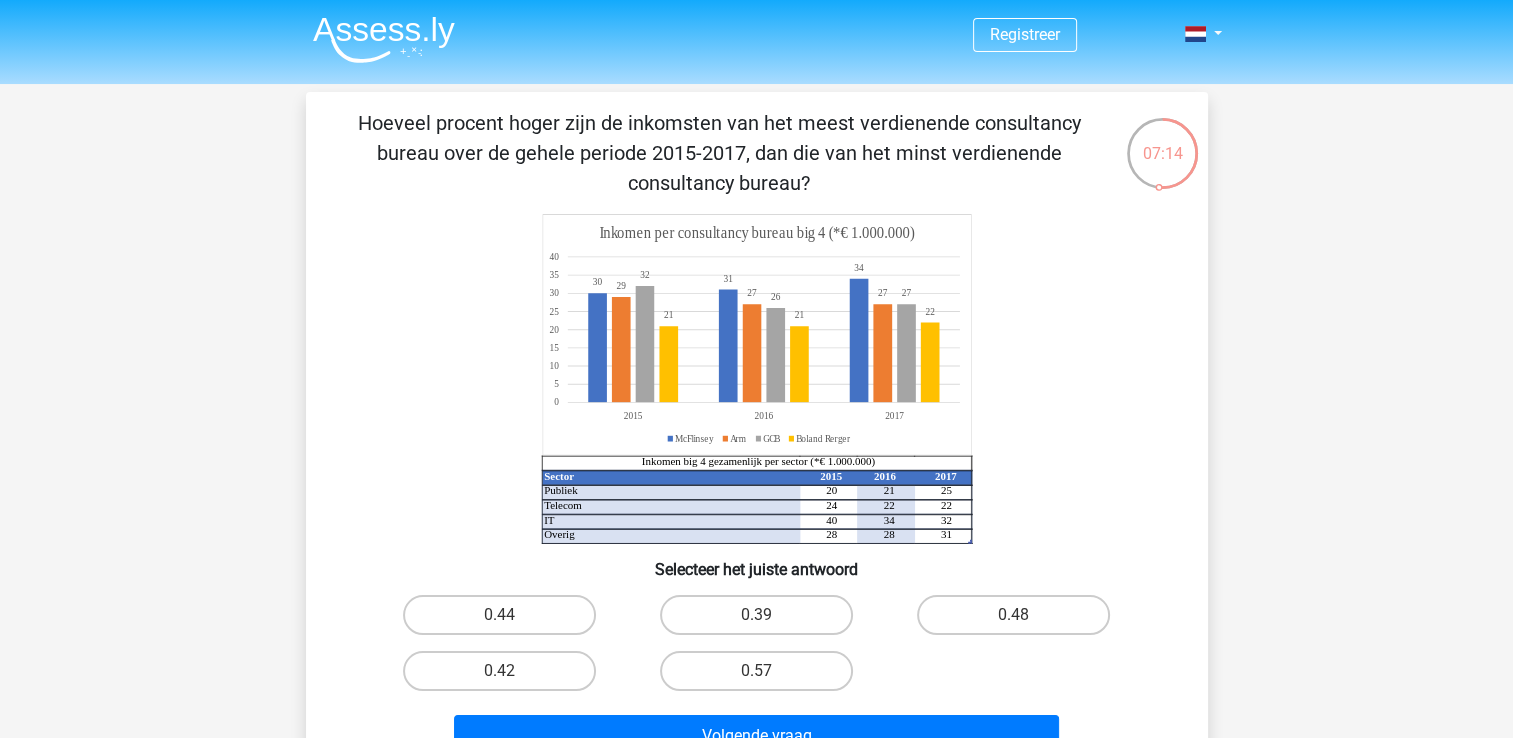 click on "Hoeveel procent hoger zijn de inkomsten van het meest verdienende consultancy bureau over de gehele periode 2015-2017, dan die van het minst verdienende consultancy bureau?" at bounding box center [719, 153] 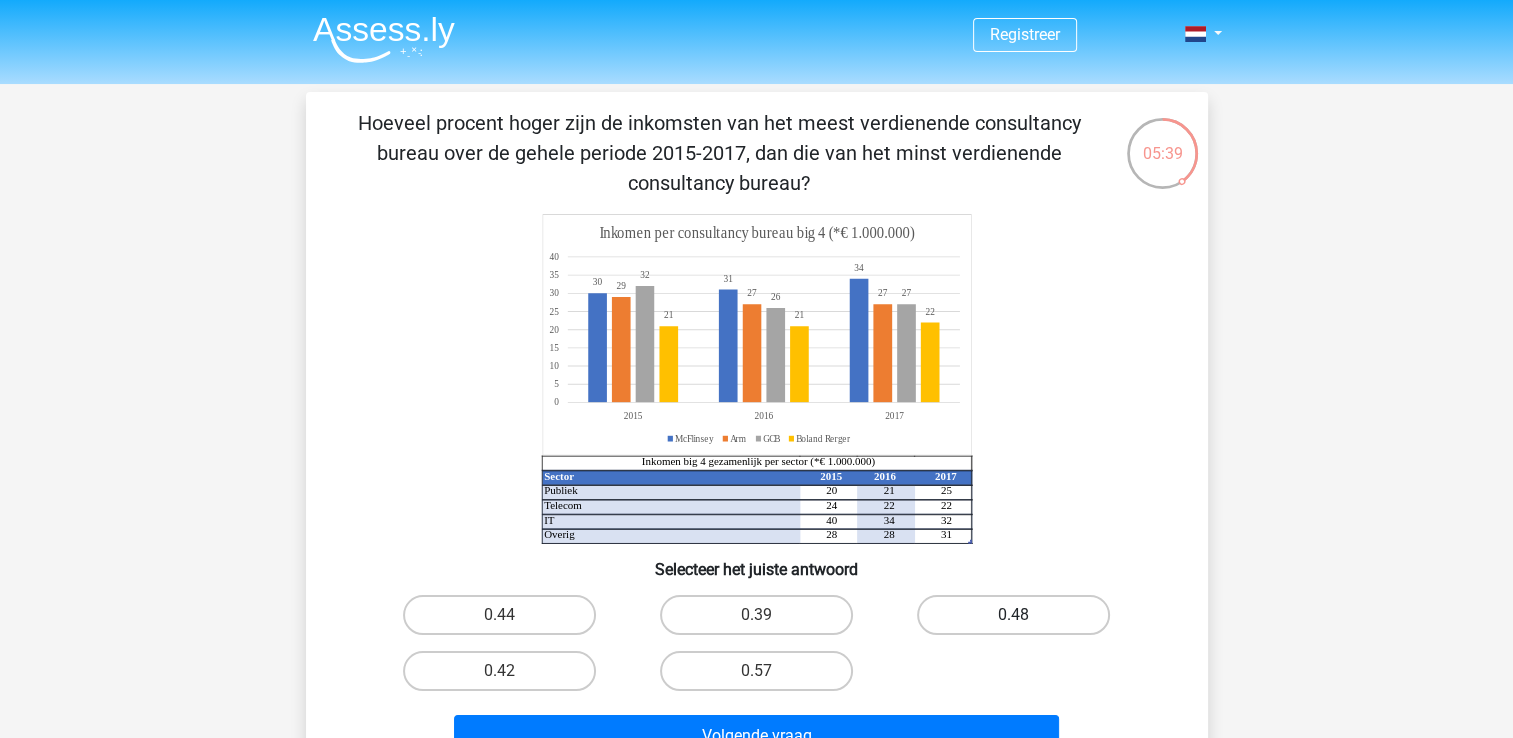 click on "0.48" at bounding box center [1013, 615] 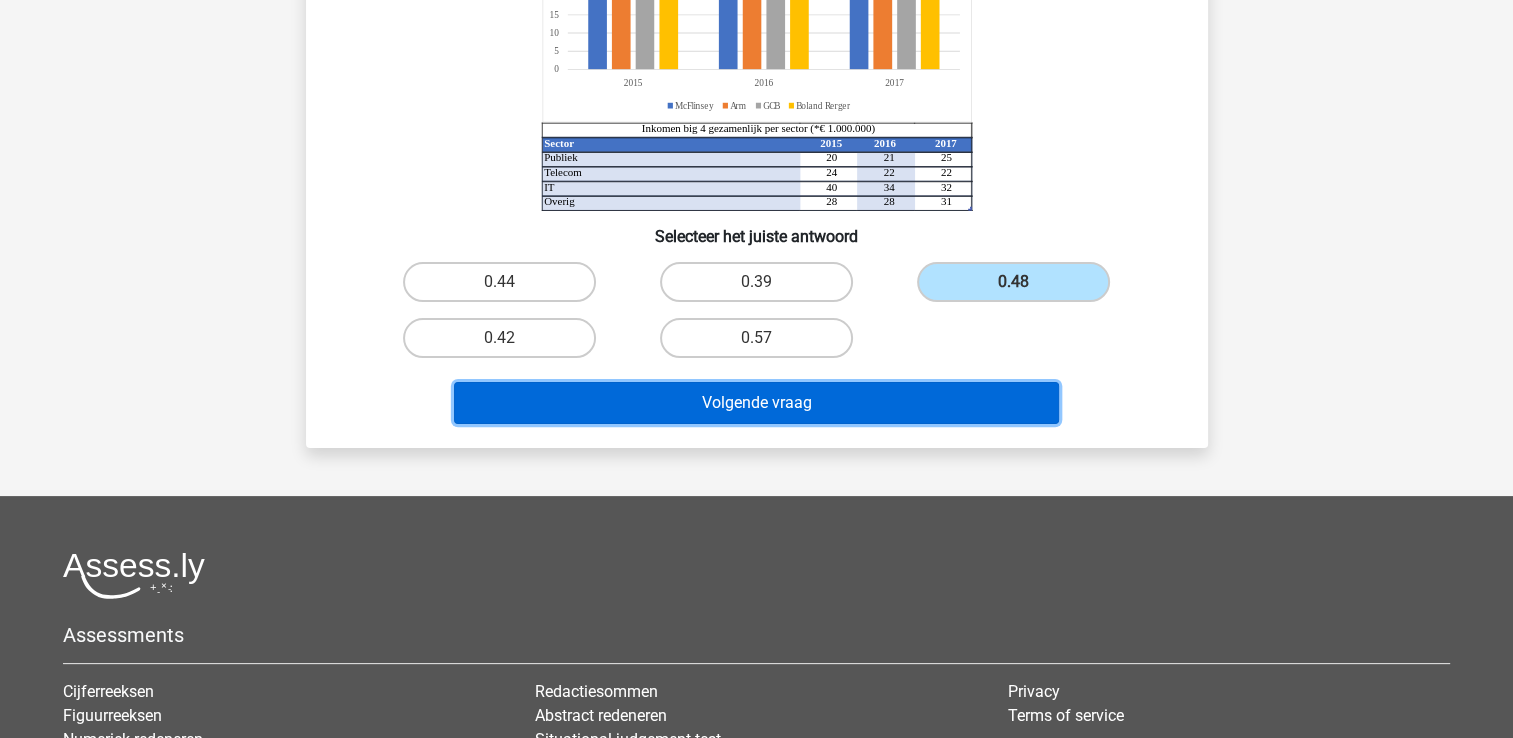 click on "Volgende vraag" at bounding box center [756, 403] 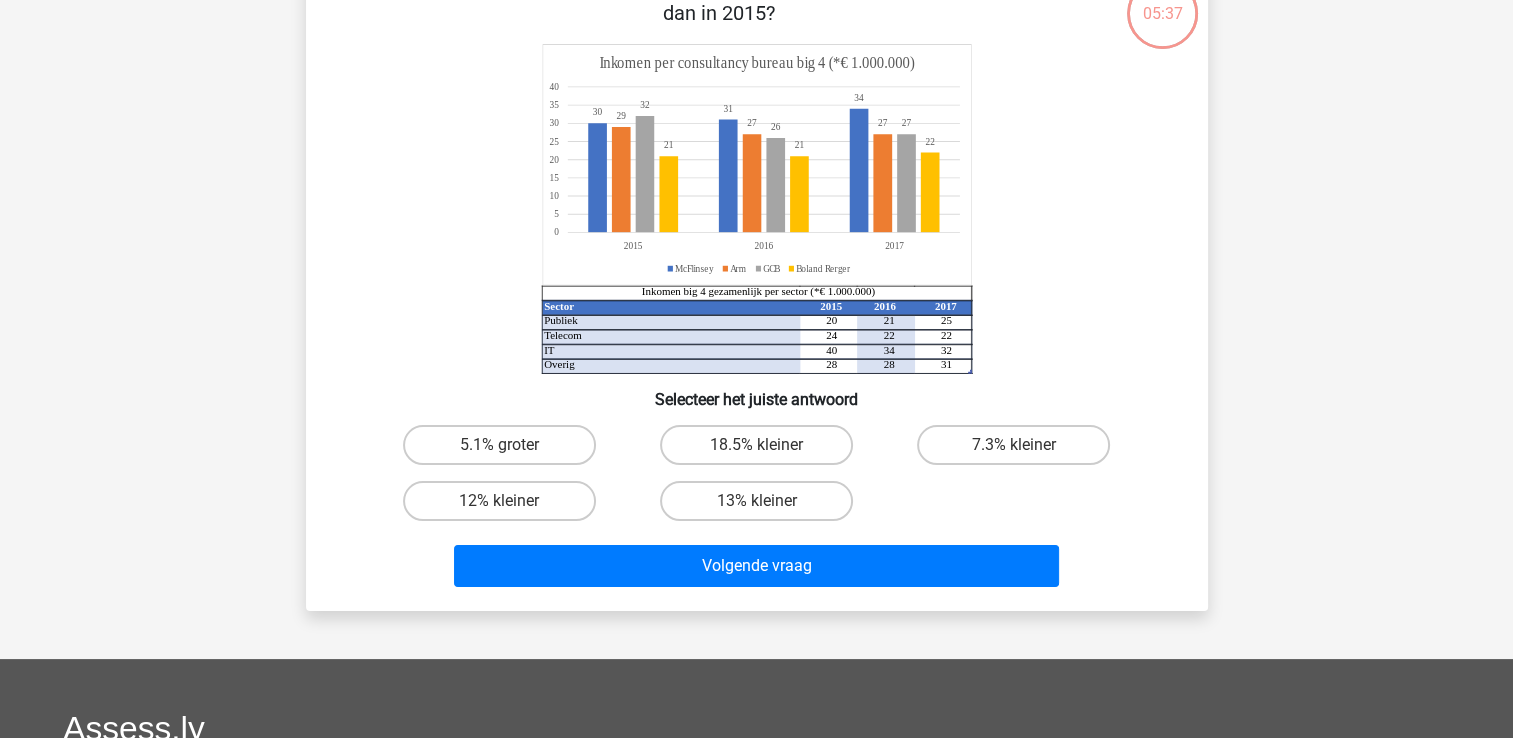 scroll, scrollTop: 92, scrollLeft: 0, axis: vertical 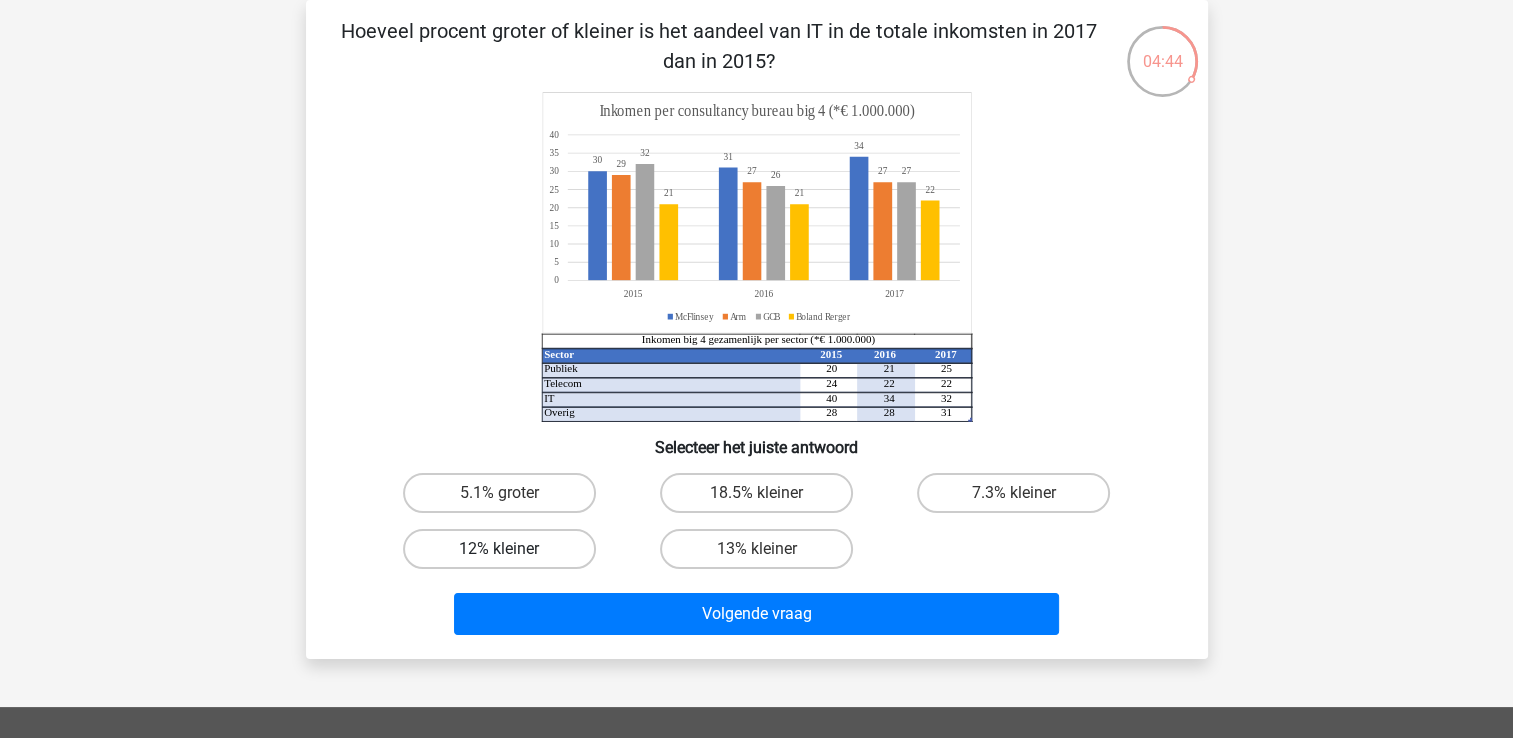 drag, startPoint x: 389, startPoint y: 545, endPoint x: 452, endPoint y: 554, distance: 63.63961 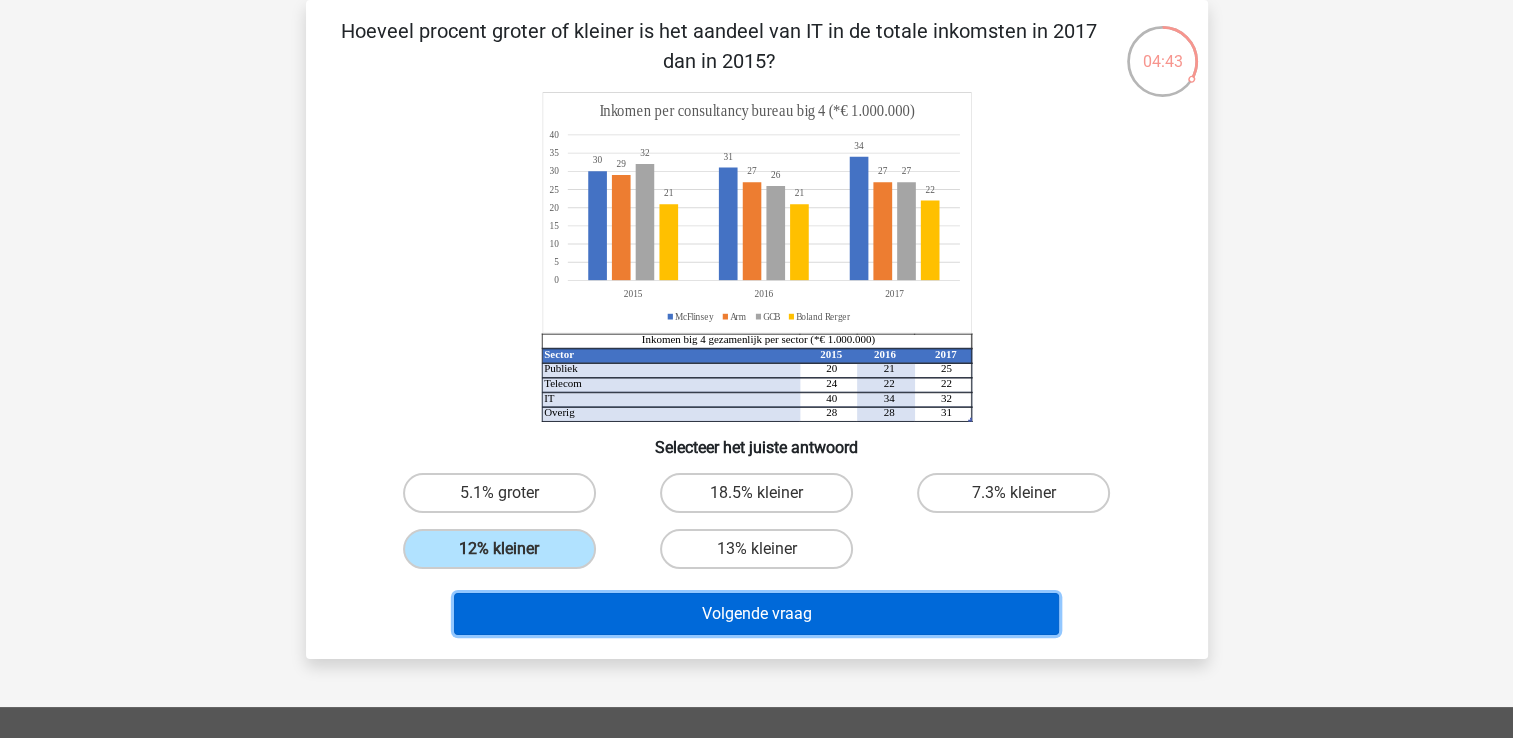 click on "Volgende vraag" at bounding box center [756, 614] 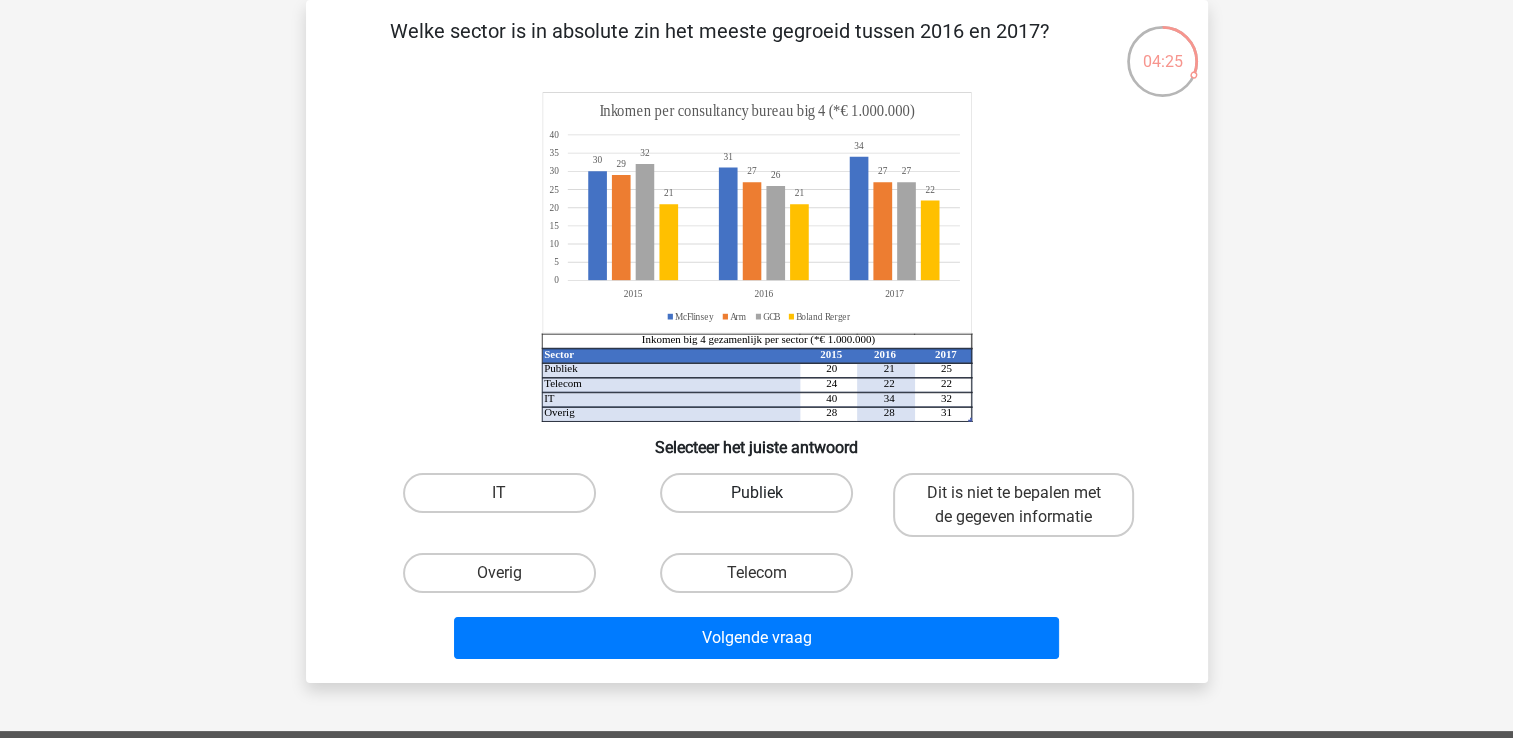 click on "Publiek" at bounding box center (756, 493) 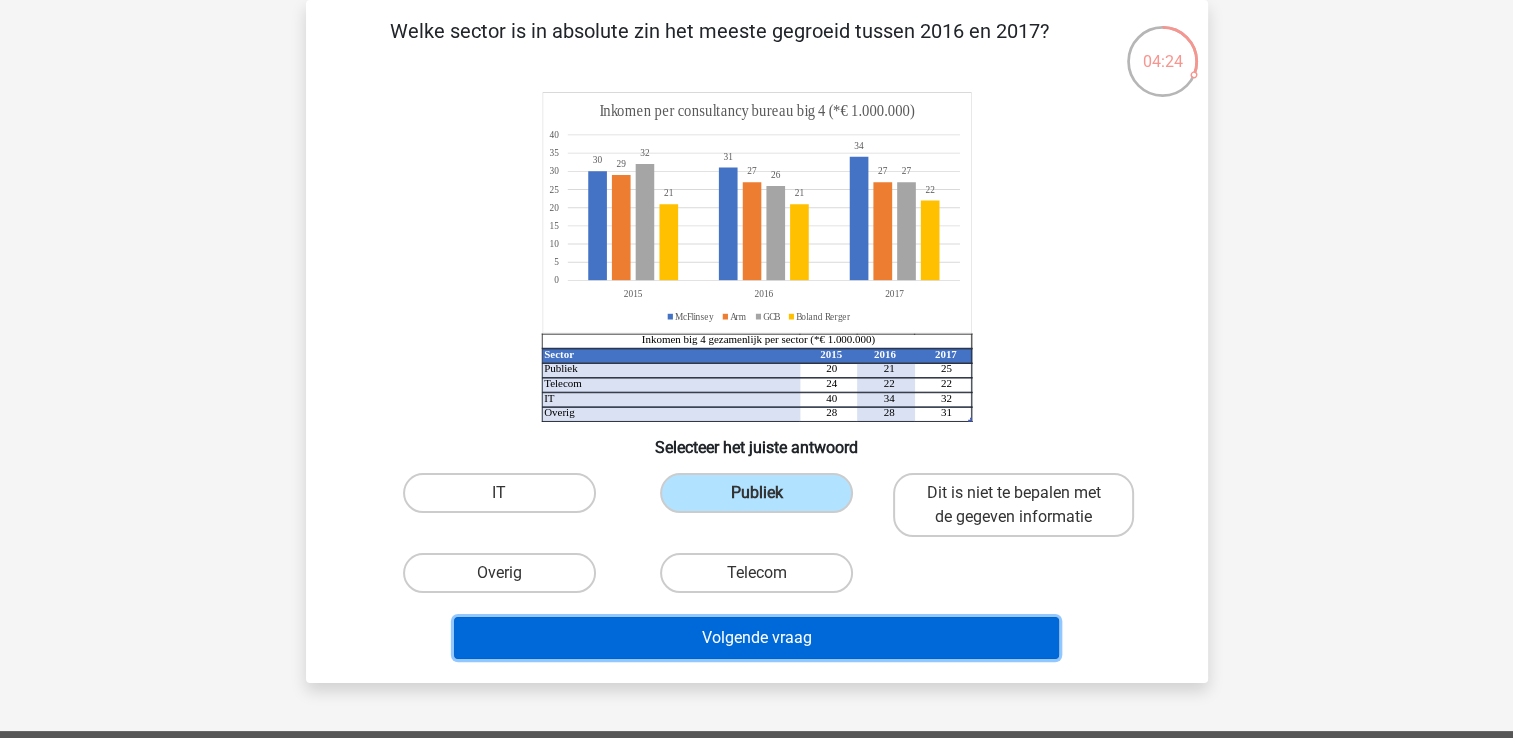click on "Volgende vraag" at bounding box center [756, 638] 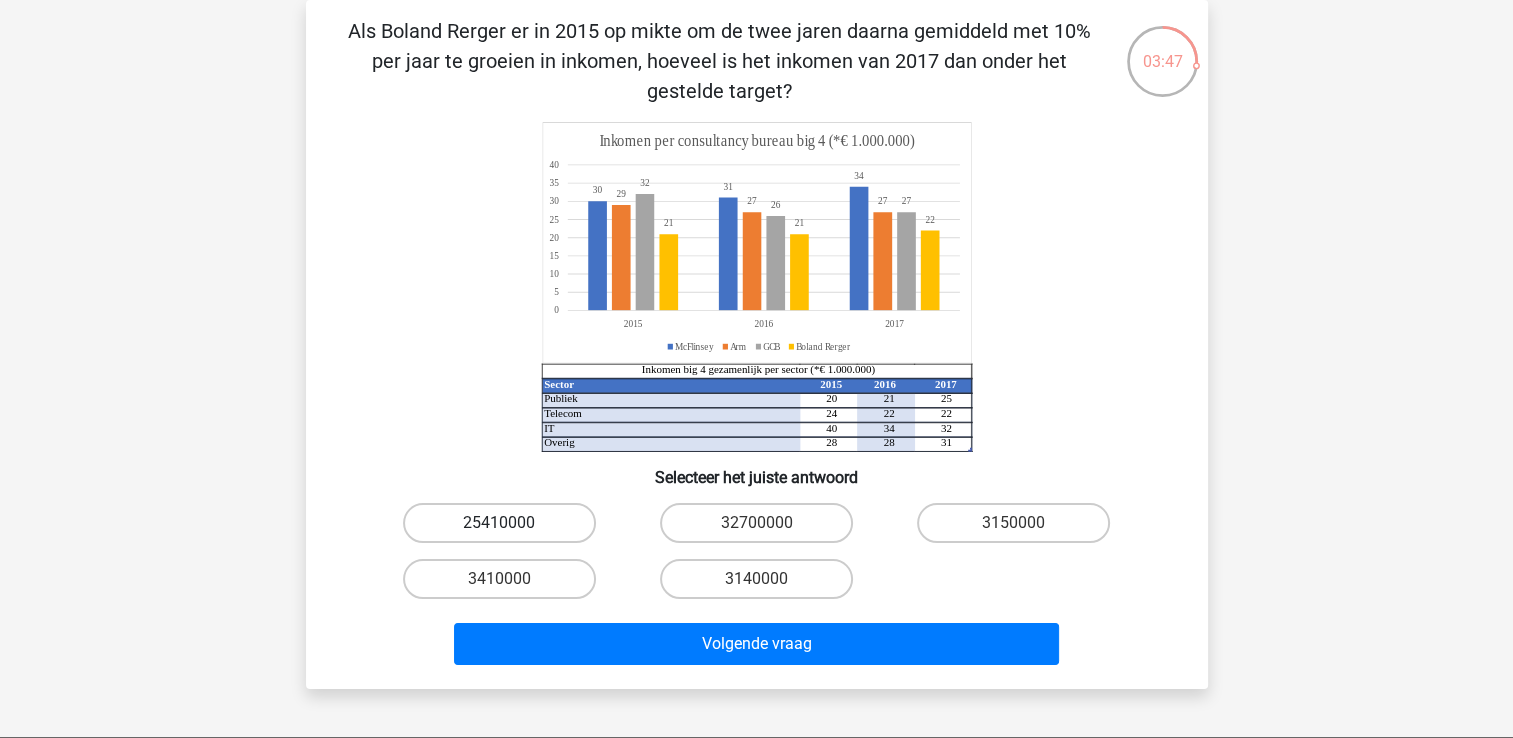 click on "25410000" at bounding box center [499, 523] 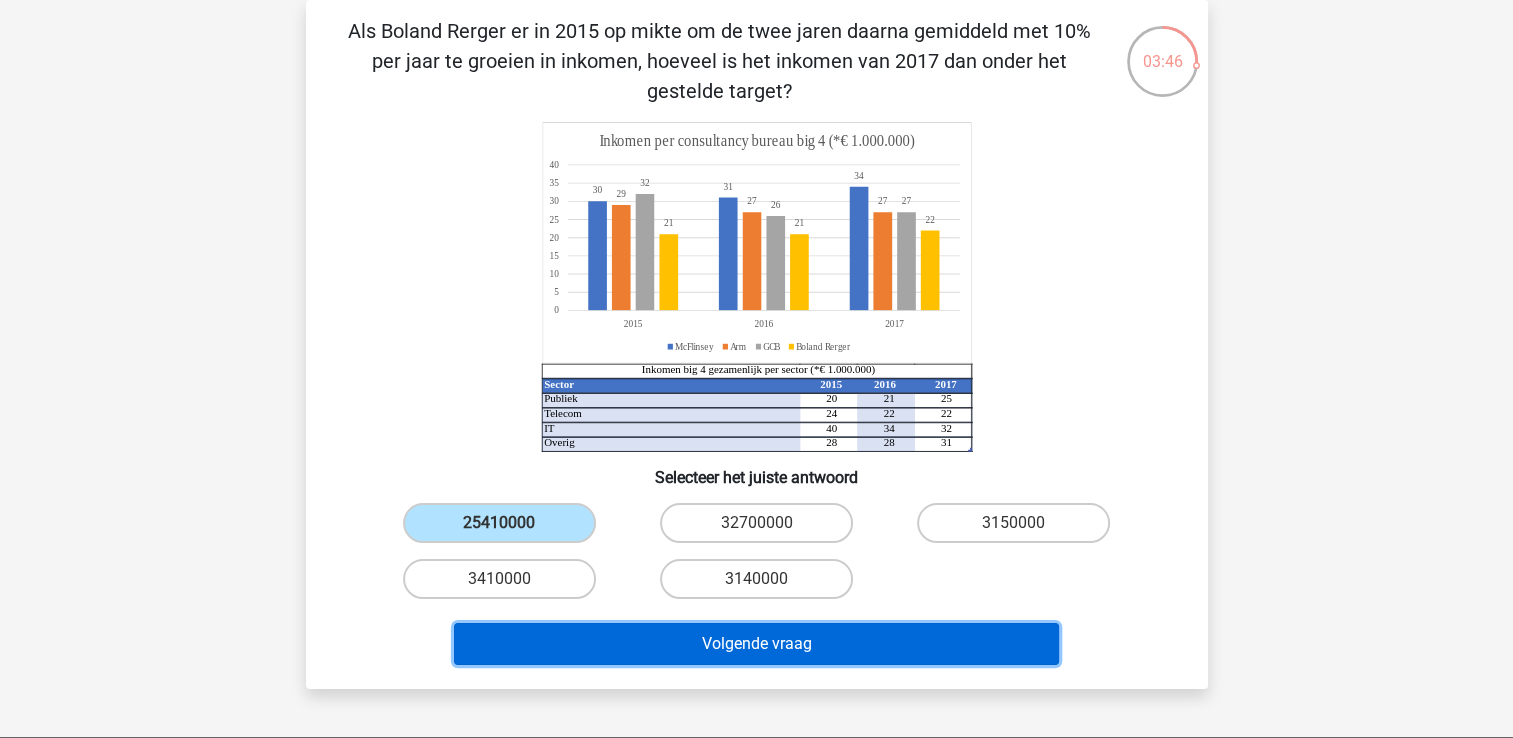 click on "Volgende vraag" at bounding box center (756, 644) 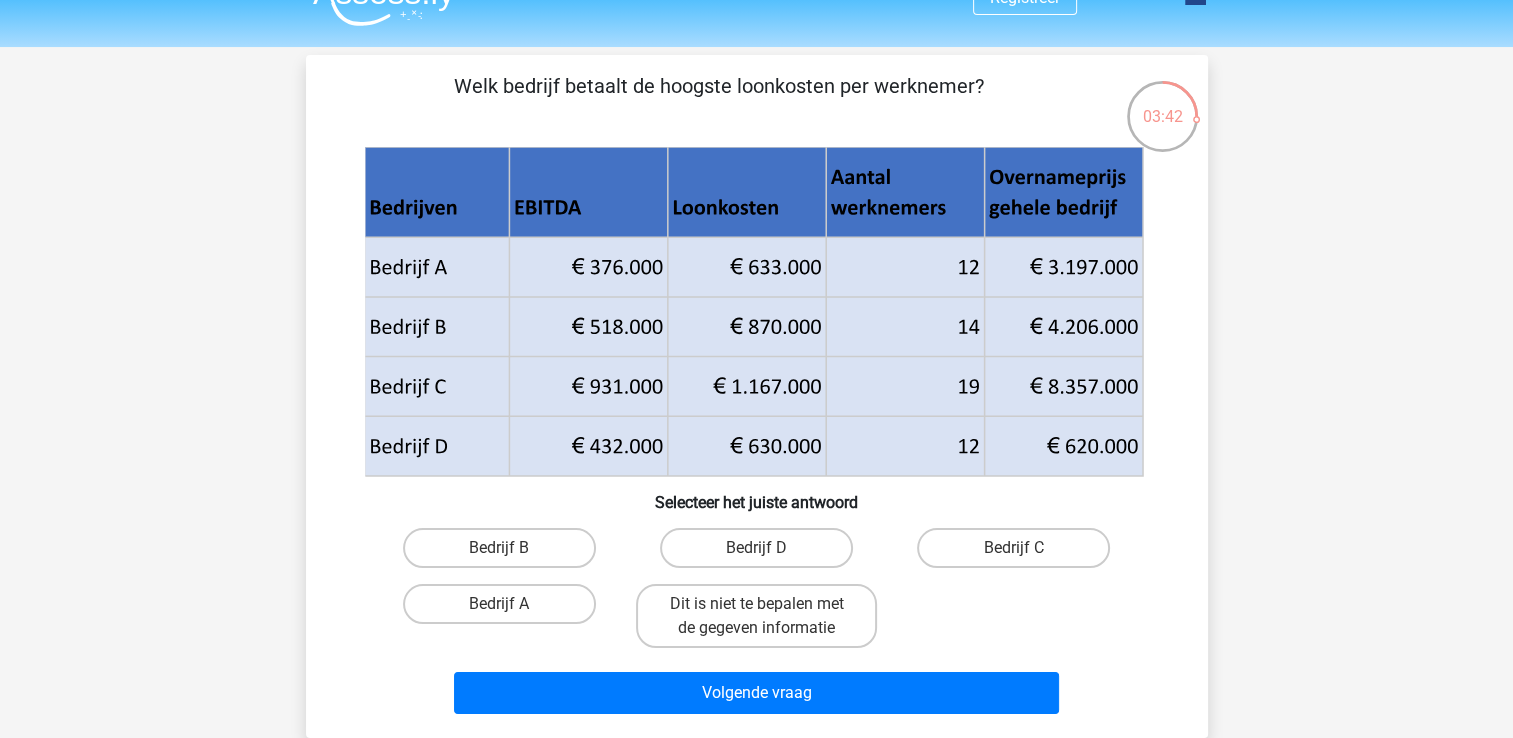 scroll, scrollTop: 0, scrollLeft: 0, axis: both 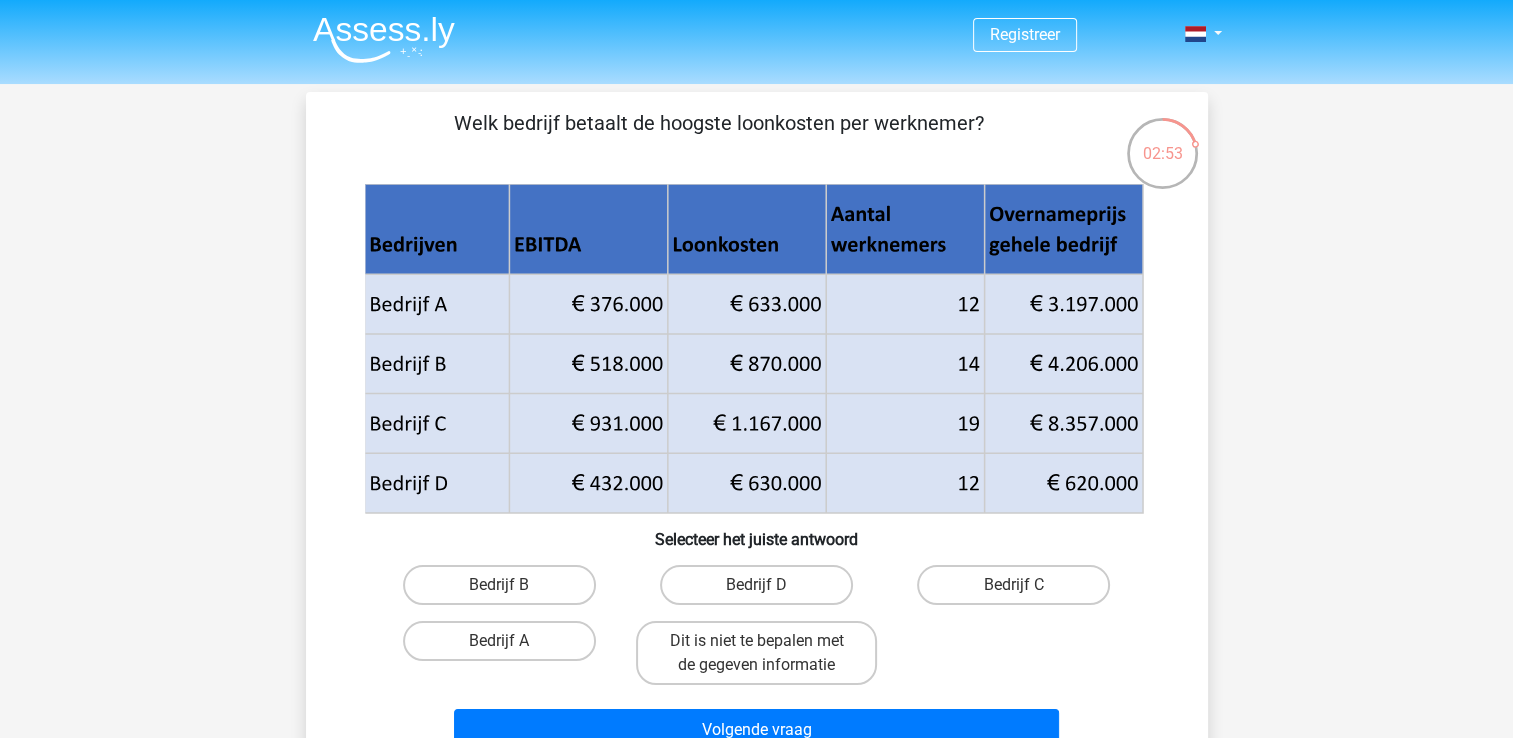 click 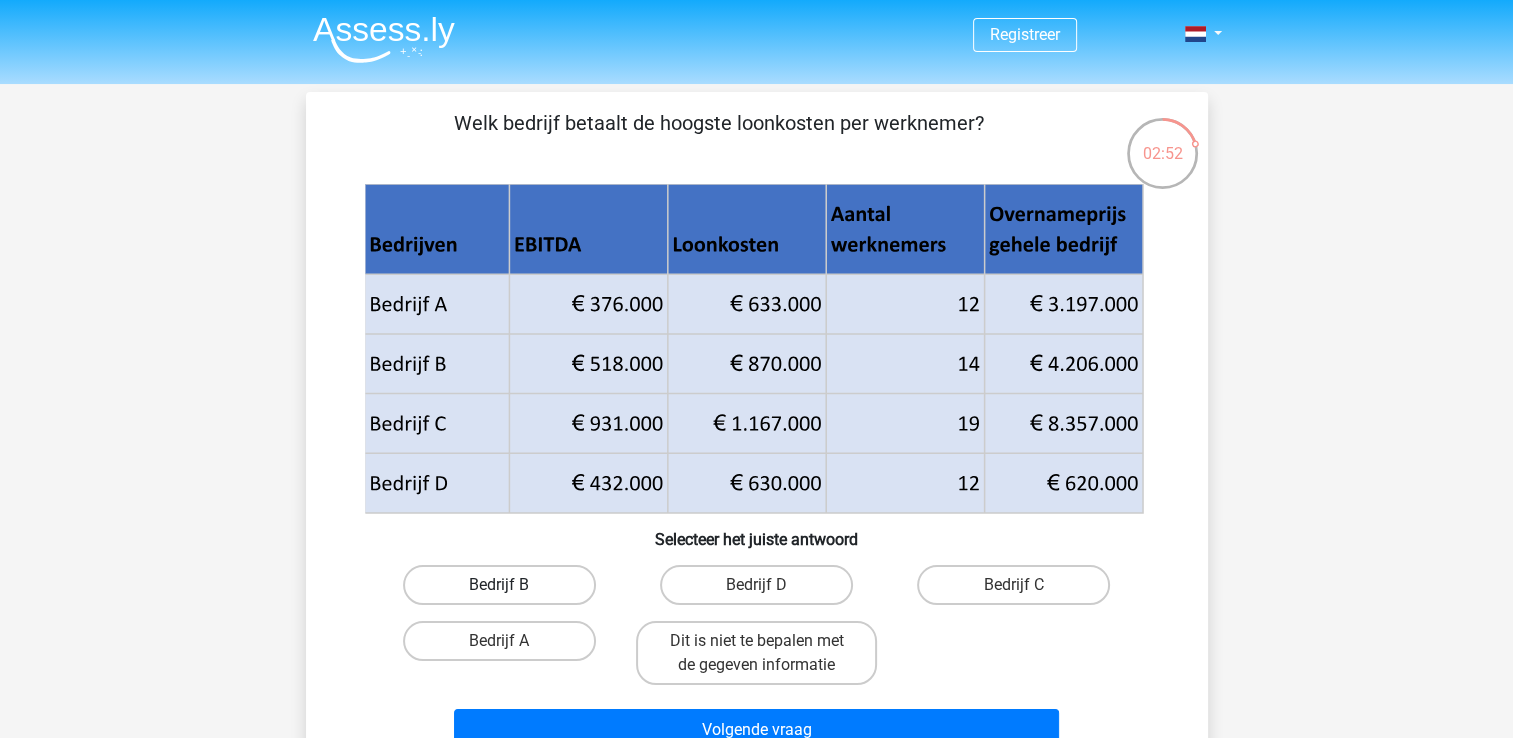 click on "Bedrijf B" at bounding box center [499, 585] 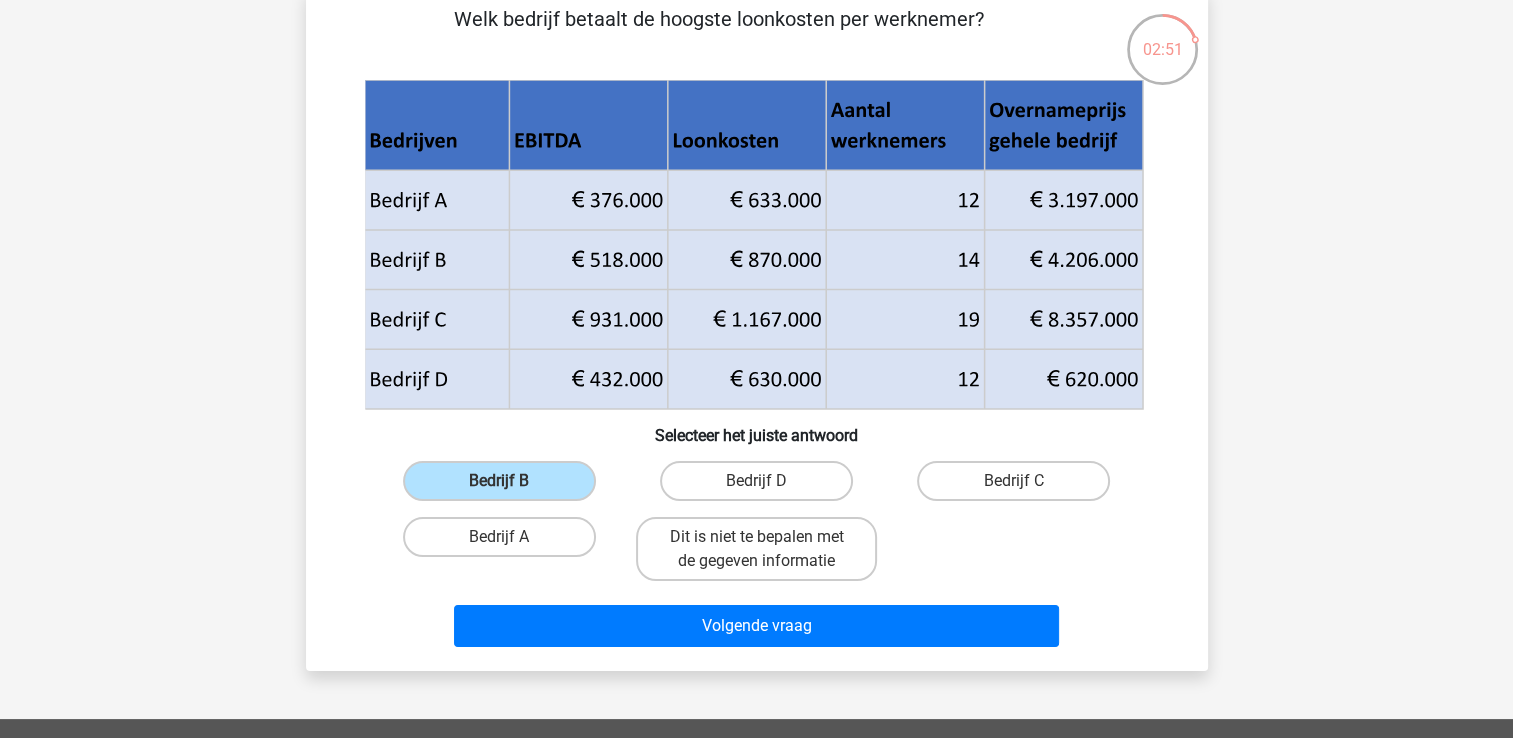scroll, scrollTop: 166, scrollLeft: 0, axis: vertical 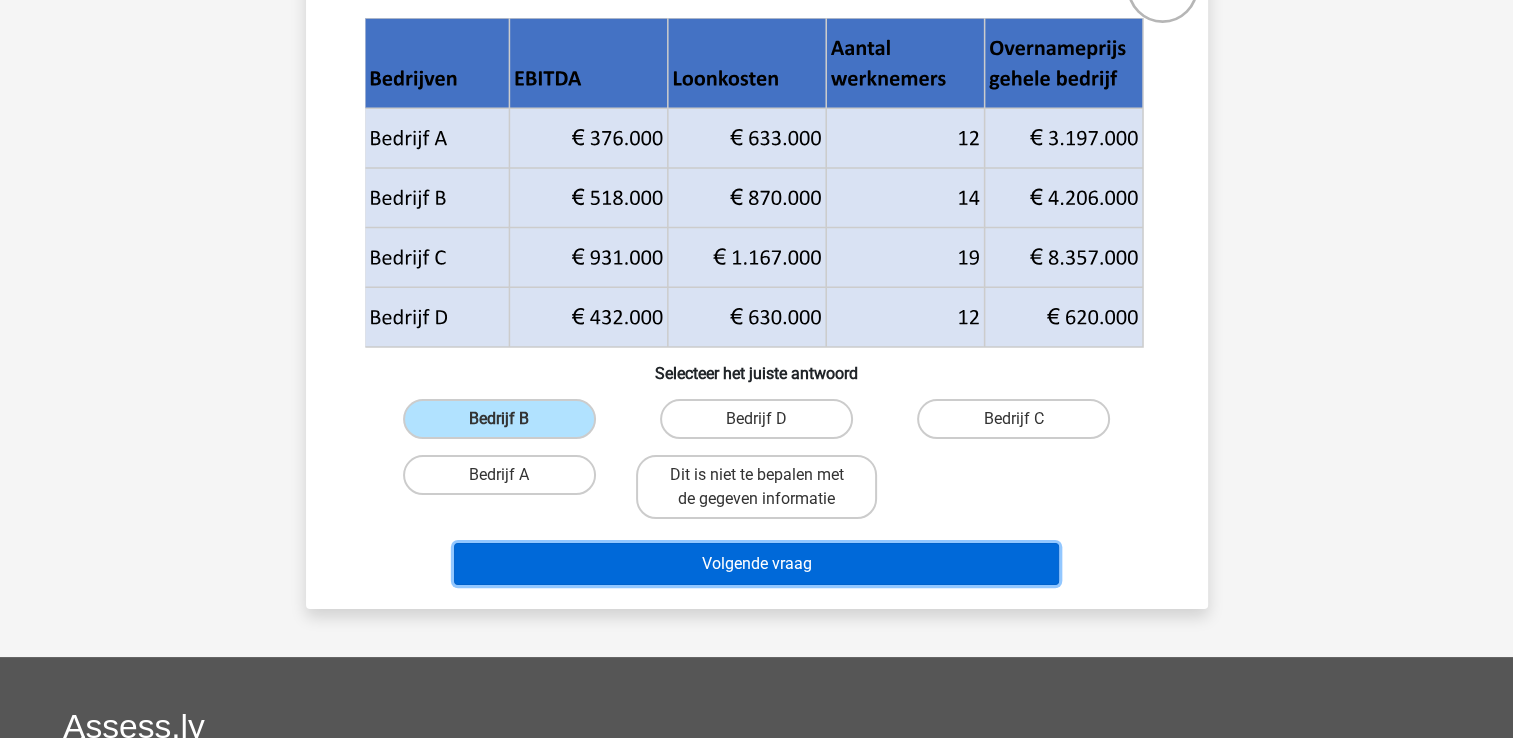 click on "Volgende vraag" at bounding box center [756, 564] 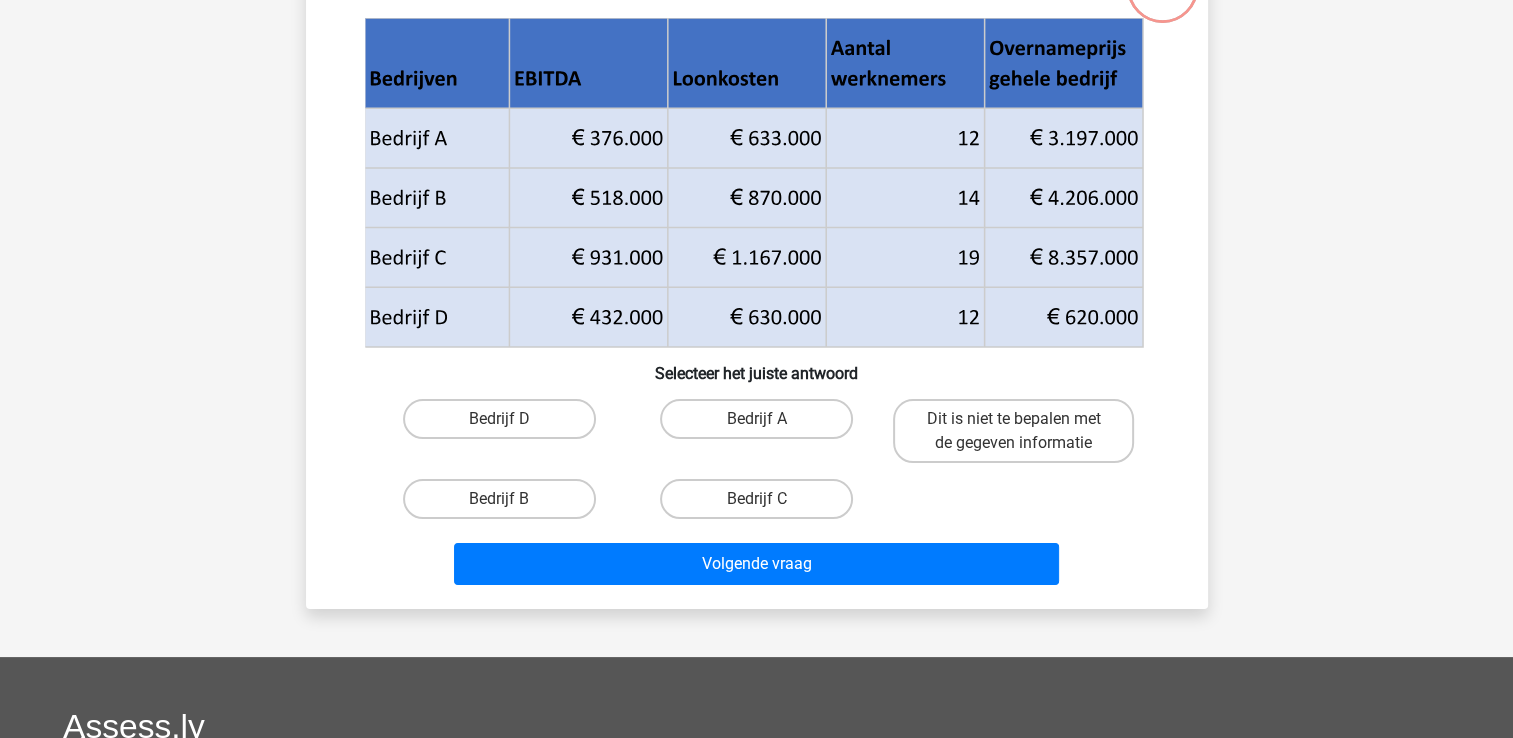 scroll, scrollTop: 92, scrollLeft: 0, axis: vertical 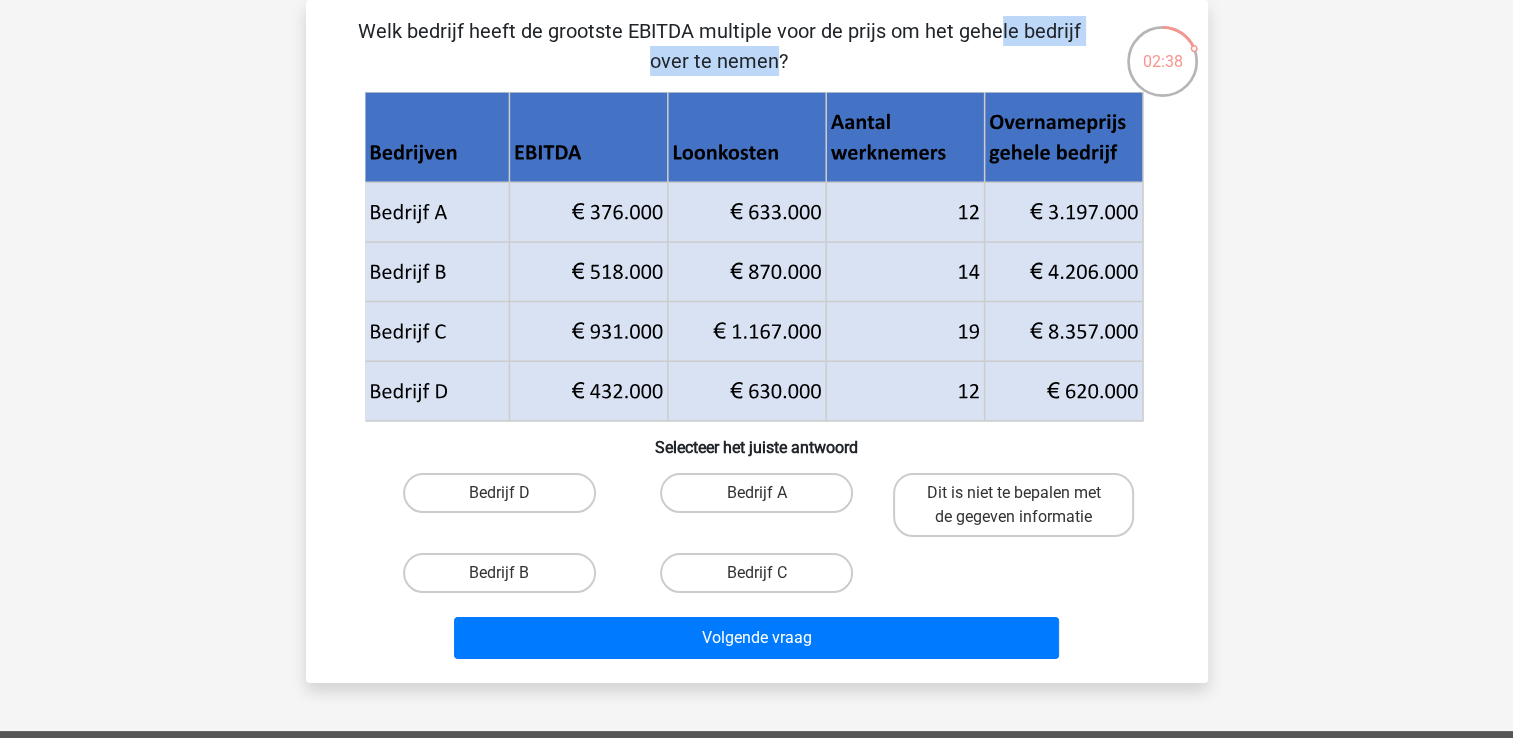 drag, startPoint x: 563, startPoint y: 30, endPoint x: 785, endPoint y: 38, distance: 222.1441 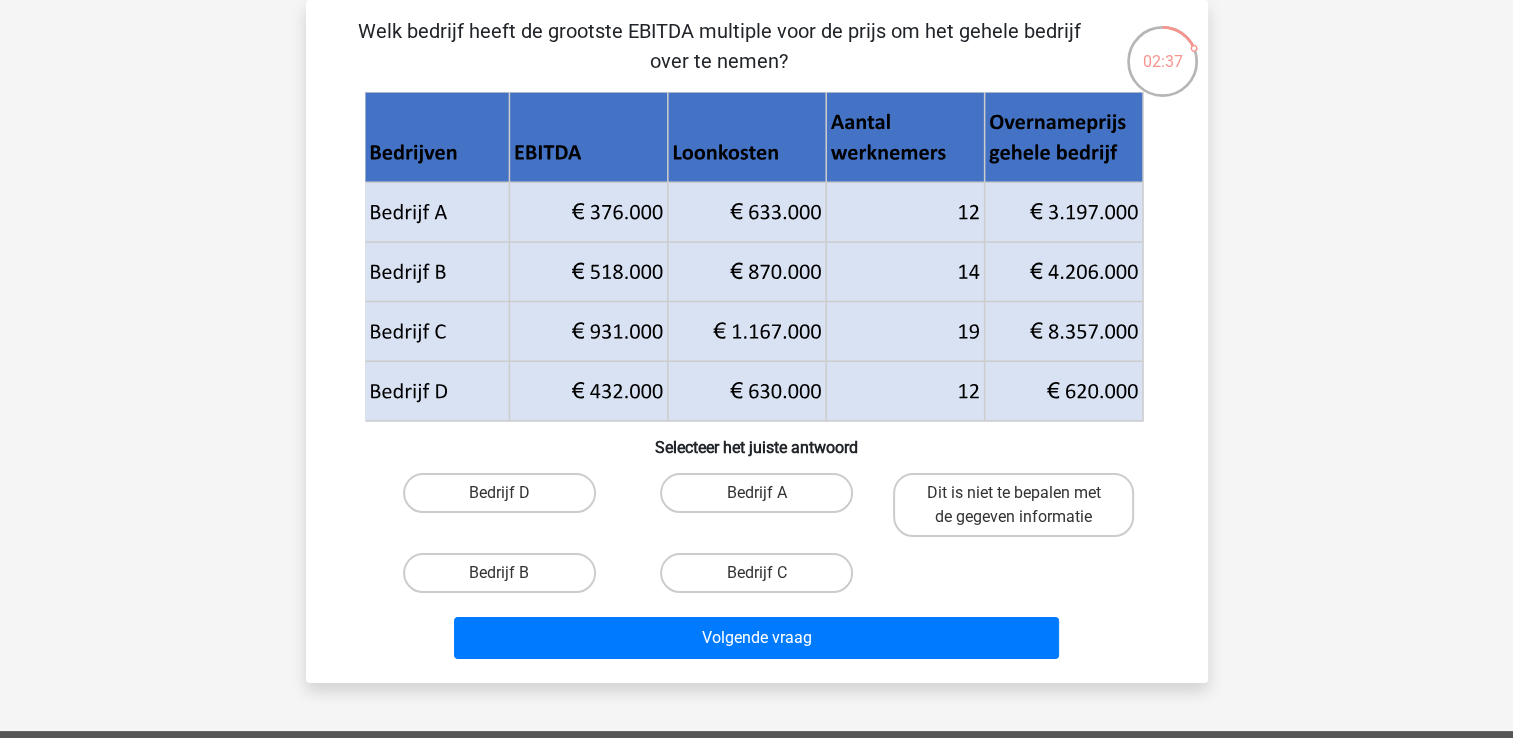 drag, startPoint x: 785, startPoint y: 38, endPoint x: 1082, endPoint y: 46, distance: 297.10773 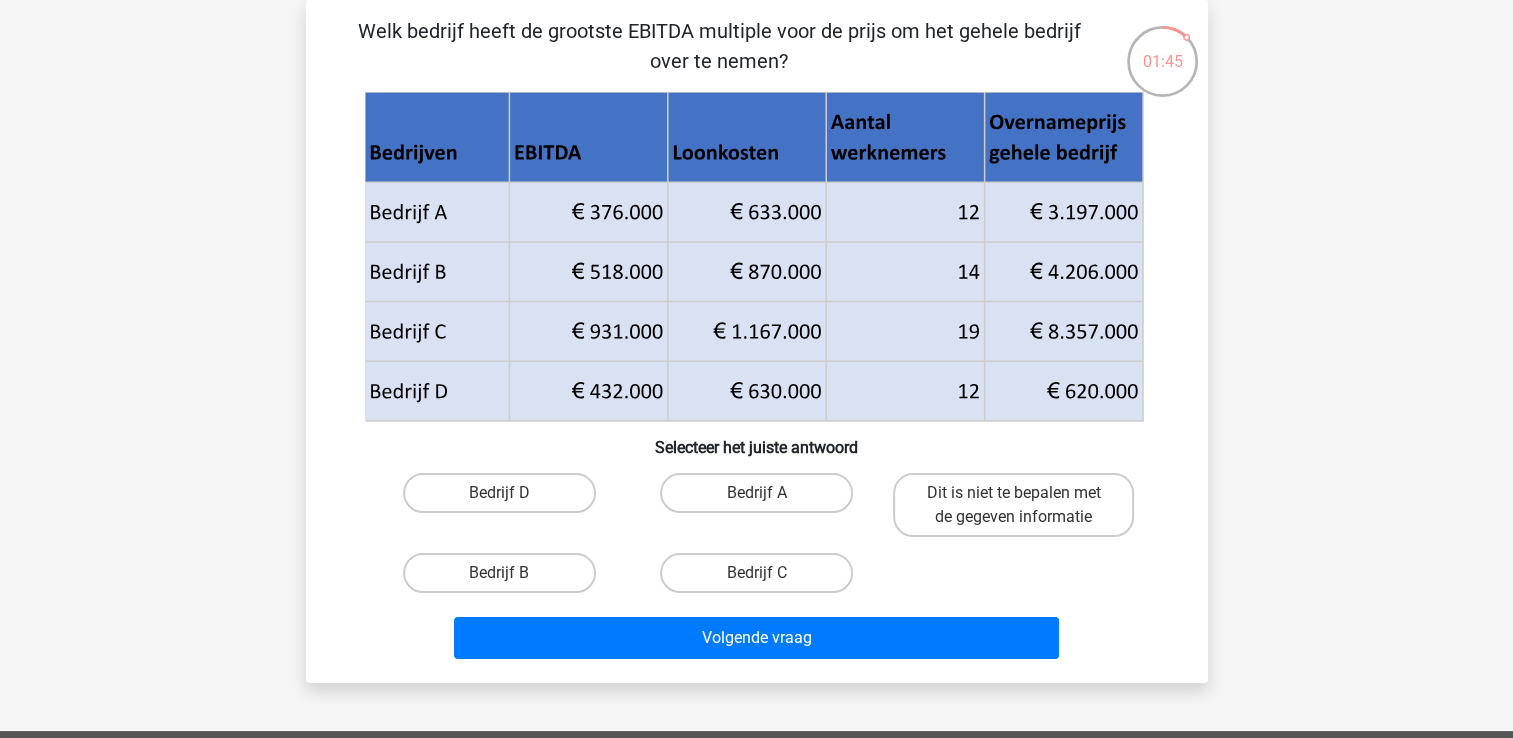 click 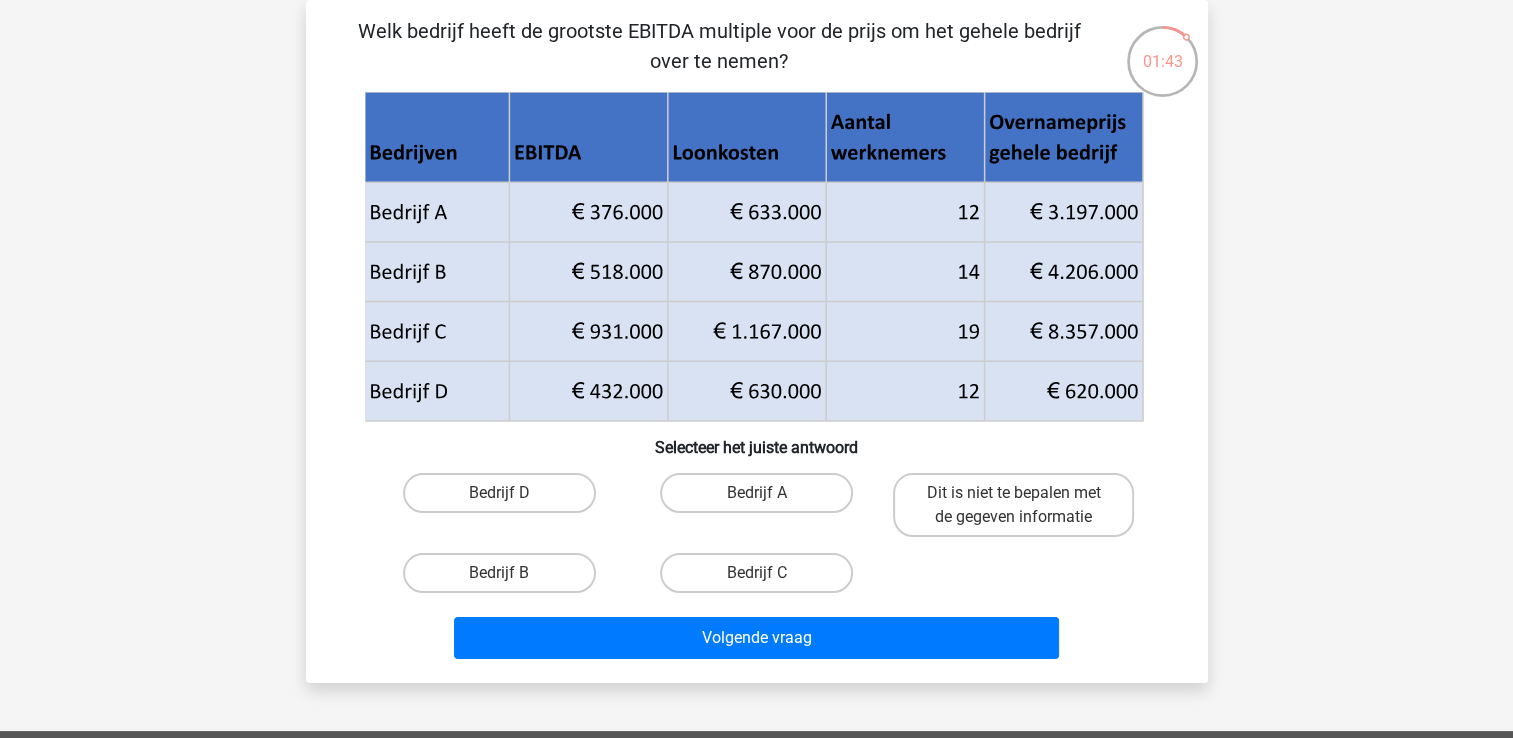 click 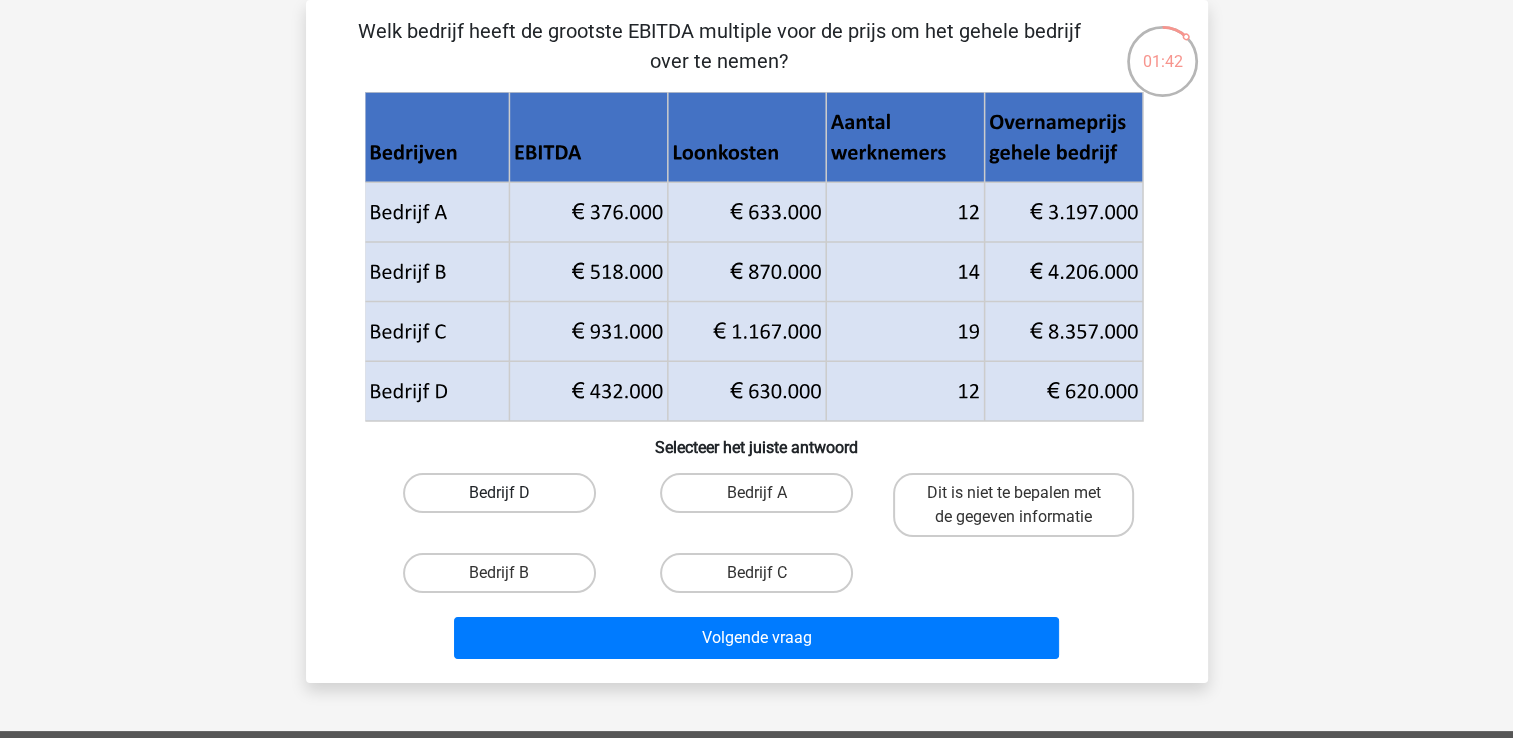 click on "Bedrijf D" at bounding box center (499, 493) 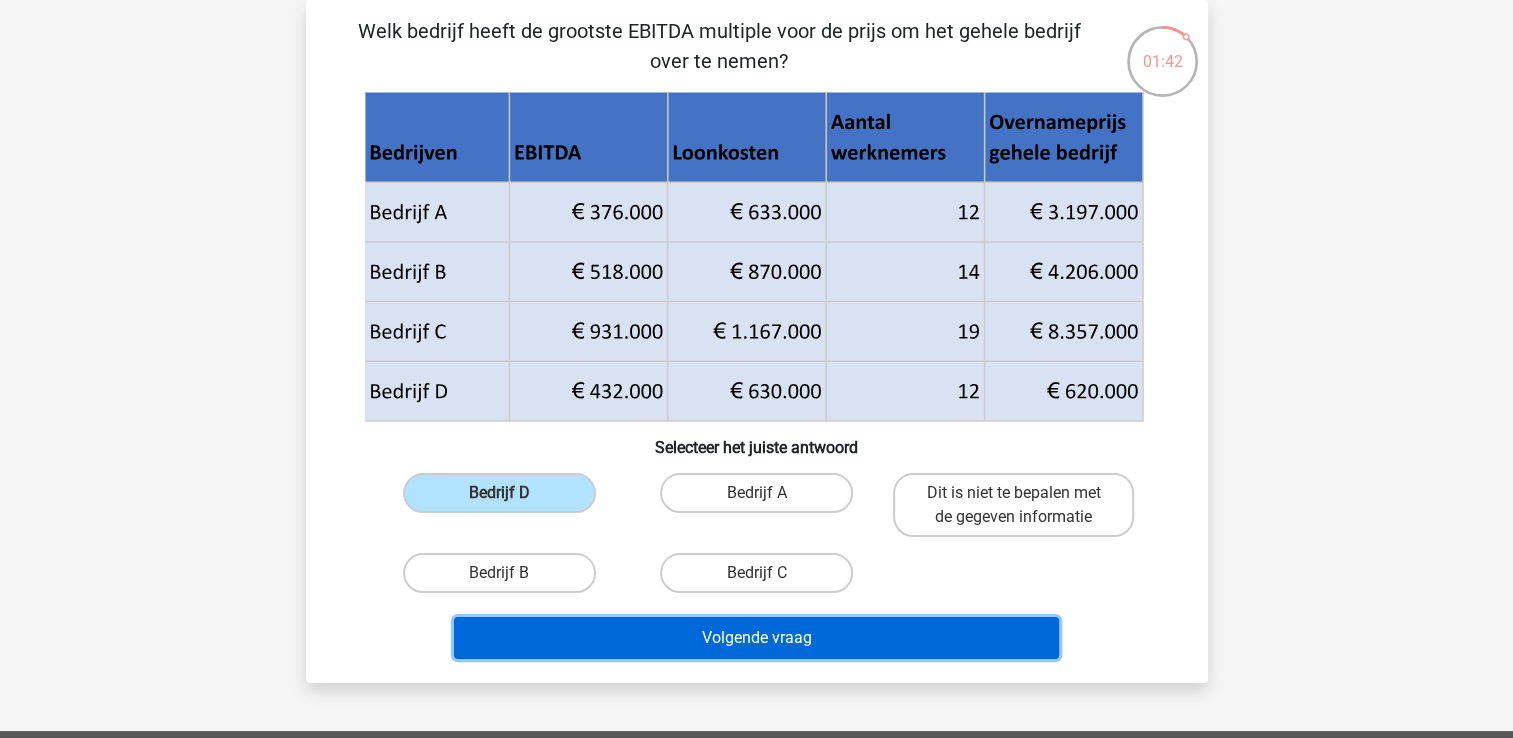 click on "Volgende vraag" at bounding box center [756, 638] 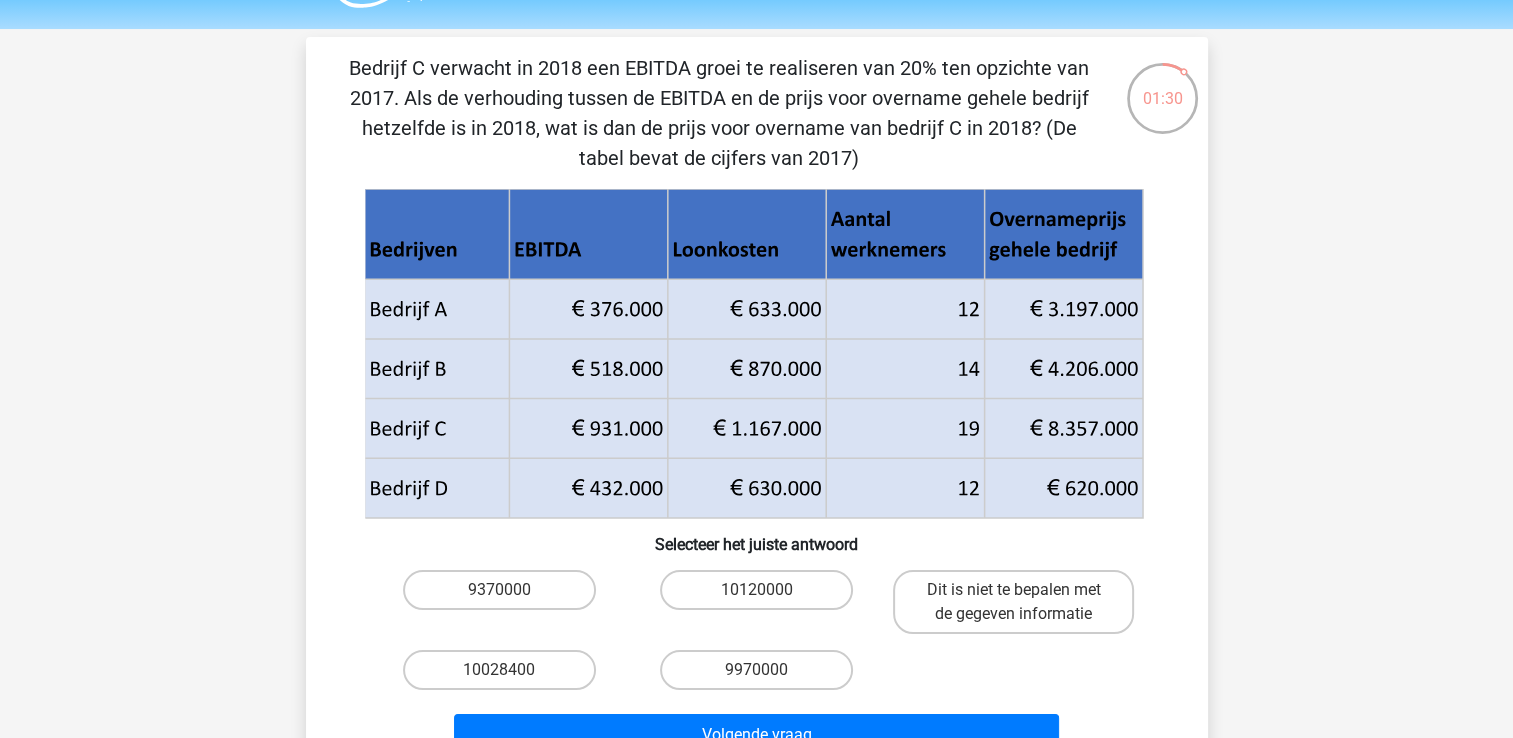scroll, scrollTop: 0, scrollLeft: 0, axis: both 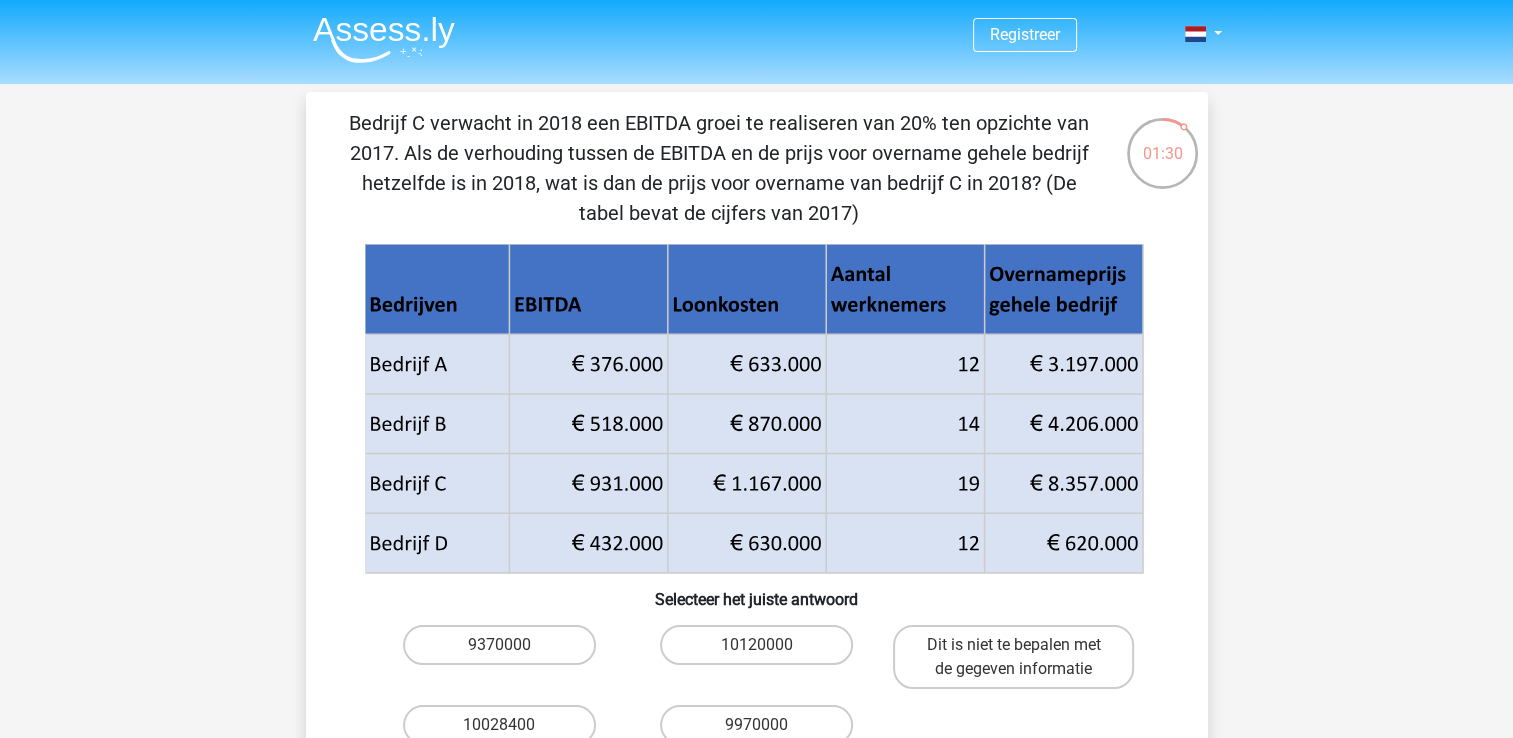 click on "Registreer
Nederlands
English" at bounding box center (756, 705) 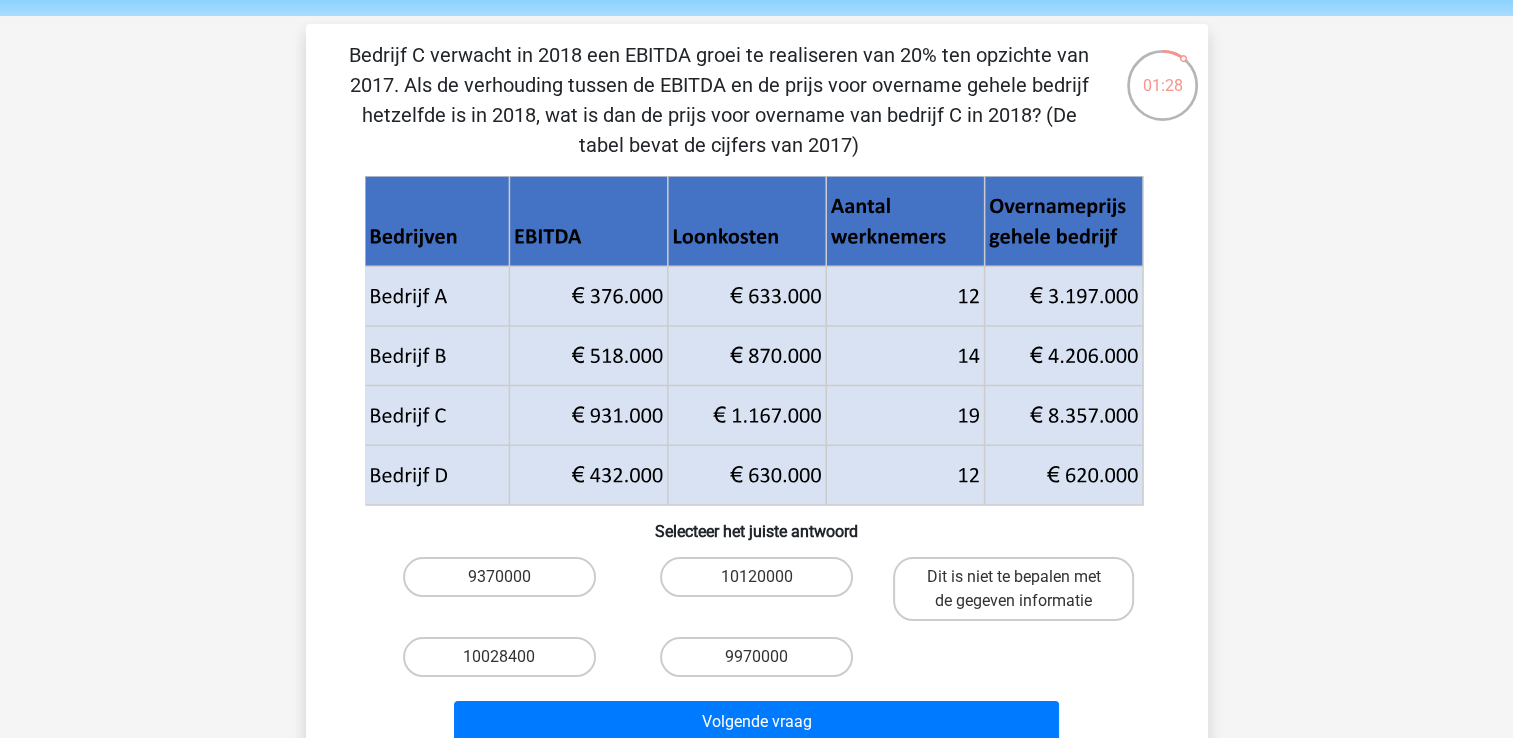 scroll, scrollTop: 93, scrollLeft: 0, axis: vertical 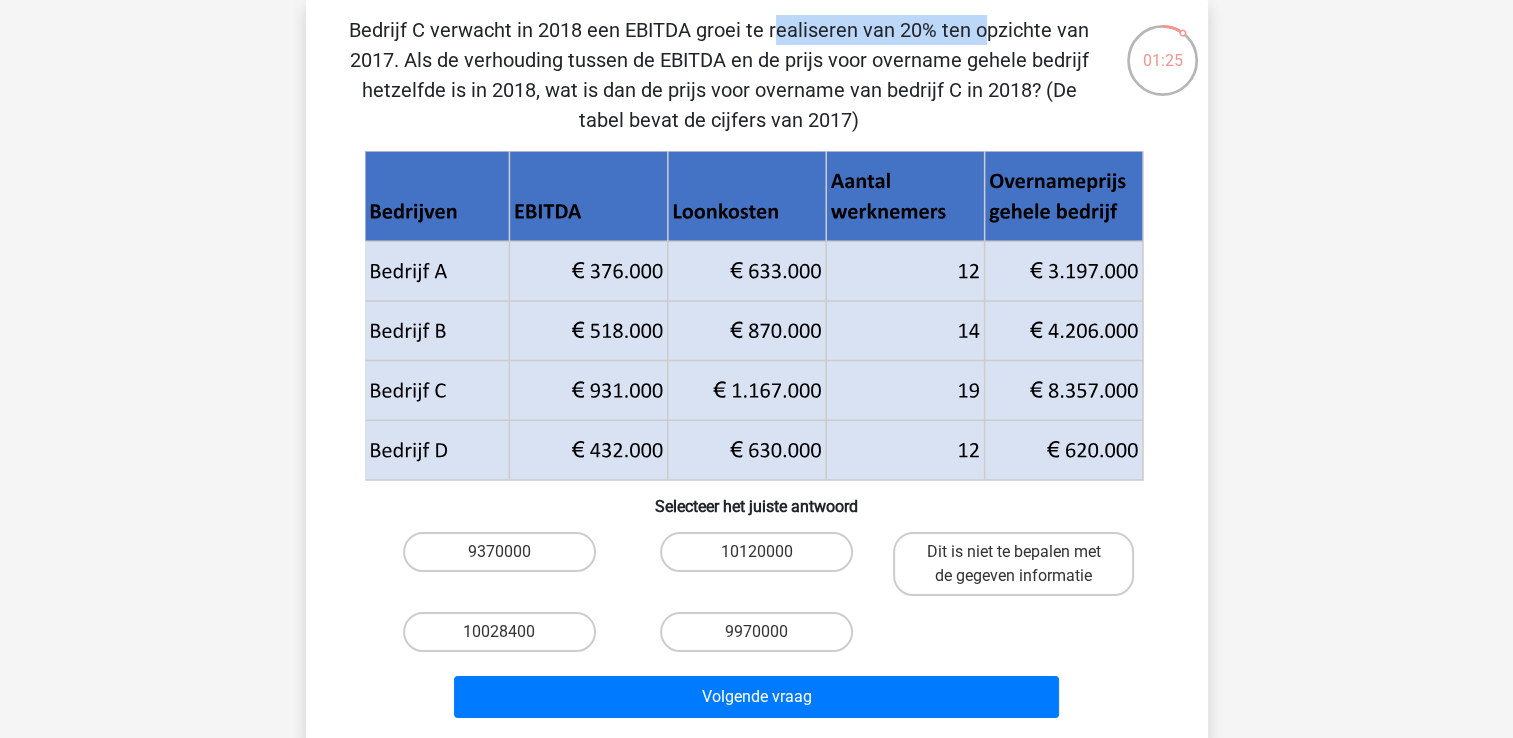 drag, startPoint x: 375, startPoint y: 34, endPoint x: 574, endPoint y: 42, distance: 199.16074 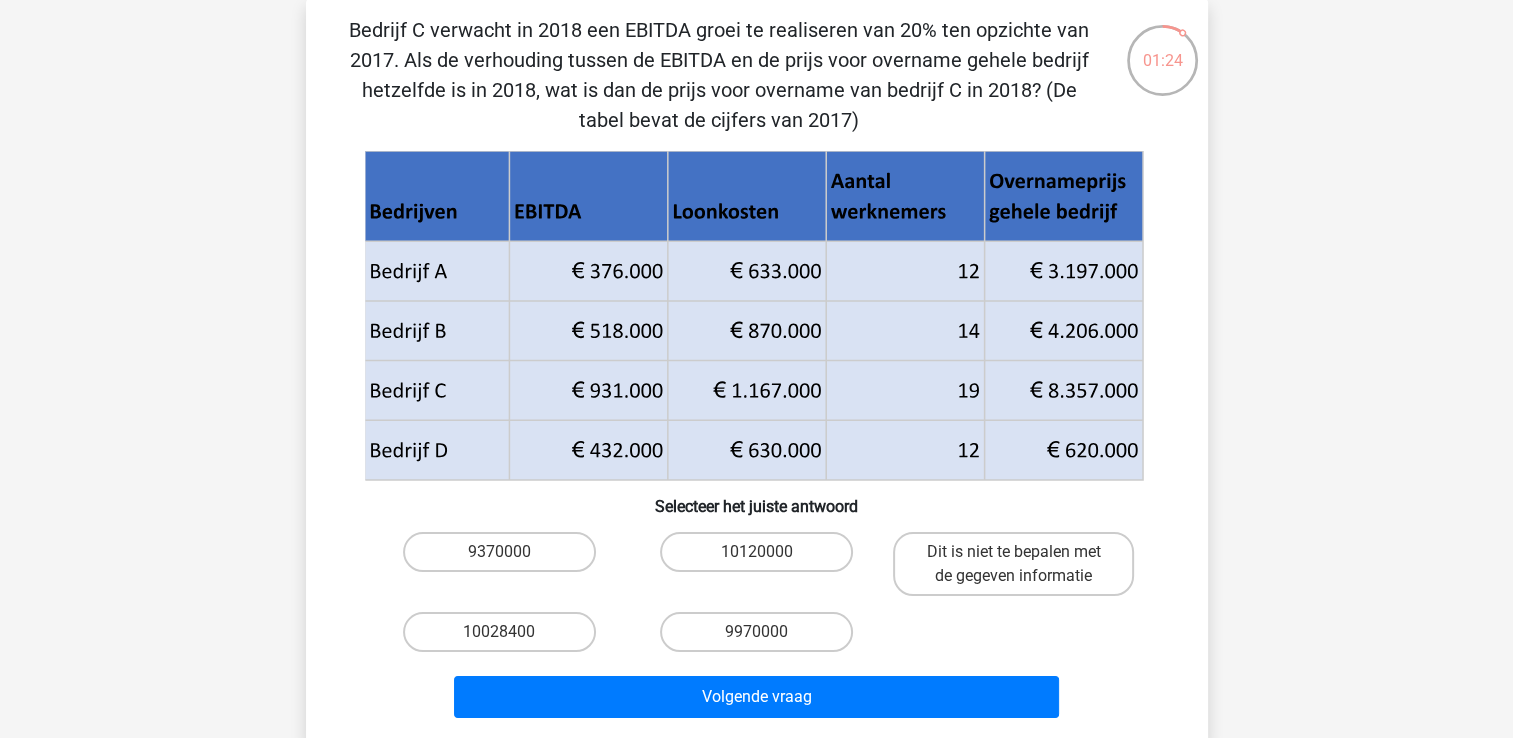 drag, startPoint x: 574, startPoint y: 42, endPoint x: 233, endPoint y: 272, distance: 411.3162 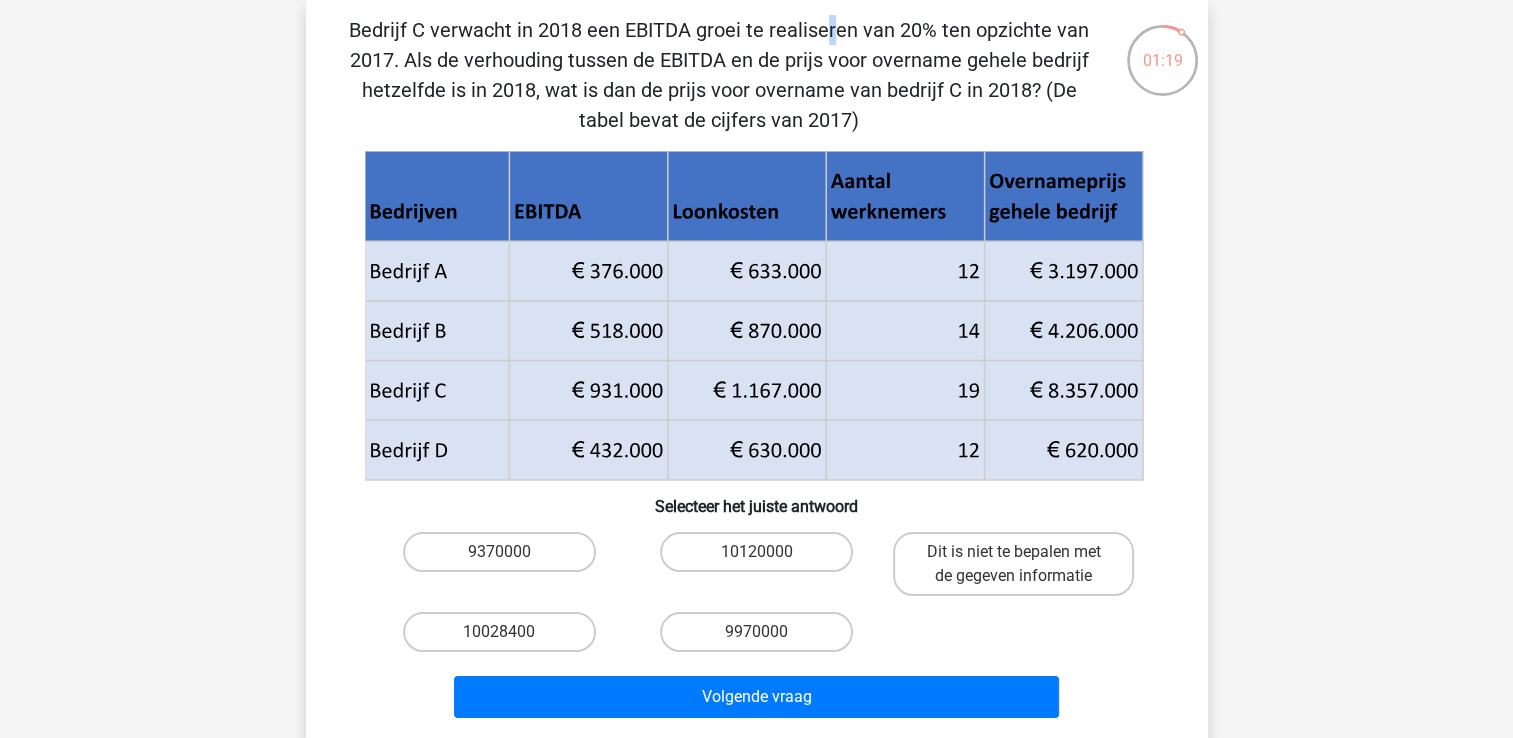 click on "Bedrijf C verwacht in 2018 een EBITDA groei te realiseren van 20% ten opzichte van 2017. Als de verhouding tussen de EBITDA en de prijs voor overname gehele bedrijf hetzelfde is in 2018, wat is dan de prijs voor overname van bedrijf C in 2018? (De tabel bevat de cijfers van 2017)" at bounding box center (719, 75) 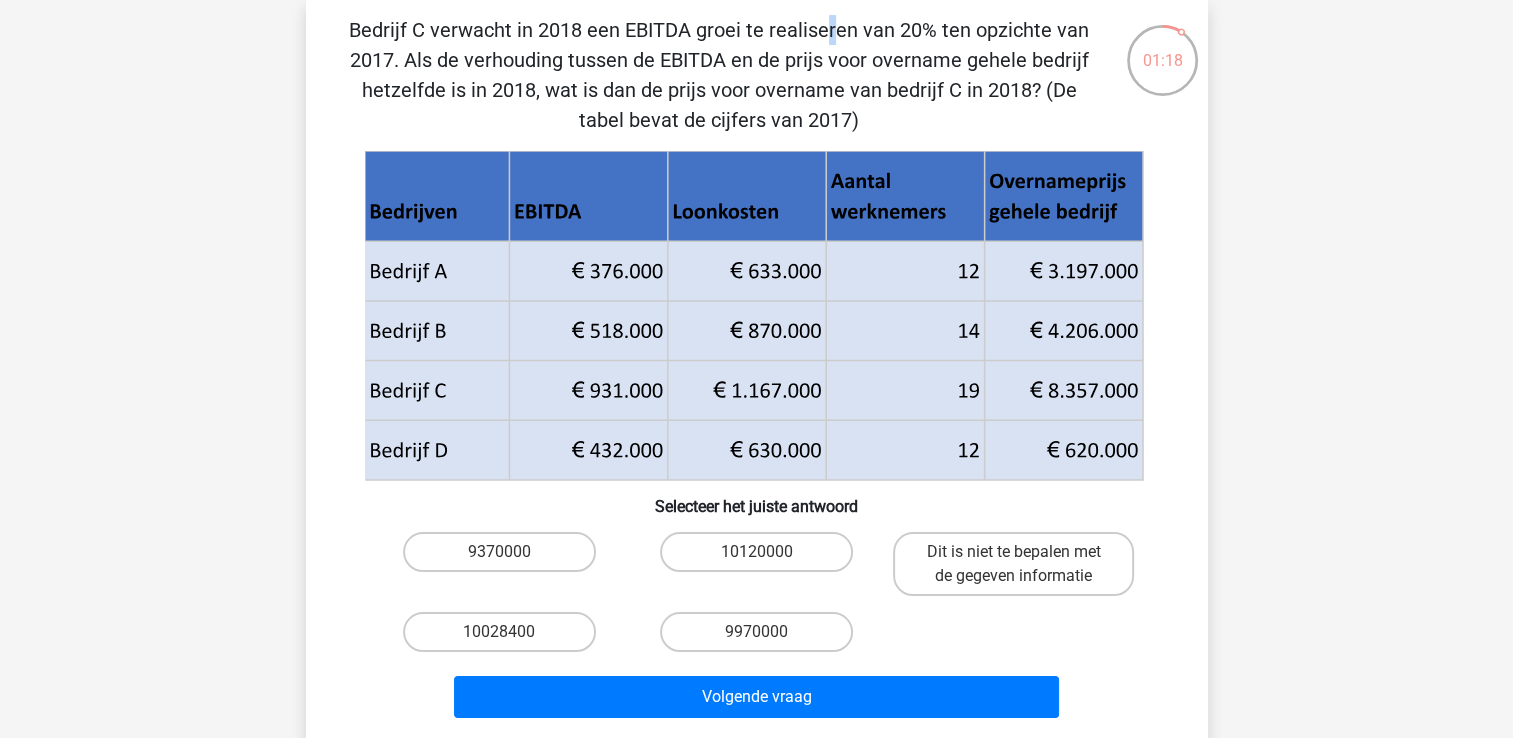 drag, startPoint x: 417, startPoint y: 32, endPoint x: 186, endPoint y: 105, distance: 242.2602 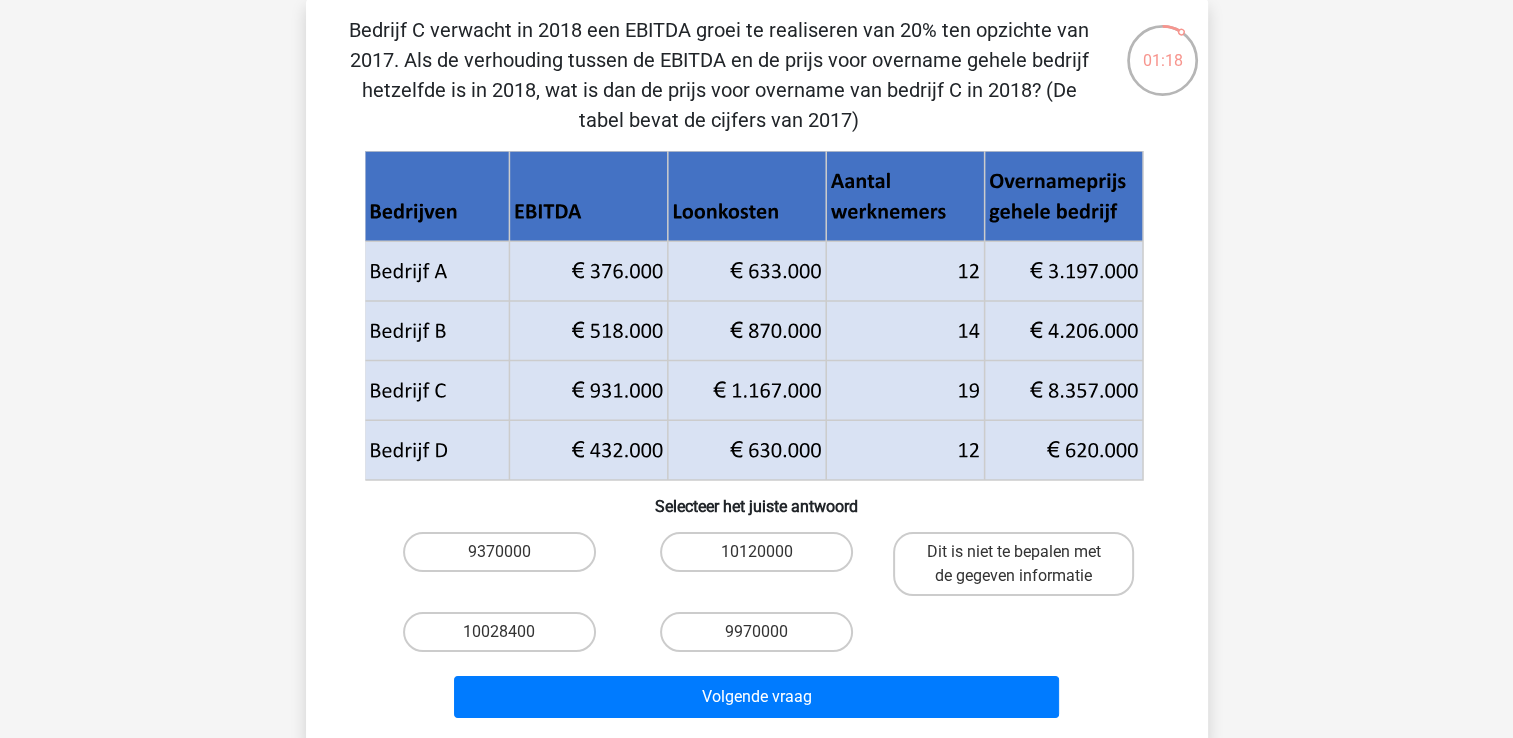 drag, startPoint x: 186, startPoint y: 105, endPoint x: 449, endPoint y: 58, distance: 267.16663 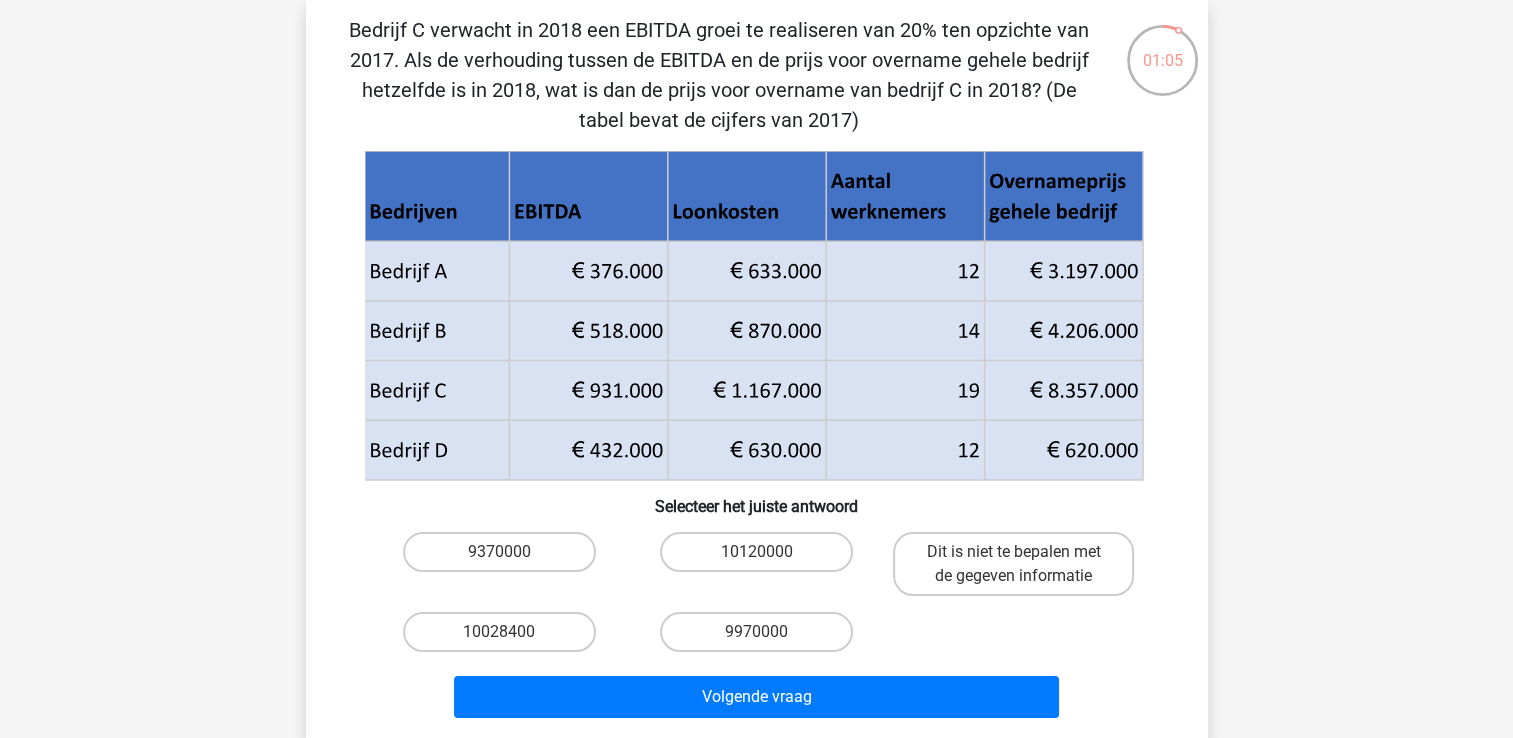 click on "01:05
Vraag 9
van de 10
Categorie:
numeriek redeneren set 1" at bounding box center [757, 370] 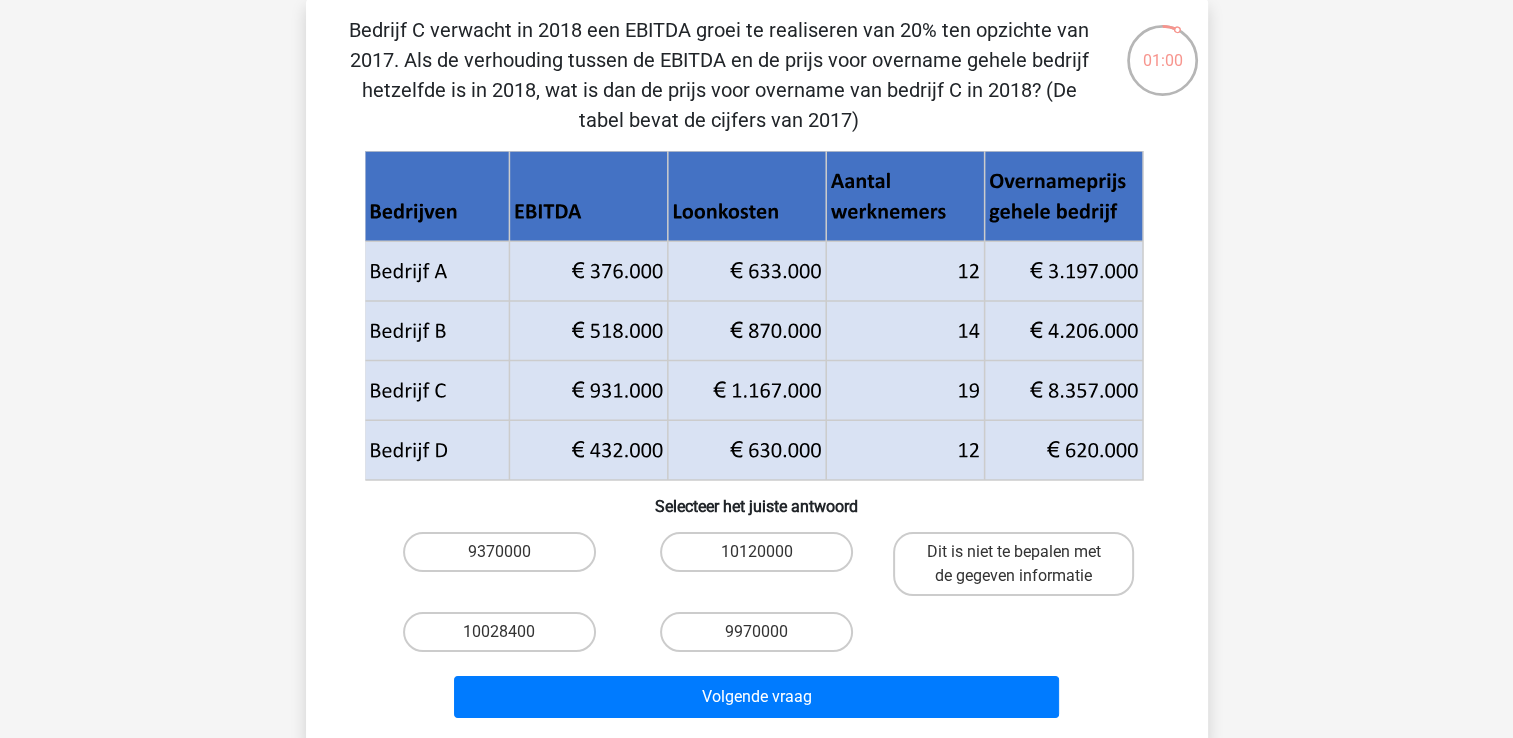 click on "Registreer
Nederlands
English" at bounding box center (756, 612) 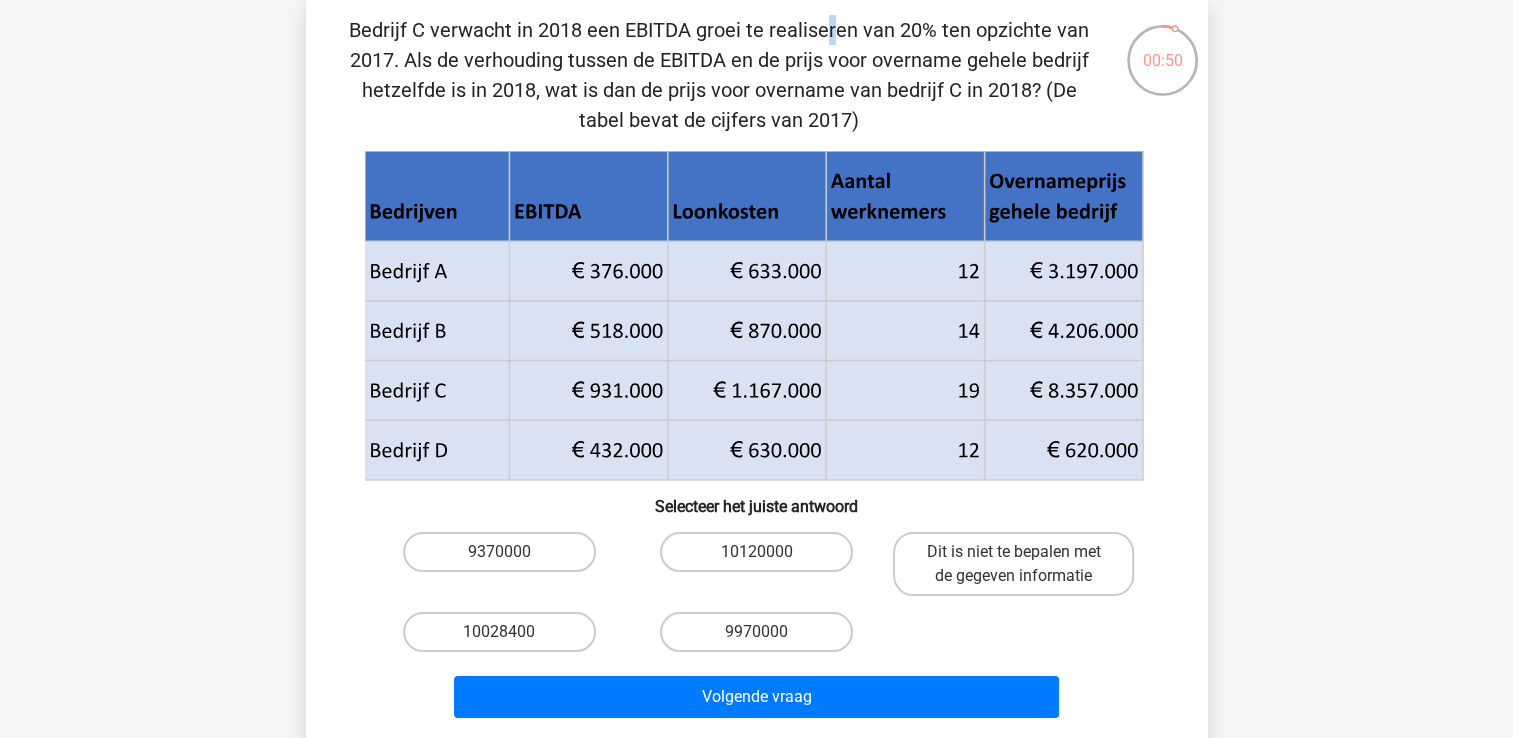 click on "Bedrijf C verwacht in 2018 een EBITDA groei te realiseren van 20% ten opzichte van 2017. Als de verhouding tussen de EBITDA en de prijs voor overname gehele bedrijf hetzelfde is in 2018, wat is dan de prijs voor overname van bedrijf C in 2018? (De tabel bevat de cijfers van 2017)" at bounding box center (719, 75) 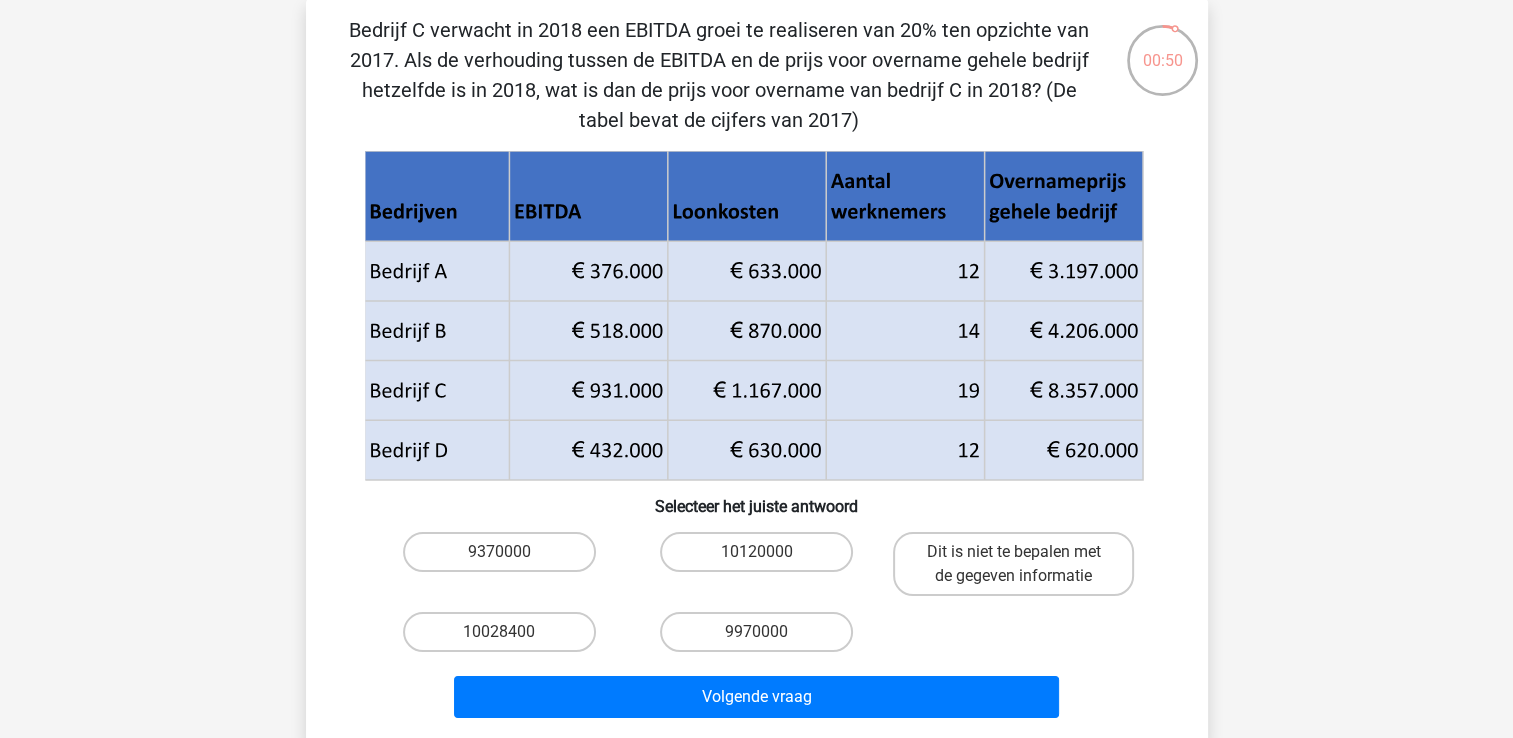 drag, startPoint x: 424, startPoint y: 18, endPoint x: 297, endPoint y: 132, distance: 170.66048 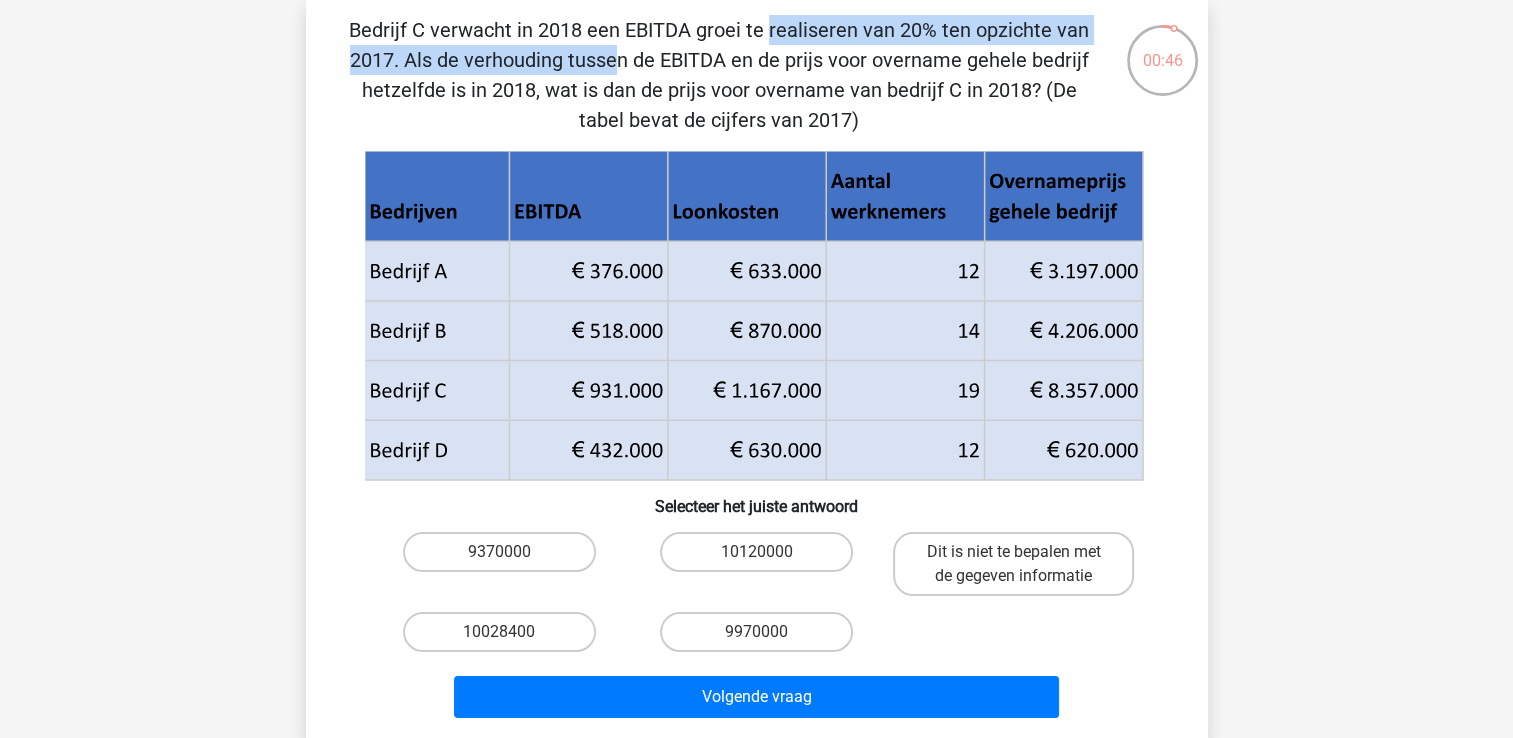 drag, startPoint x: 360, startPoint y: 24, endPoint x: 941, endPoint y: 31, distance: 581.0422 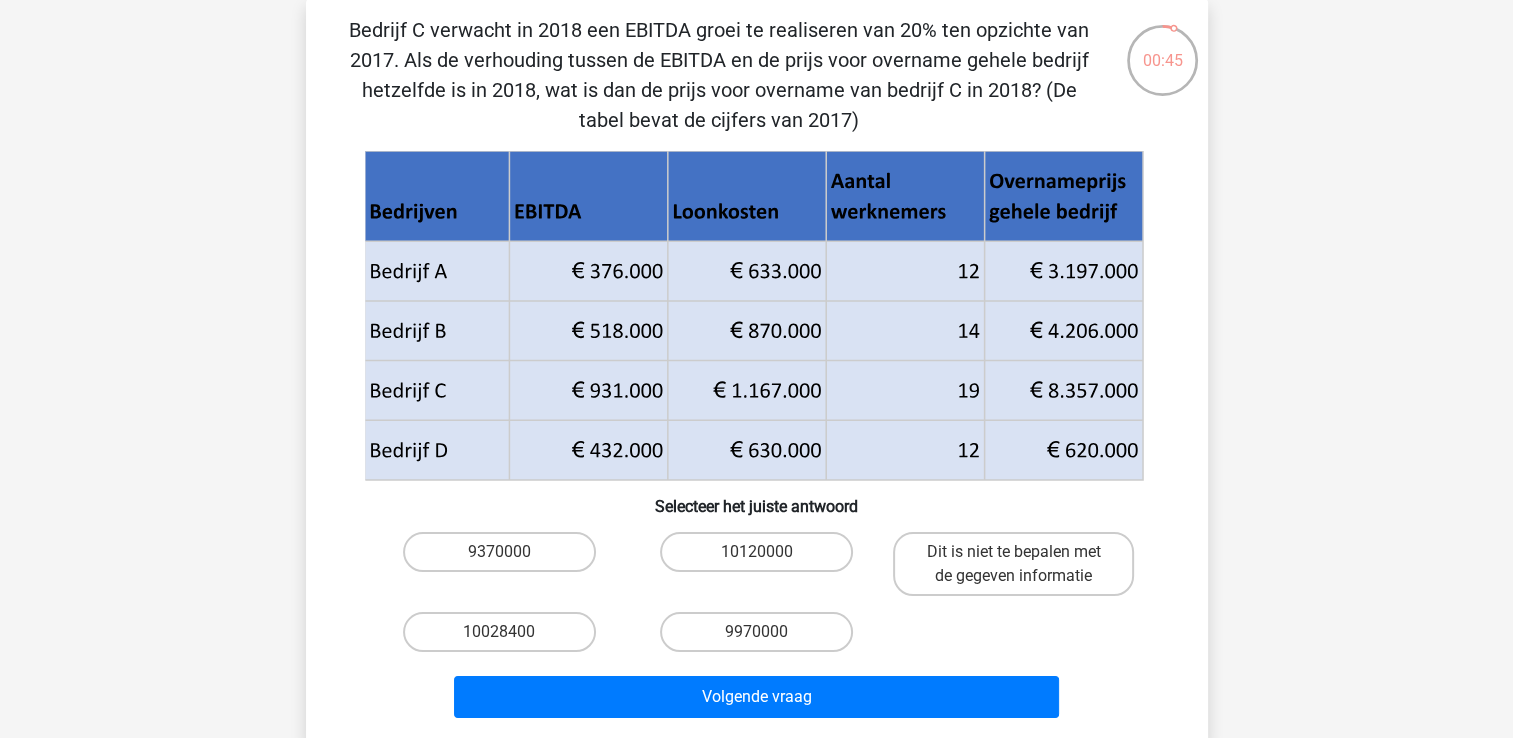 click 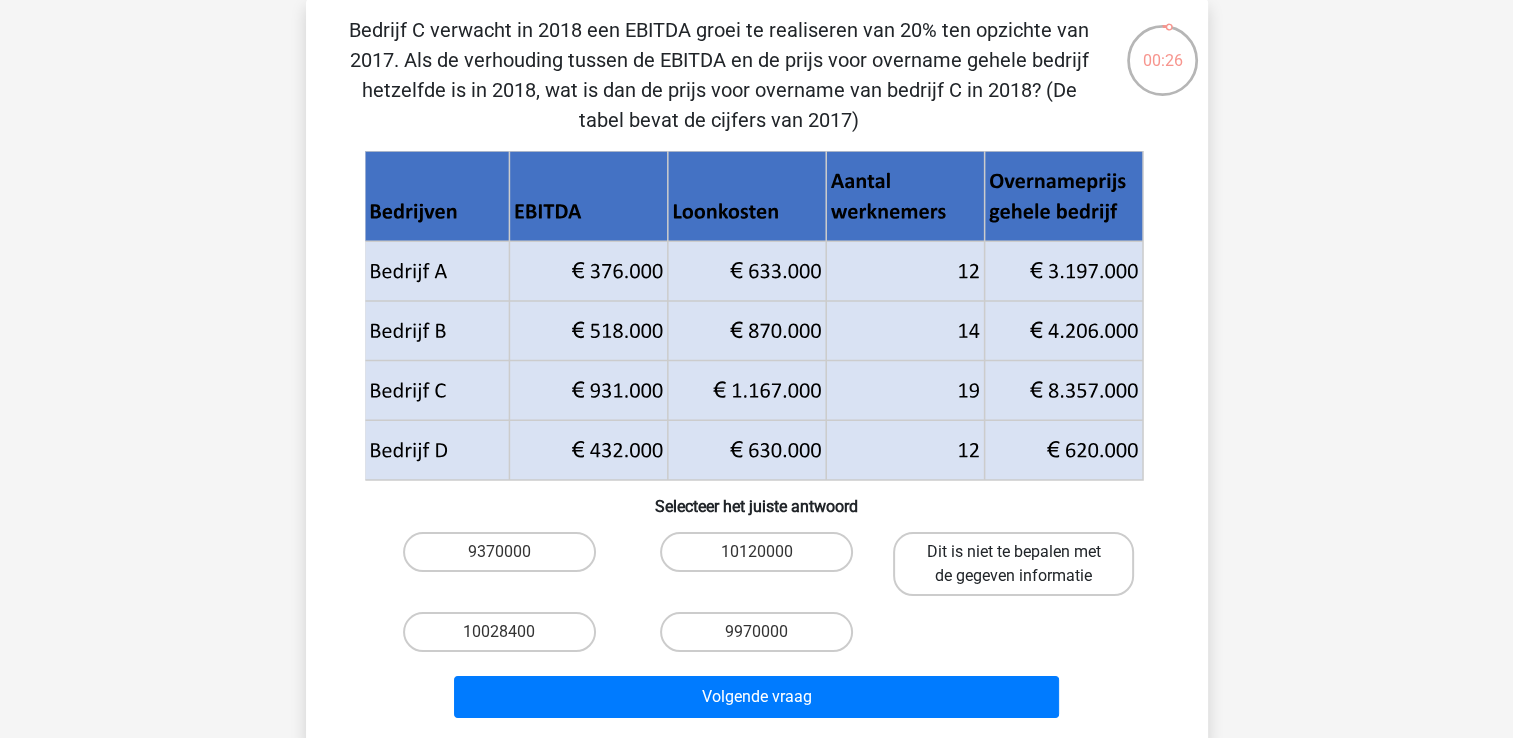 click on "Dit is niet te bepalen met de gegeven informatie" at bounding box center [1013, 564] 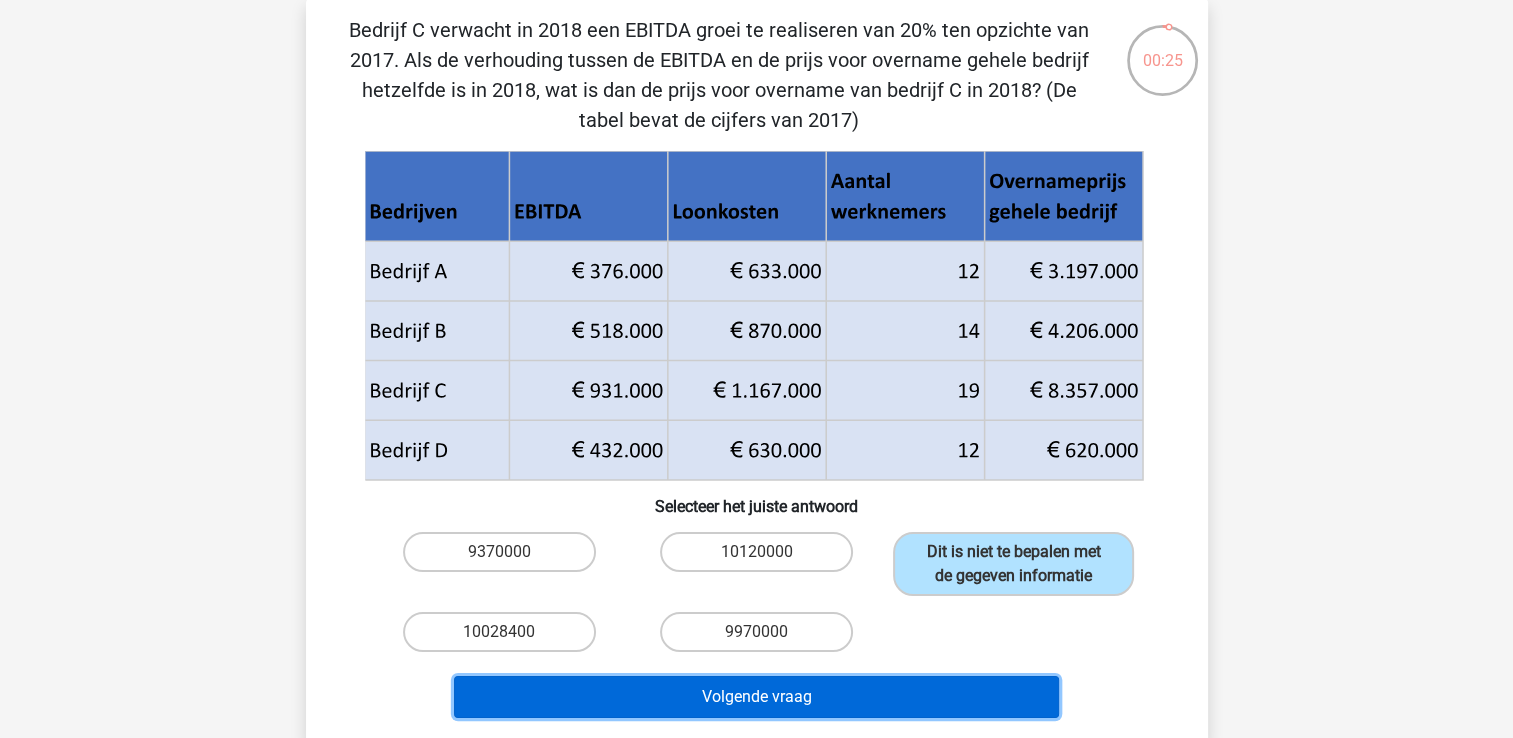 click on "Volgende vraag" at bounding box center (756, 697) 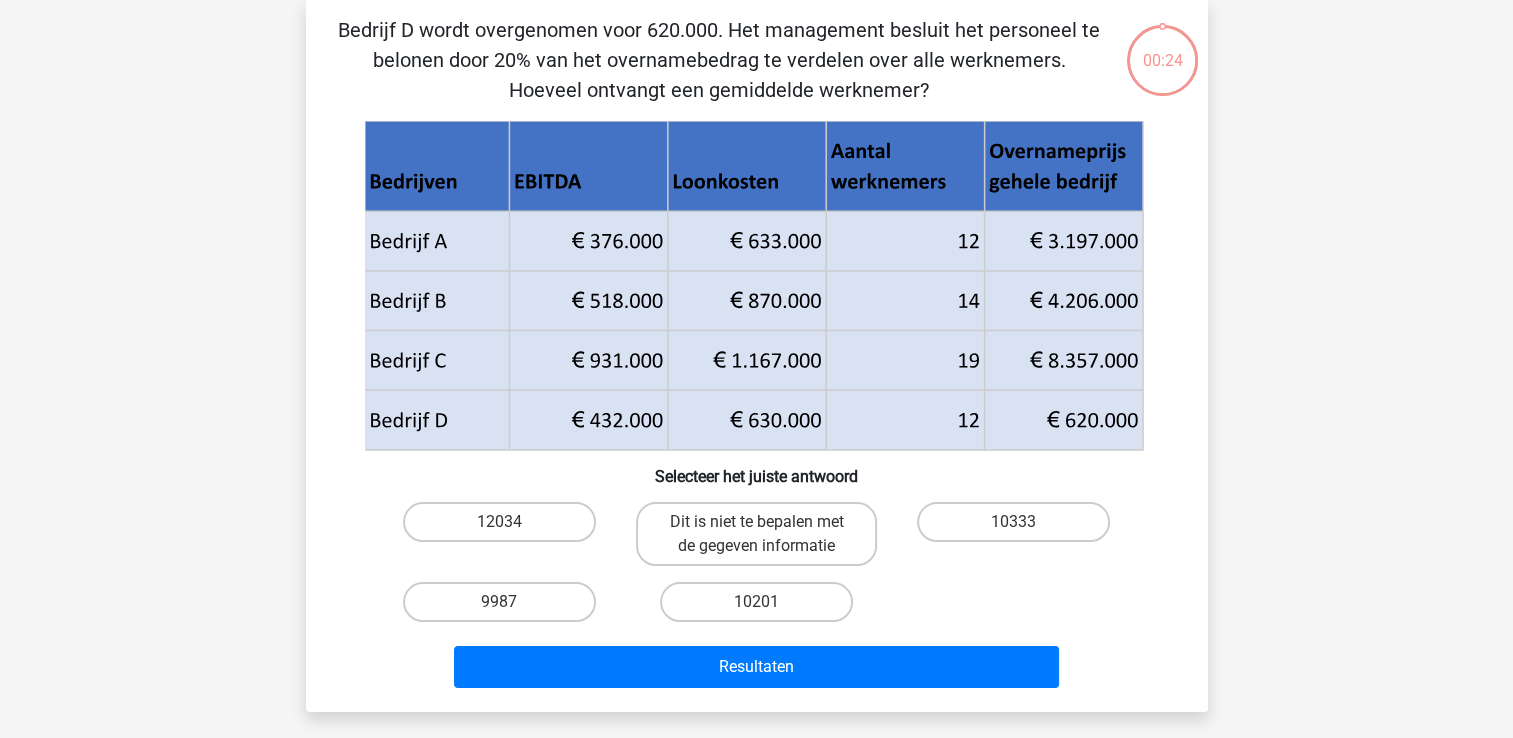 scroll, scrollTop: 92, scrollLeft: 0, axis: vertical 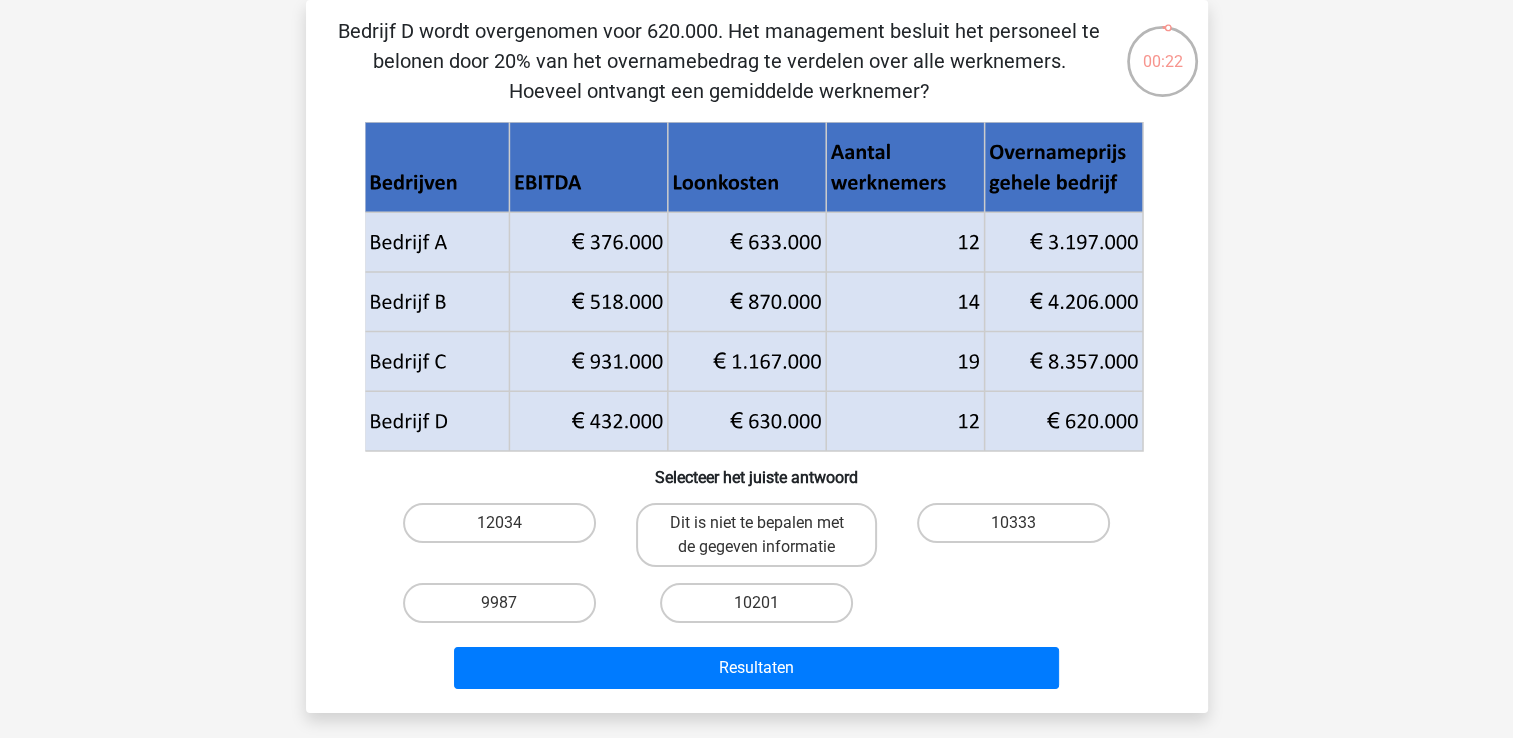 click on "10333" at bounding box center (1020, 529) 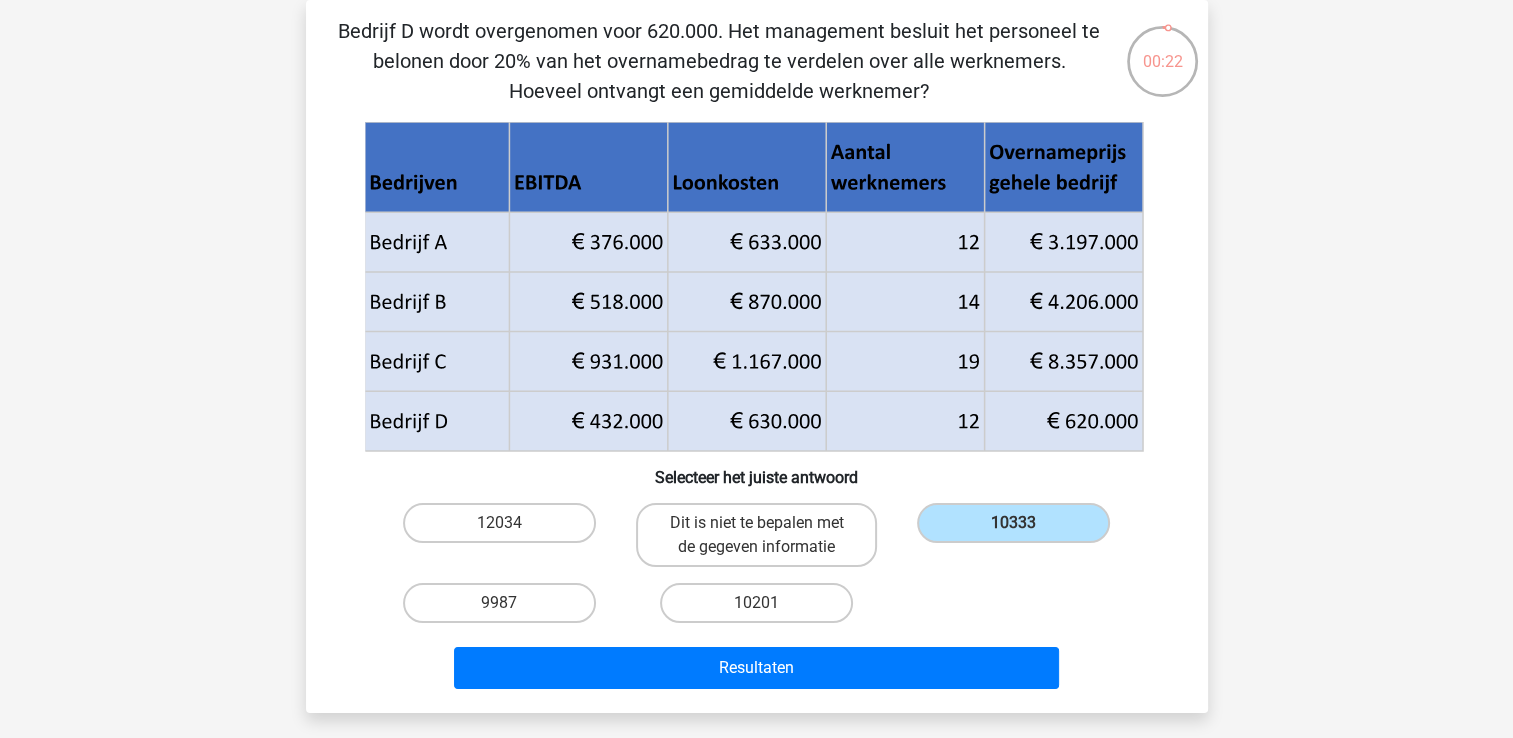 click on "Resultaten" at bounding box center (757, 664) 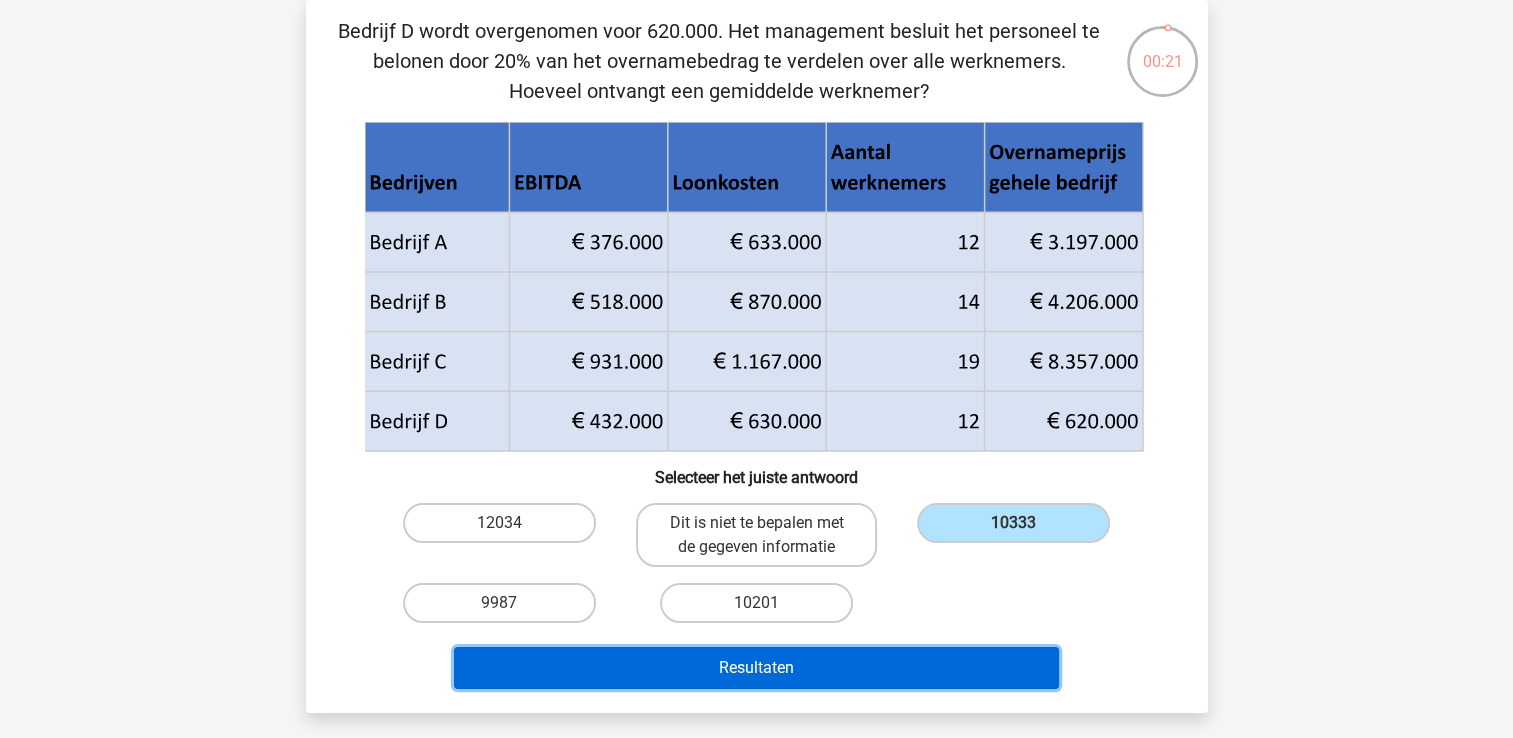 click on "Resultaten" at bounding box center [756, 668] 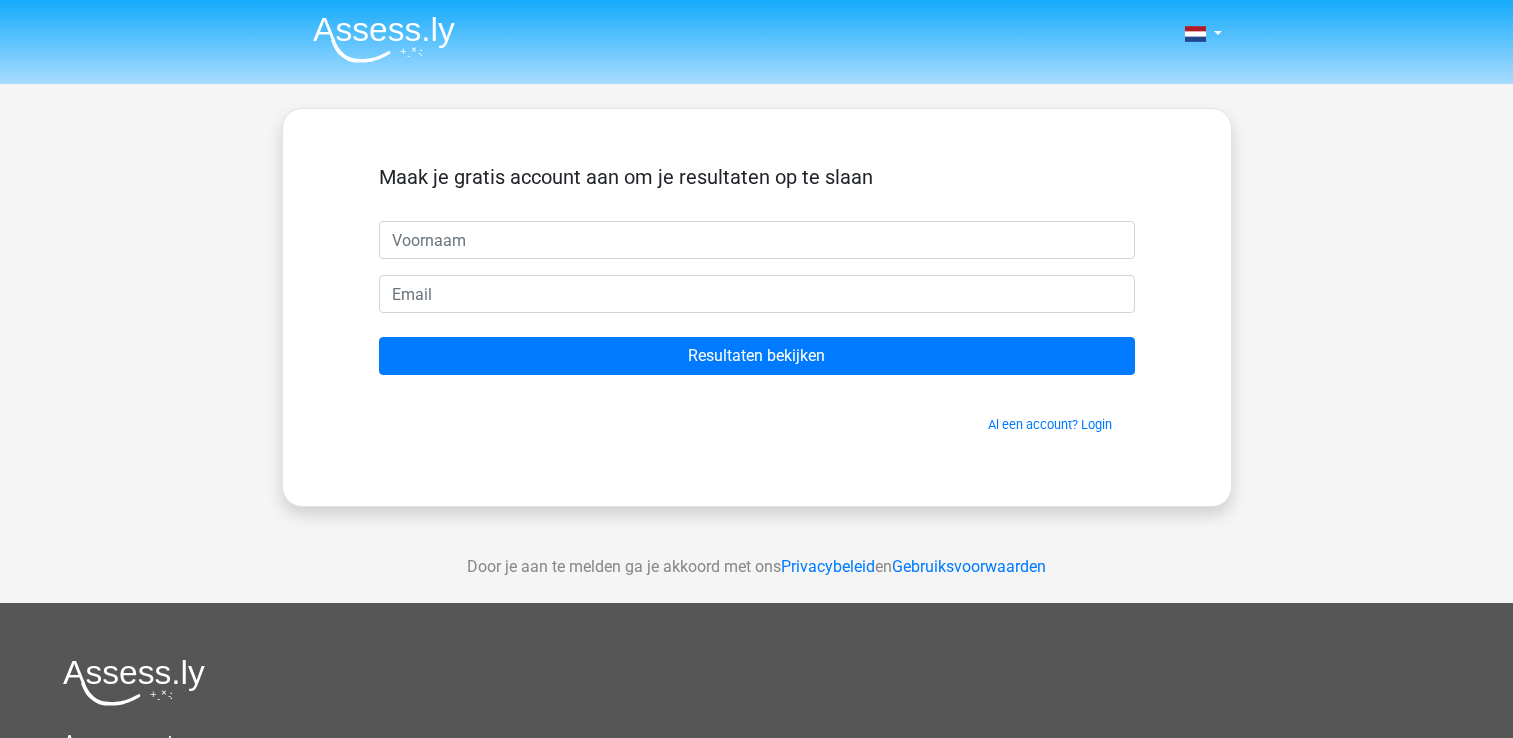scroll, scrollTop: 0, scrollLeft: 0, axis: both 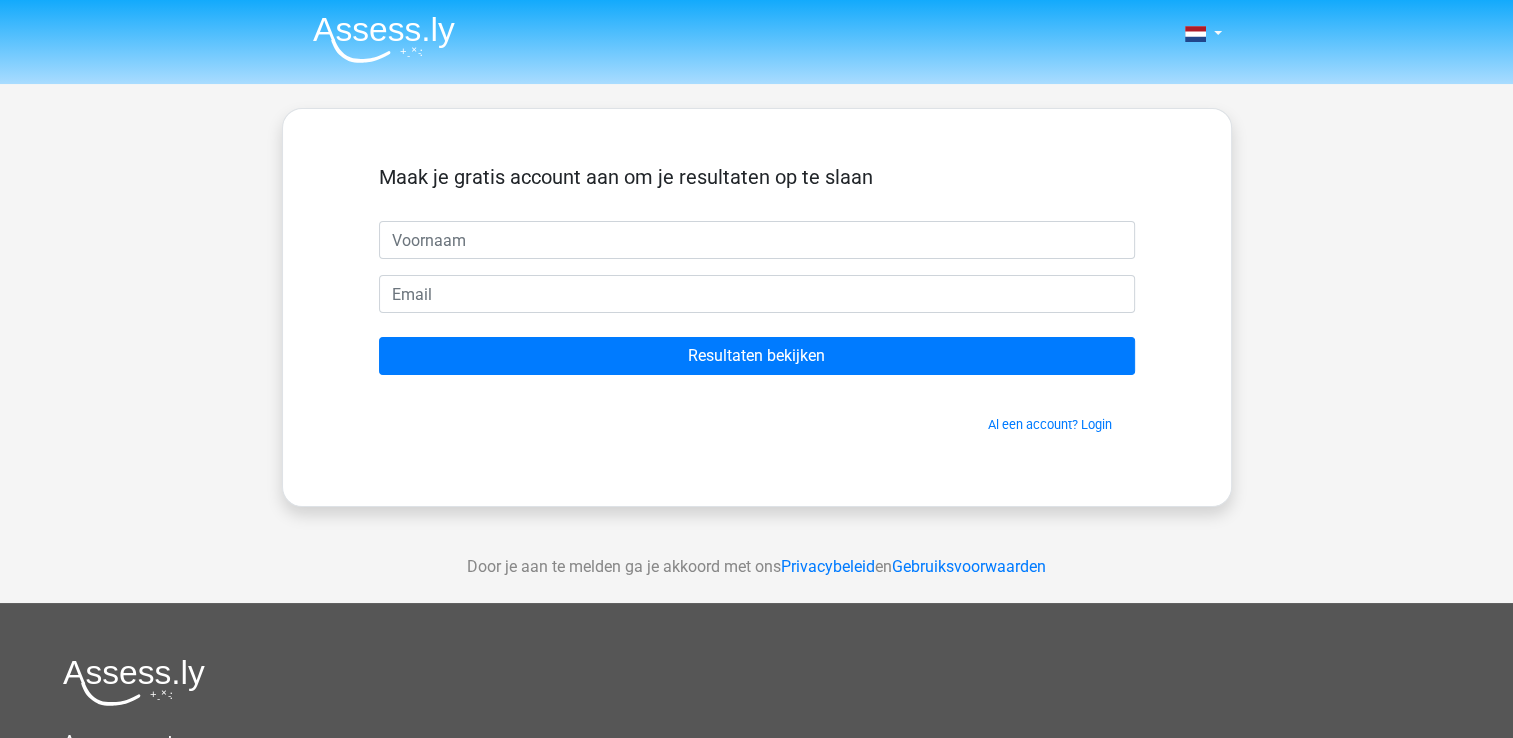 click at bounding box center [757, 240] 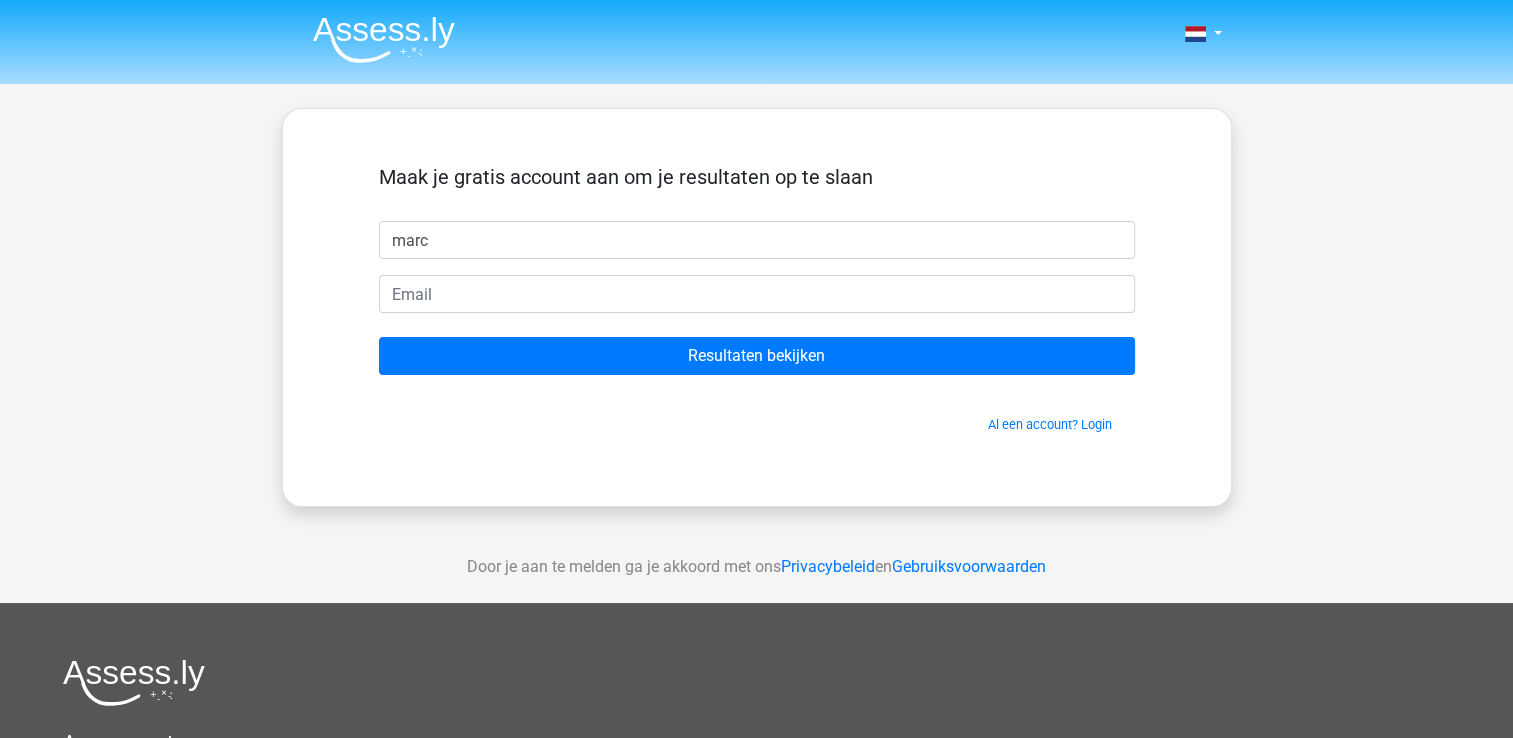 type on "marc" 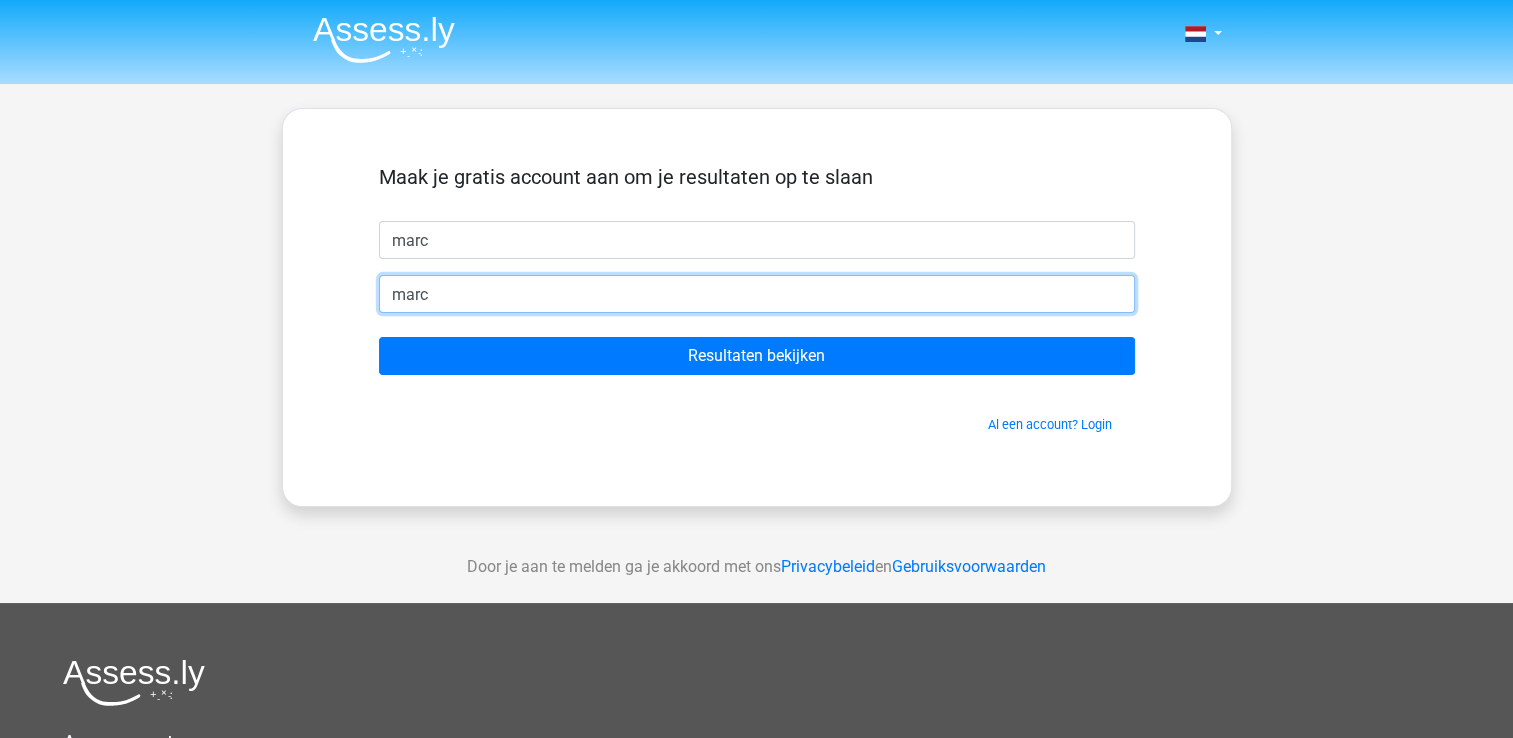 type on "[NAME]@[DOMAIN]" 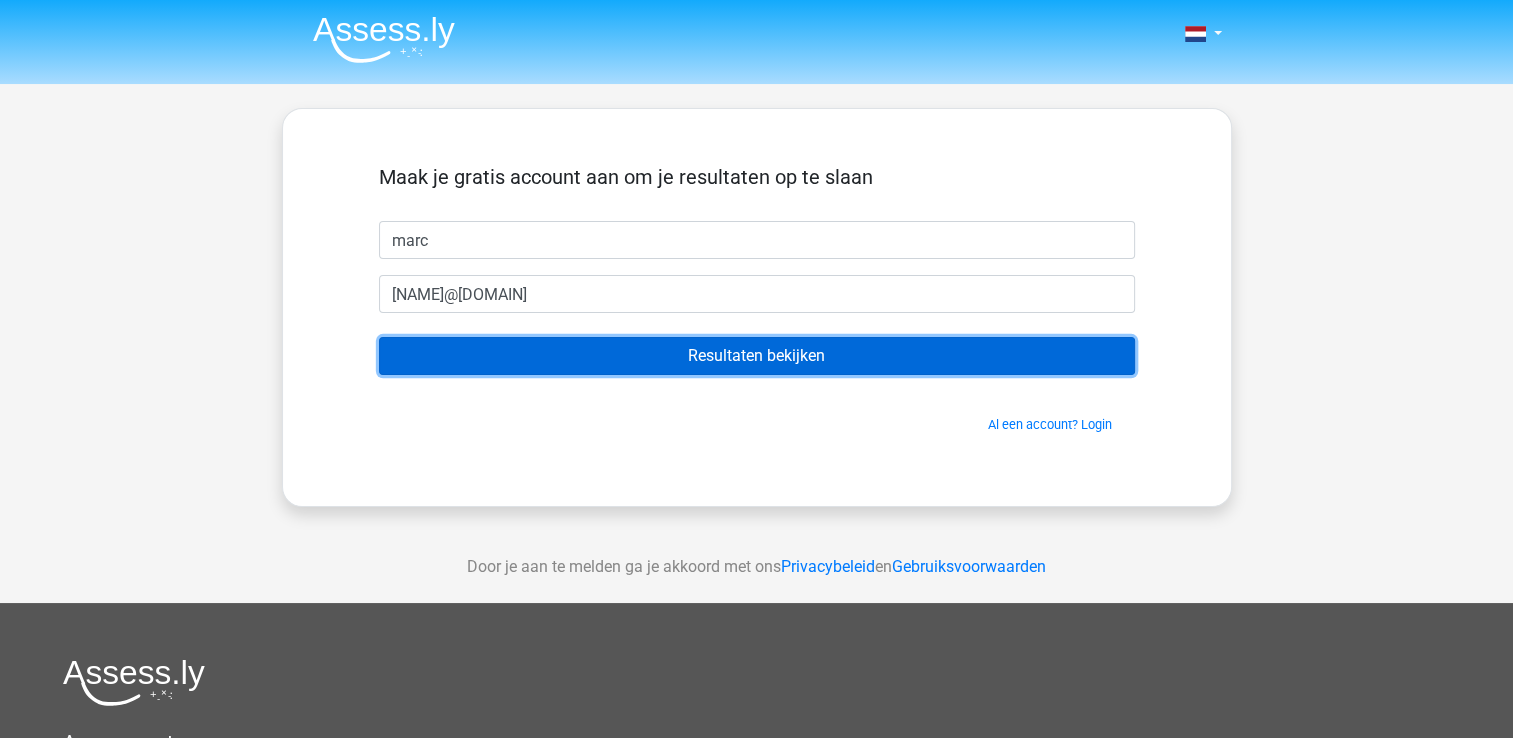 click on "Resultaten bekijken" at bounding box center [757, 356] 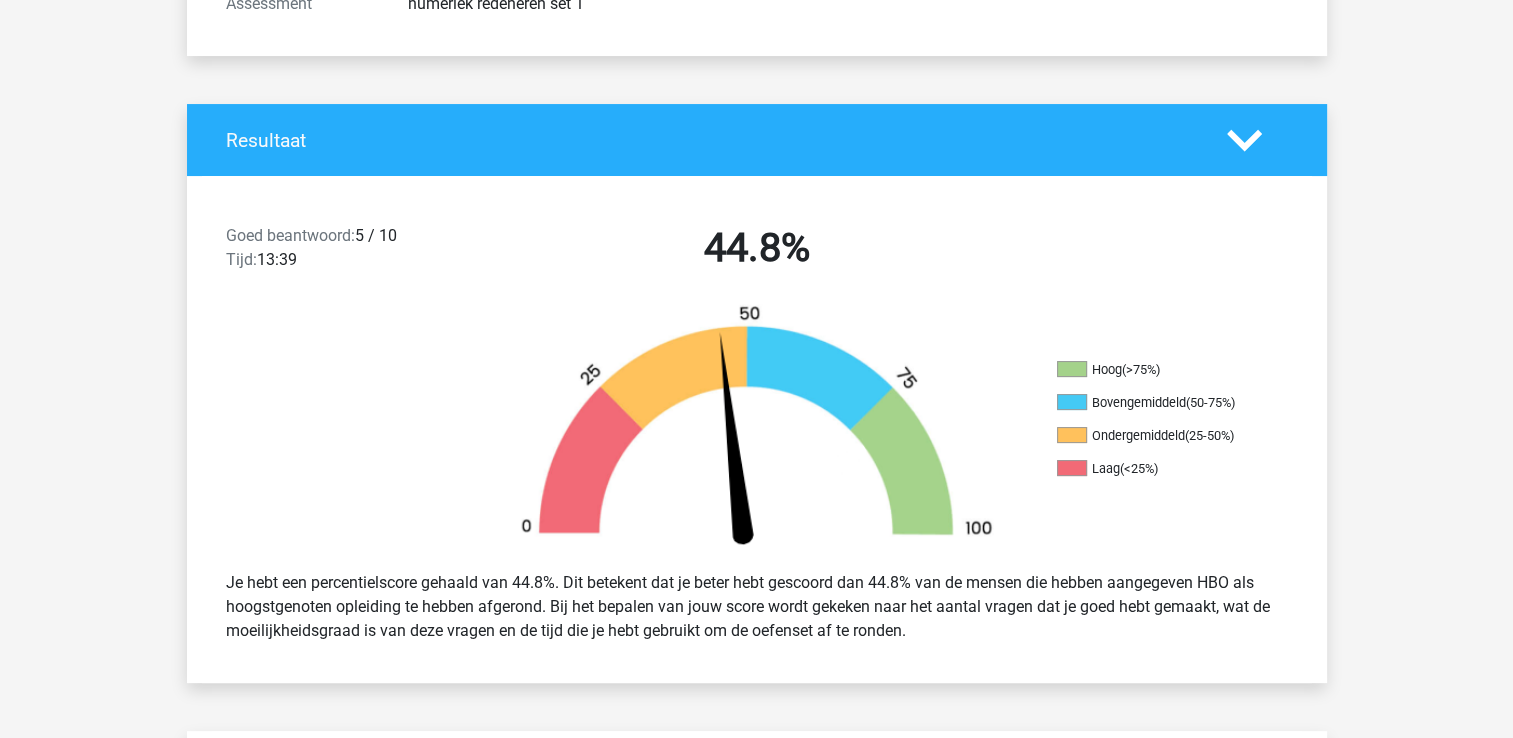 scroll, scrollTop: 333, scrollLeft: 0, axis: vertical 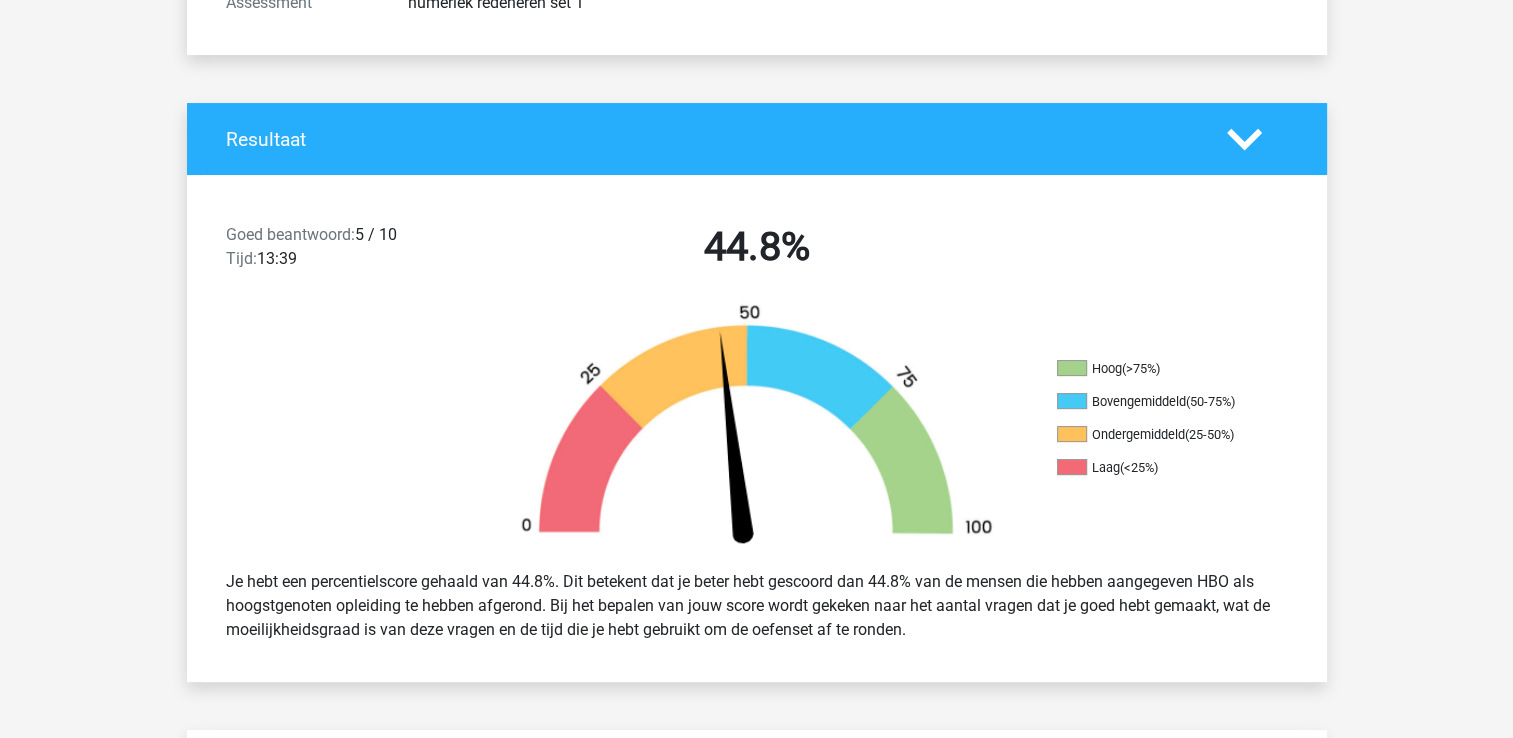 click on "Kies  premium
[NAME]
[EMAIL]" at bounding box center [756, 1861] 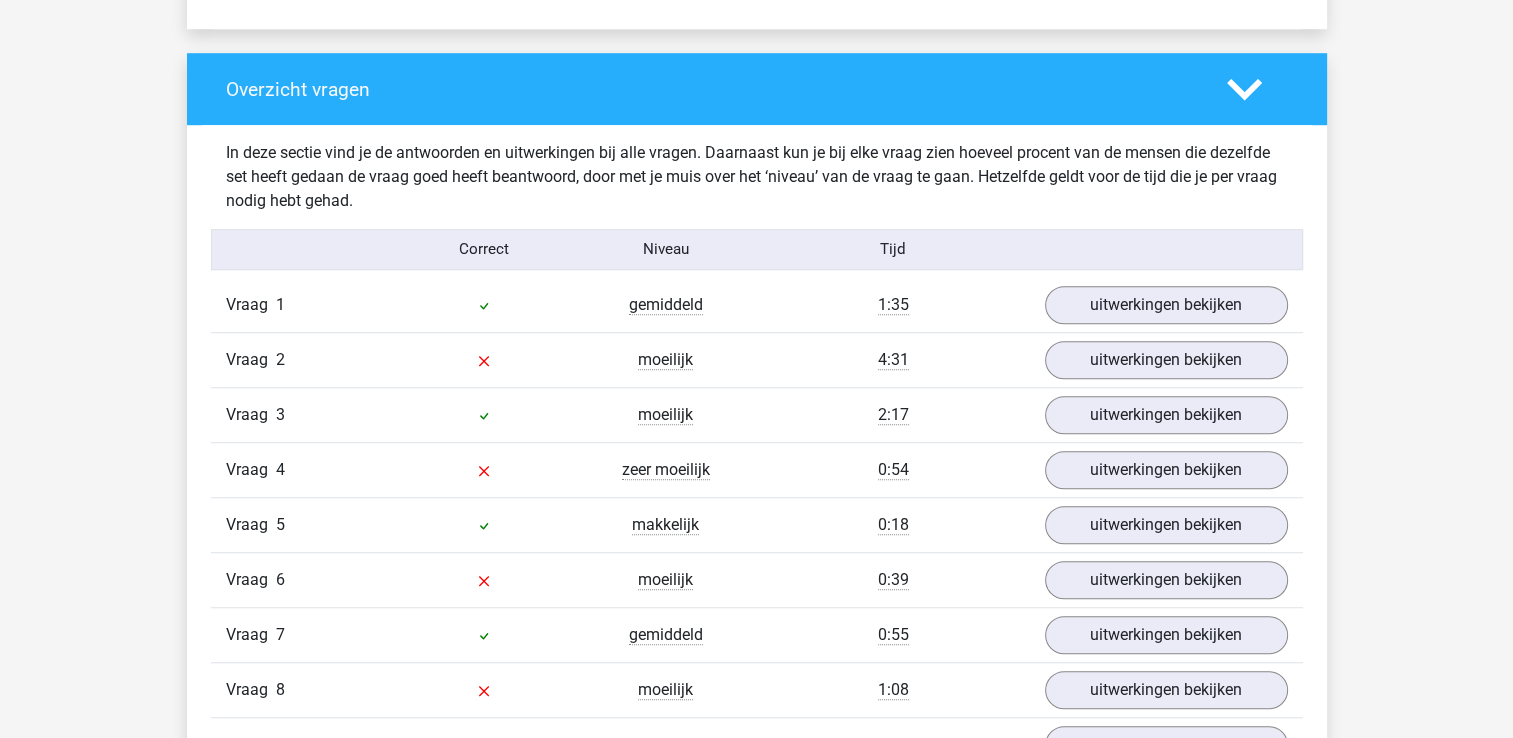scroll, scrollTop: 1666, scrollLeft: 0, axis: vertical 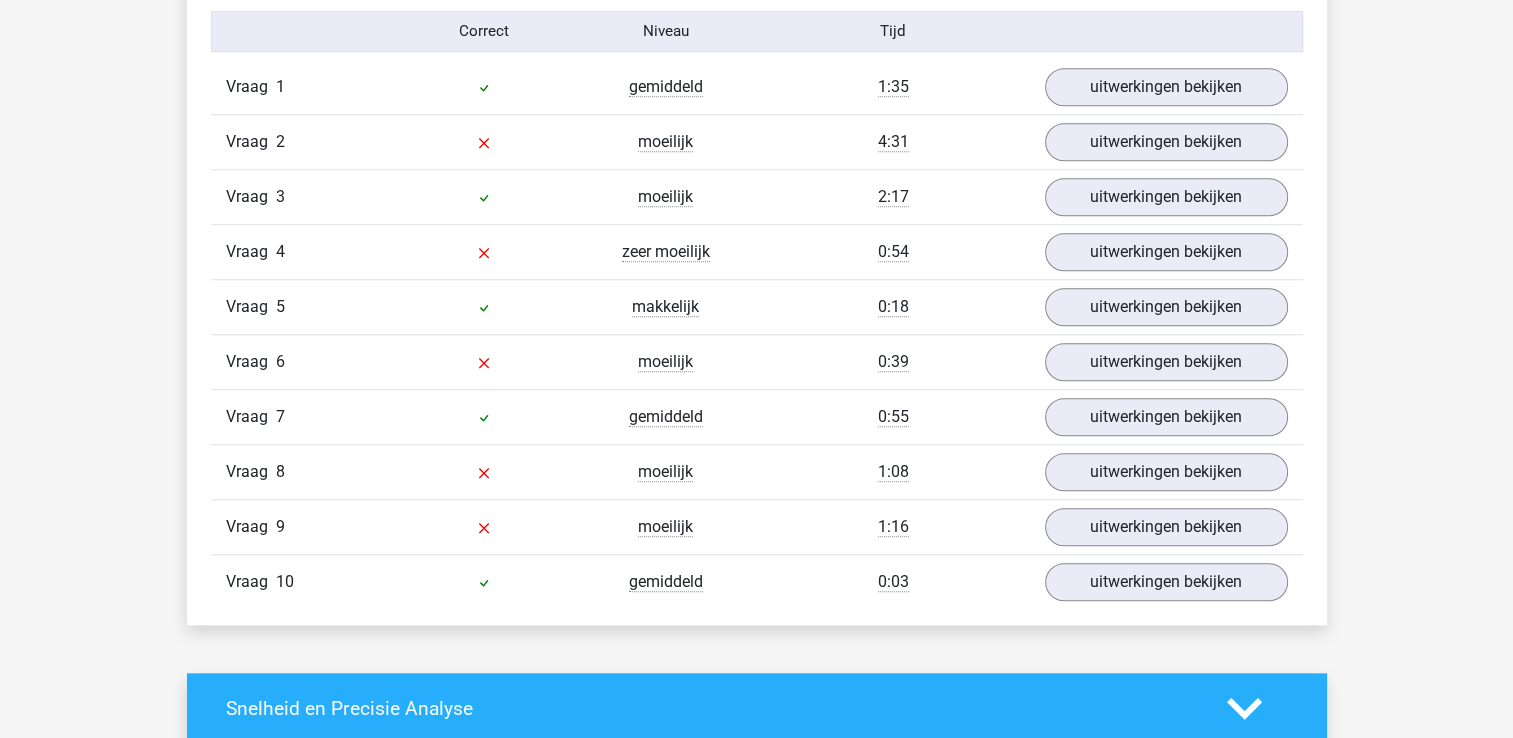 click on "Kies  premium
[NAME]
[EMAIL]" at bounding box center (756, 528) 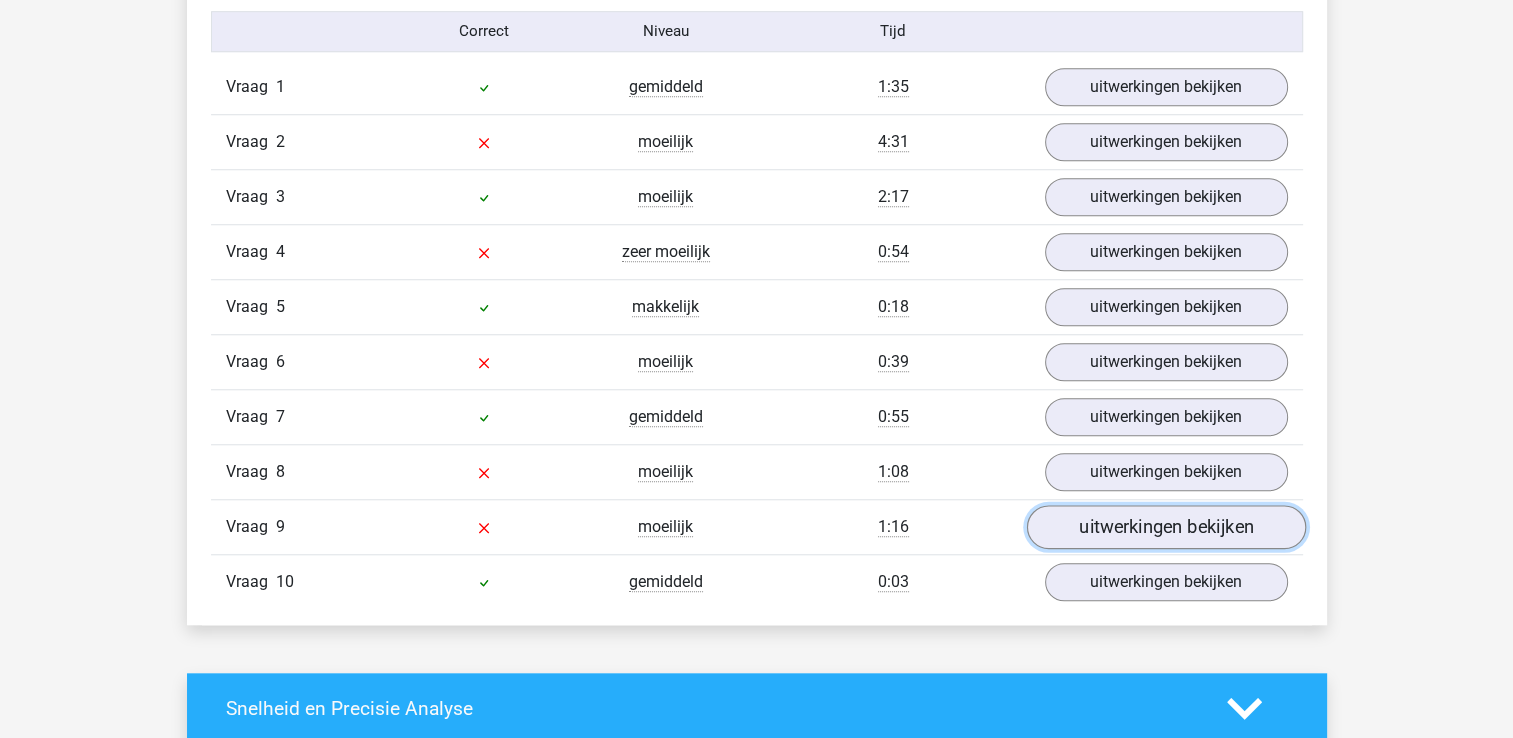 click on "uitwerkingen bekijken" at bounding box center (1165, 527) 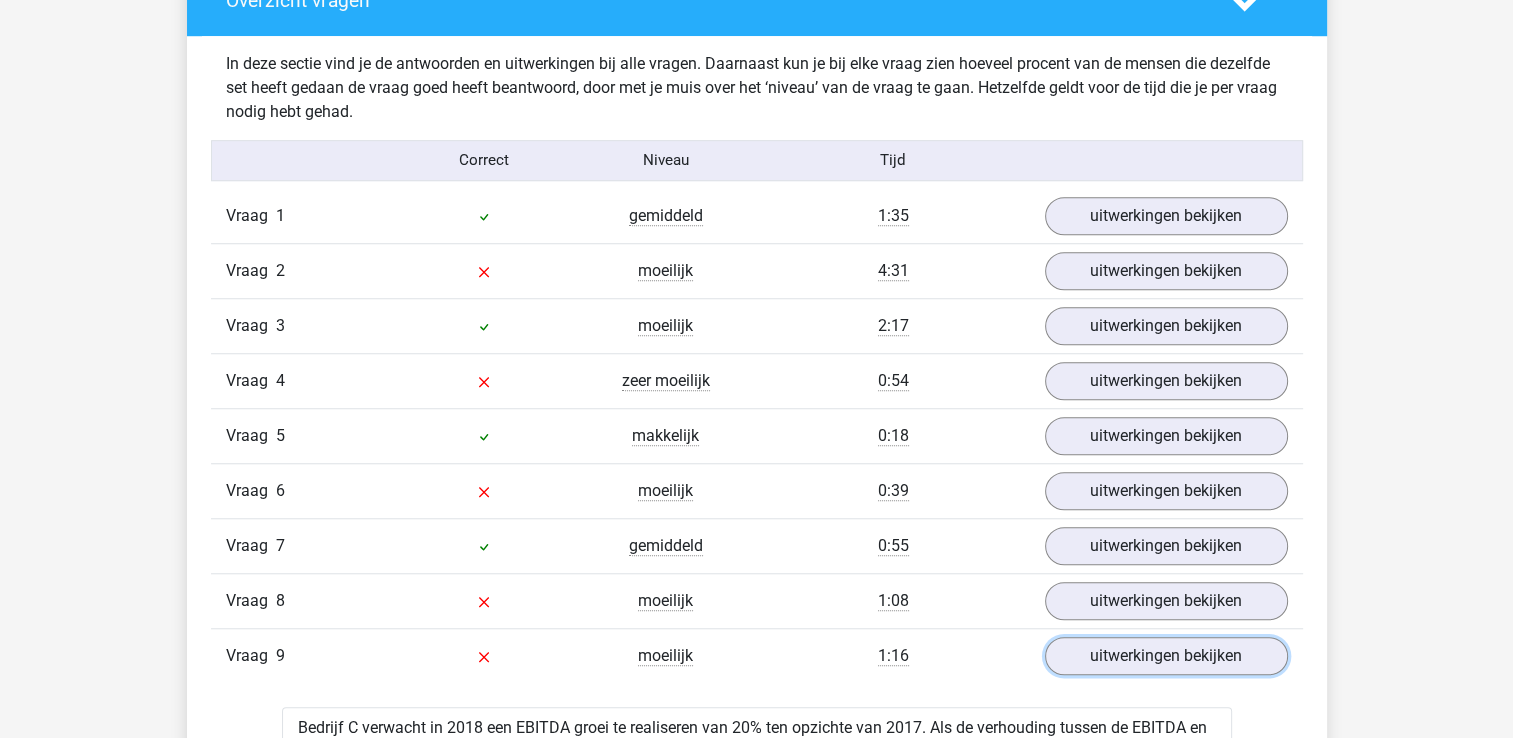 scroll, scrollTop: 1500, scrollLeft: 0, axis: vertical 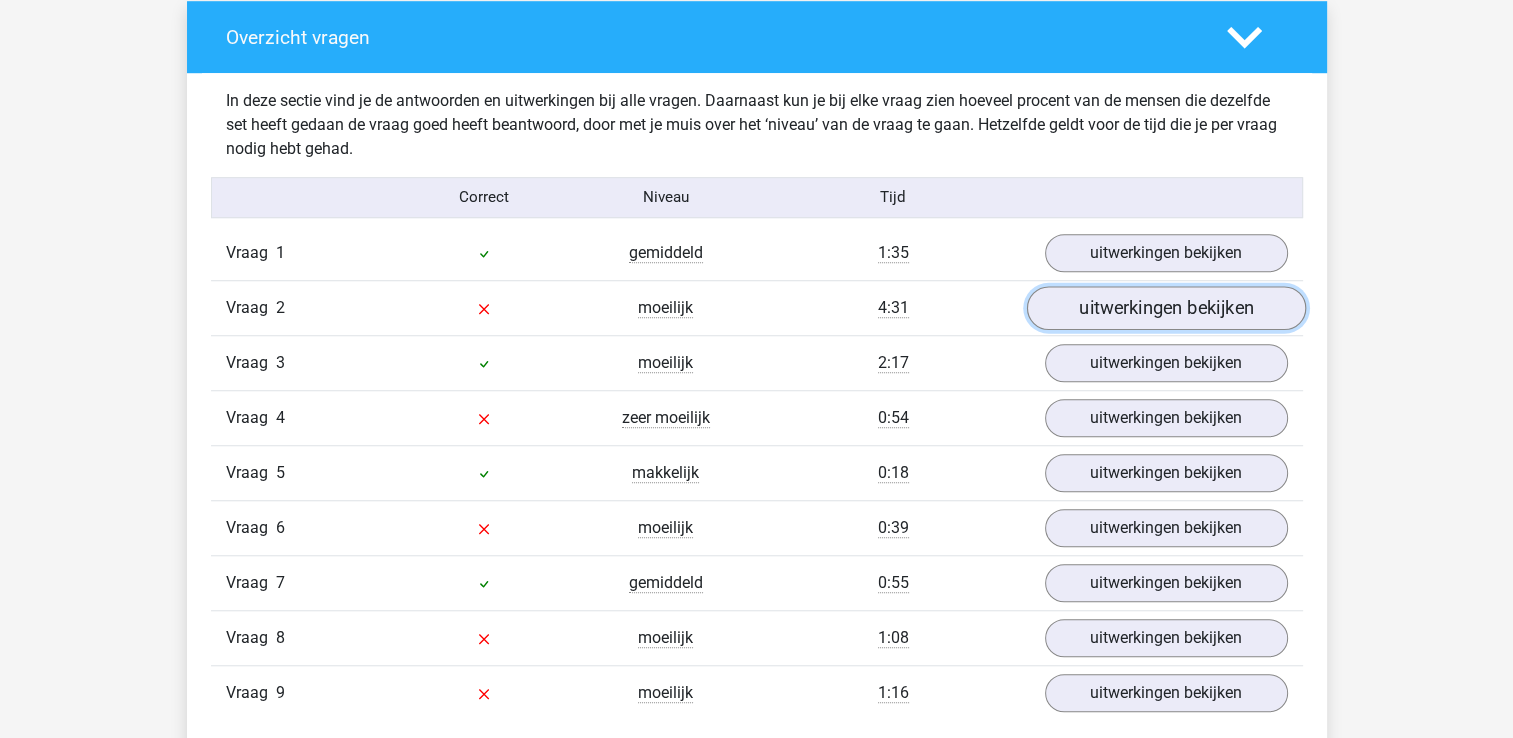 click on "uitwerkingen bekijken" at bounding box center (1165, 308) 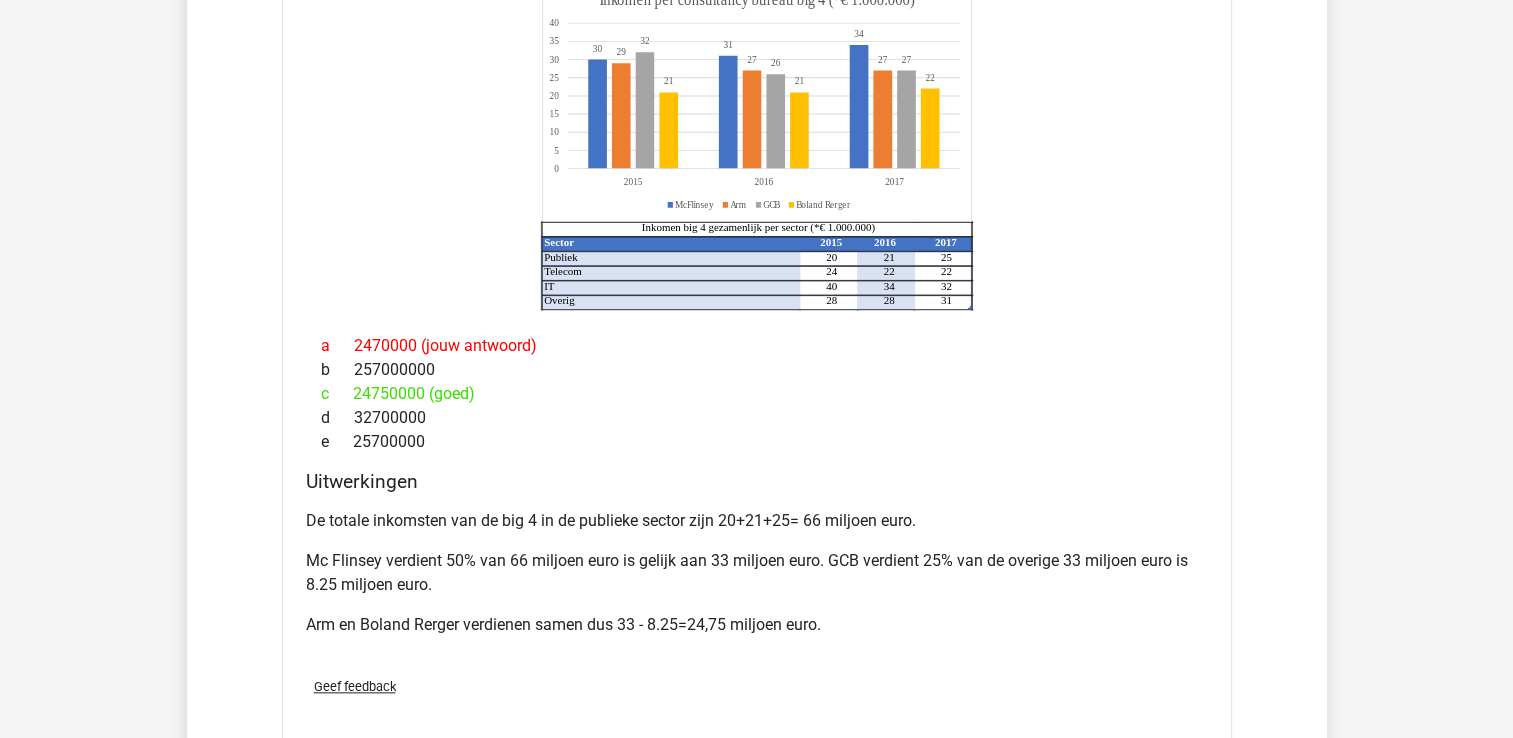 scroll, scrollTop: 2000, scrollLeft: 0, axis: vertical 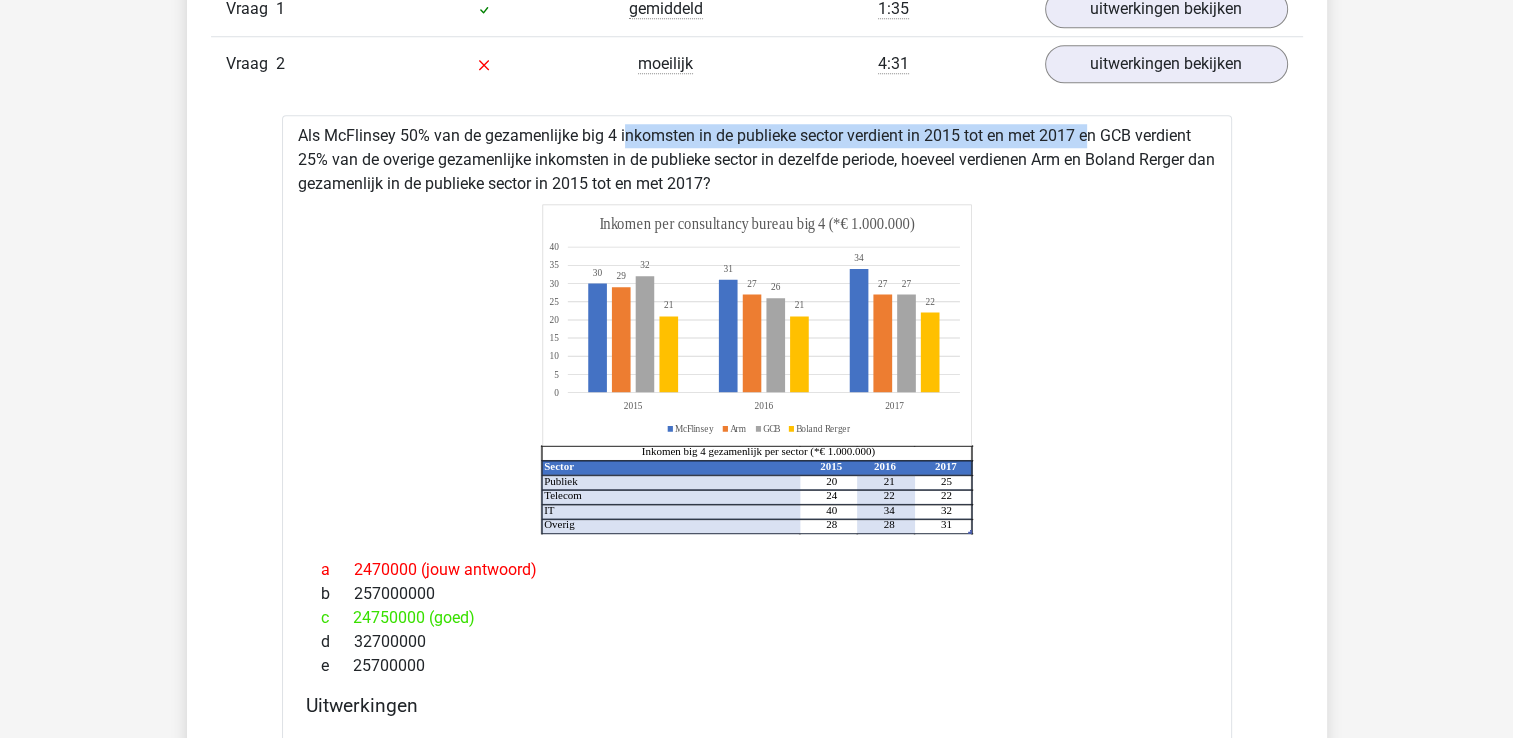 drag, startPoint x: 571, startPoint y: 134, endPoint x: 1020, endPoint y: 136, distance: 449.00446 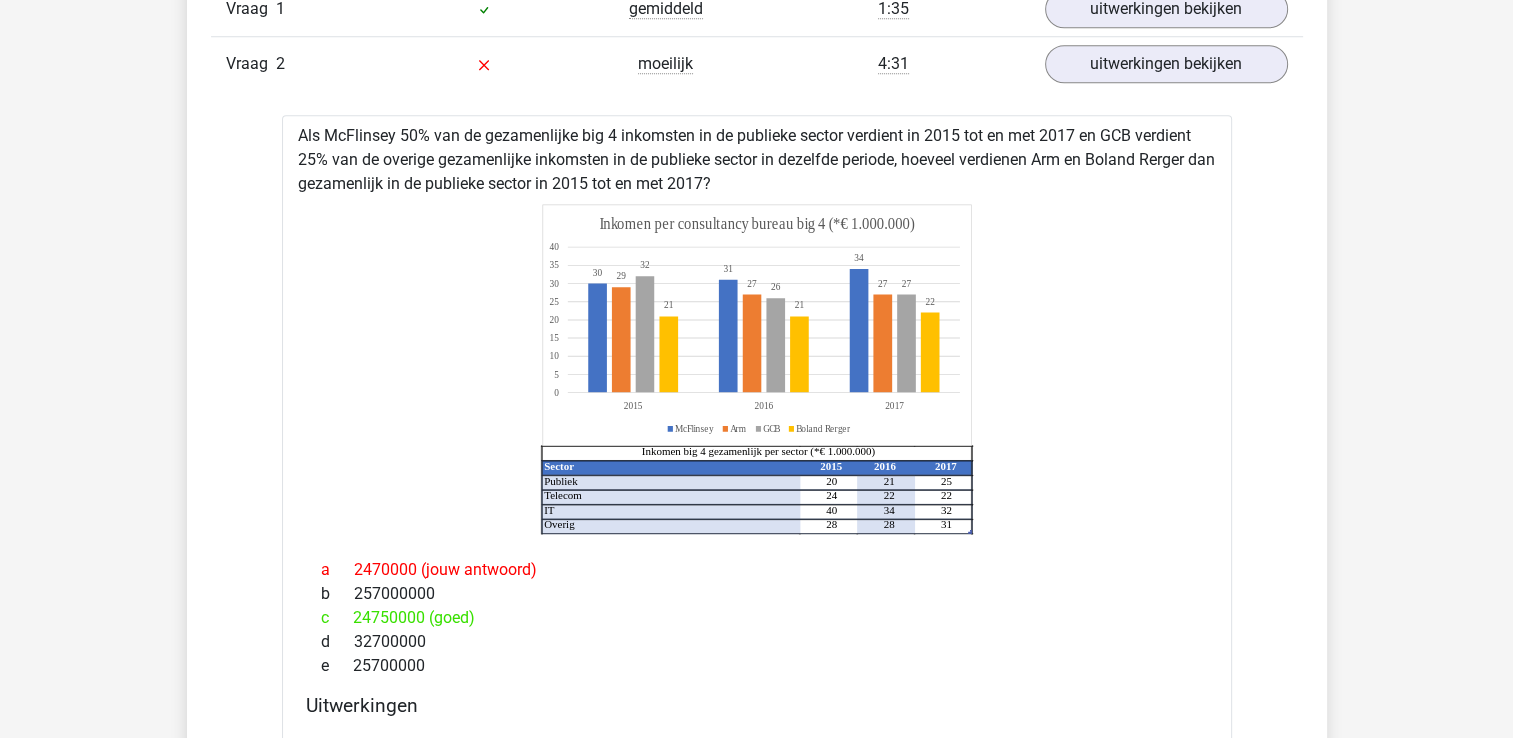 drag, startPoint x: 1020, startPoint y: 136, endPoint x: 1024, endPoint y: 340, distance: 204.03922 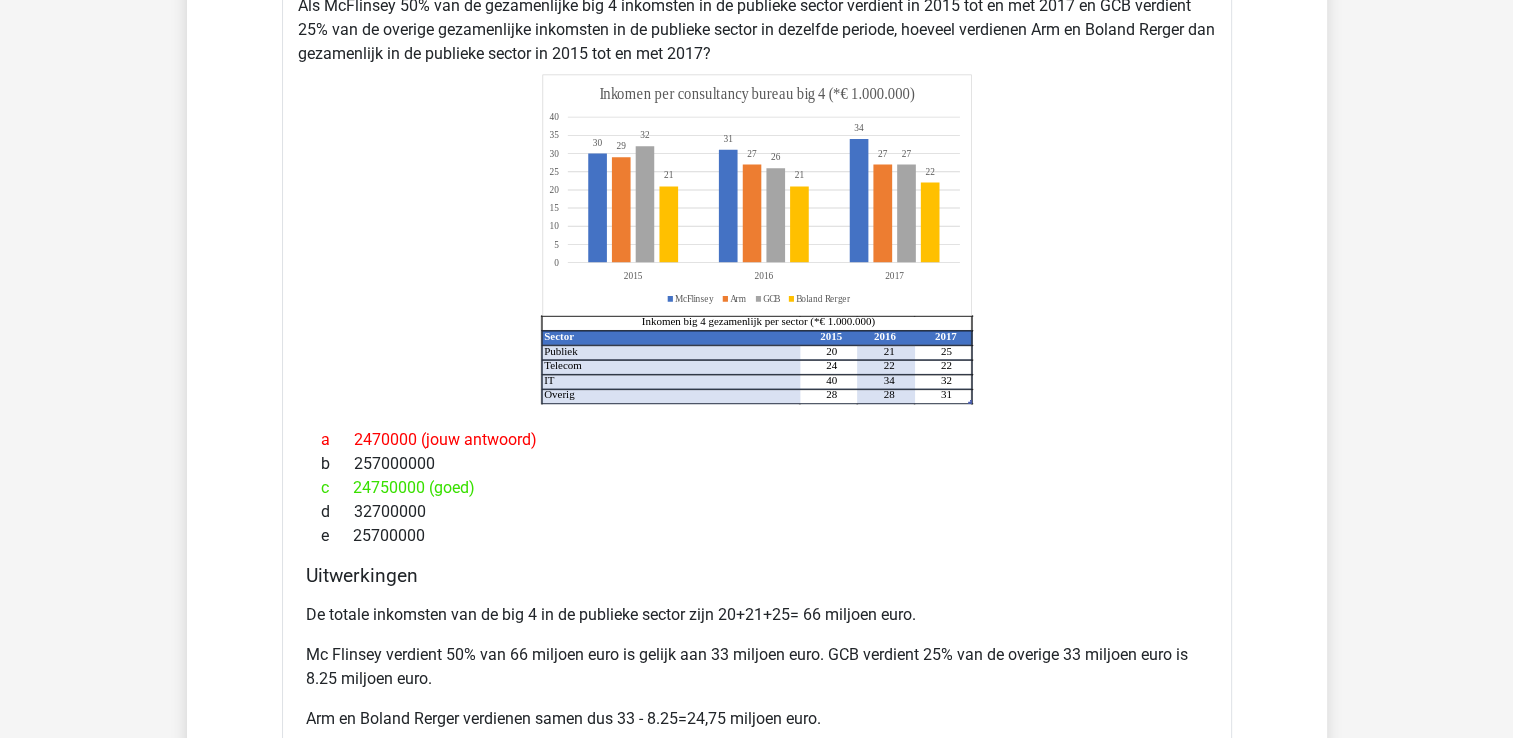 scroll, scrollTop: 1911, scrollLeft: 0, axis: vertical 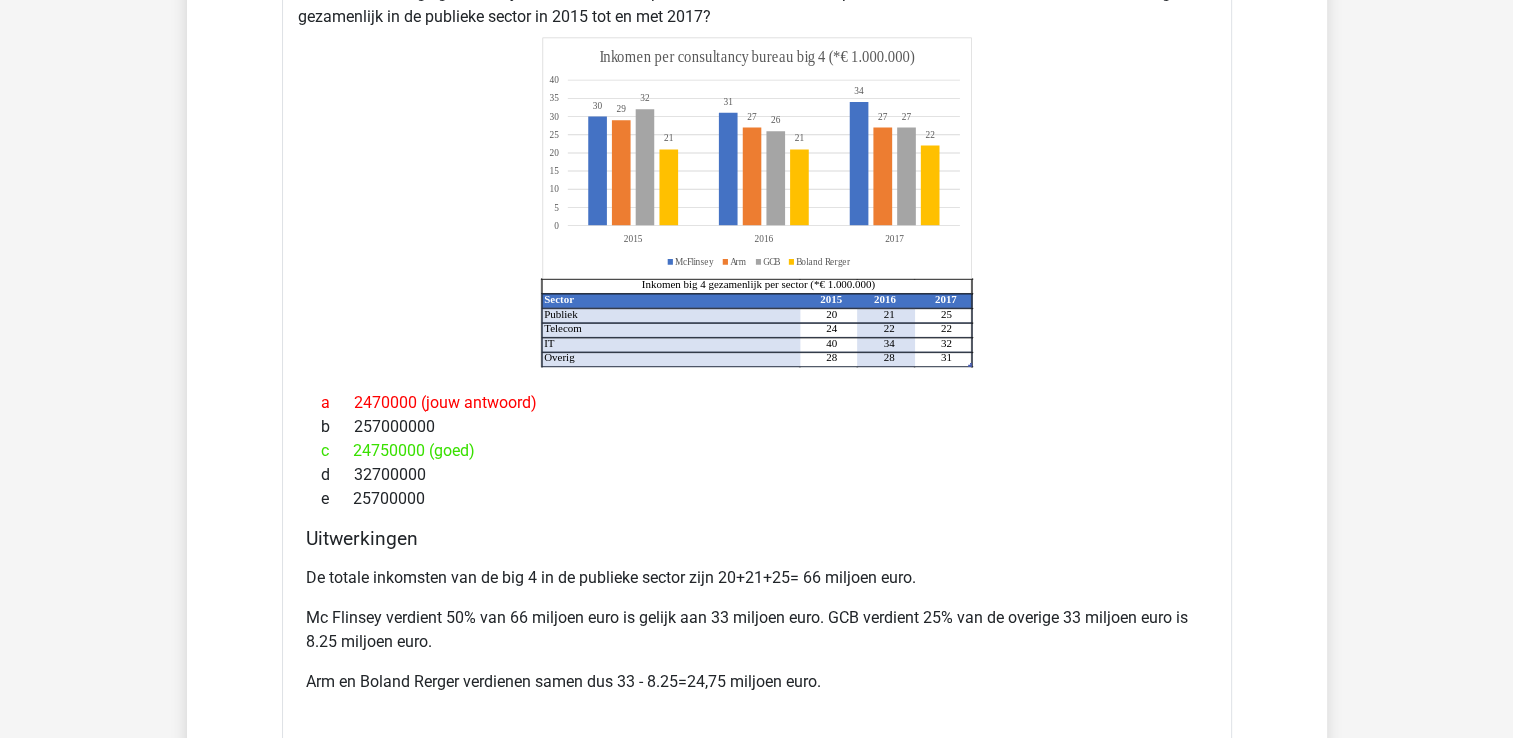 click on "b
257000000" at bounding box center (757, 427) 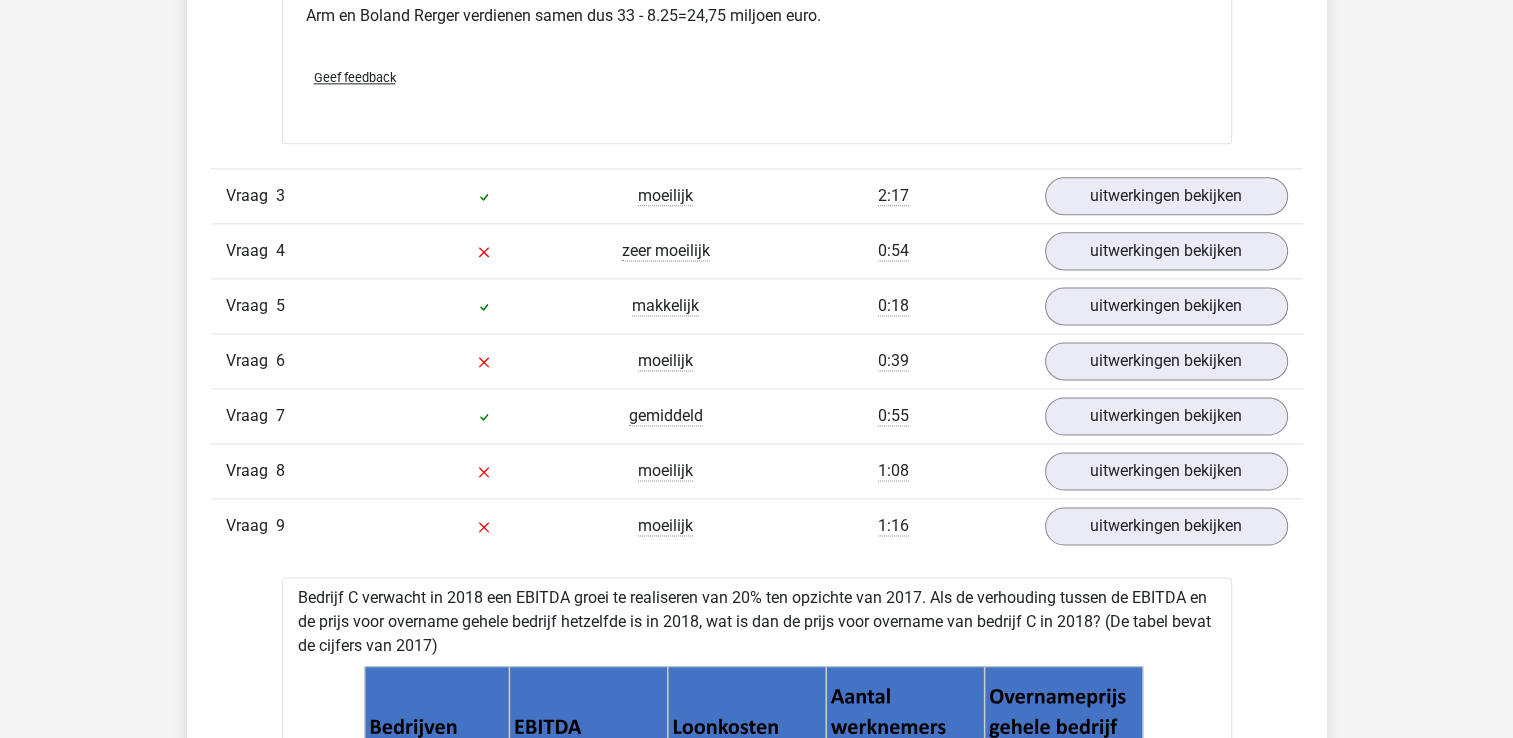 scroll, scrollTop: 2578, scrollLeft: 0, axis: vertical 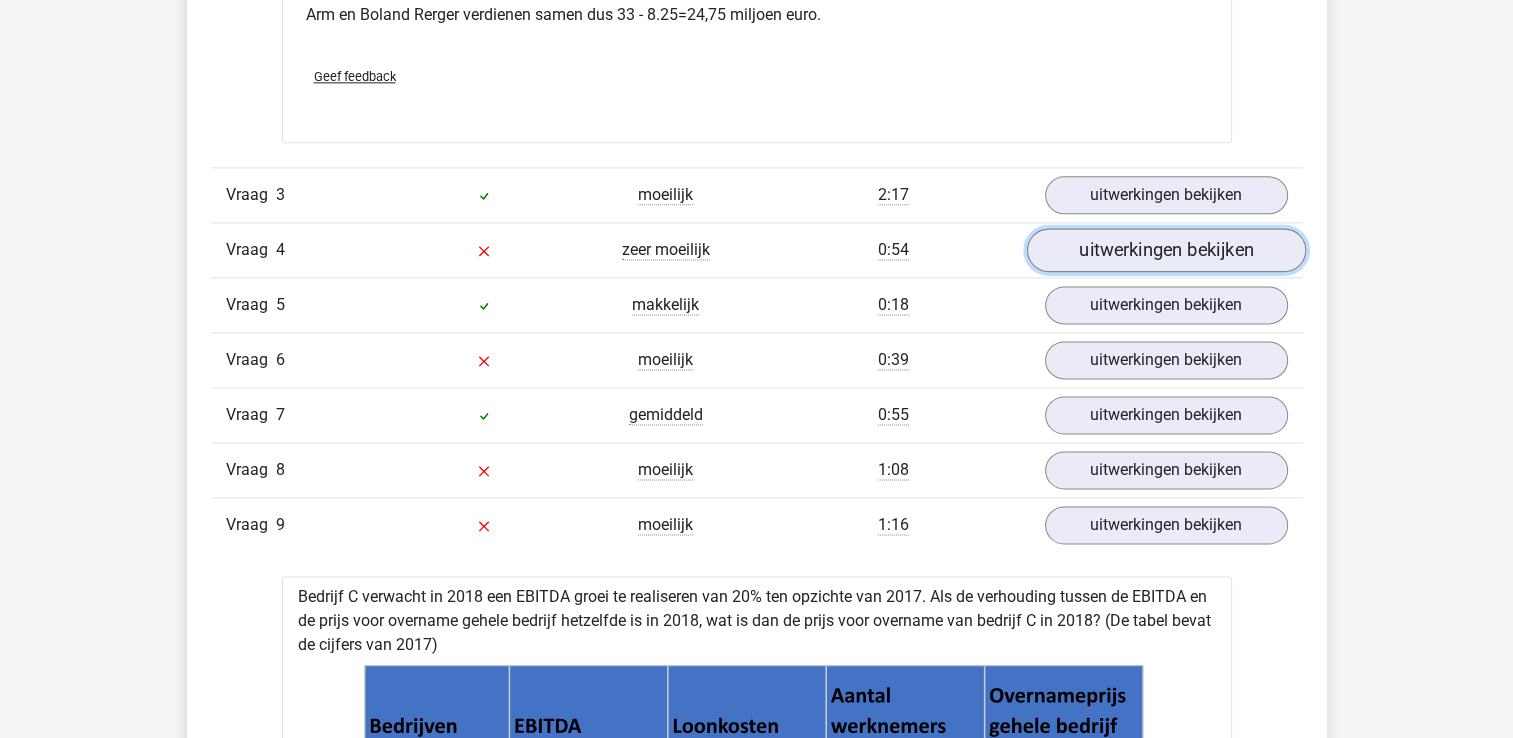 click on "uitwerkingen bekijken" at bounding box center (1165, 250) 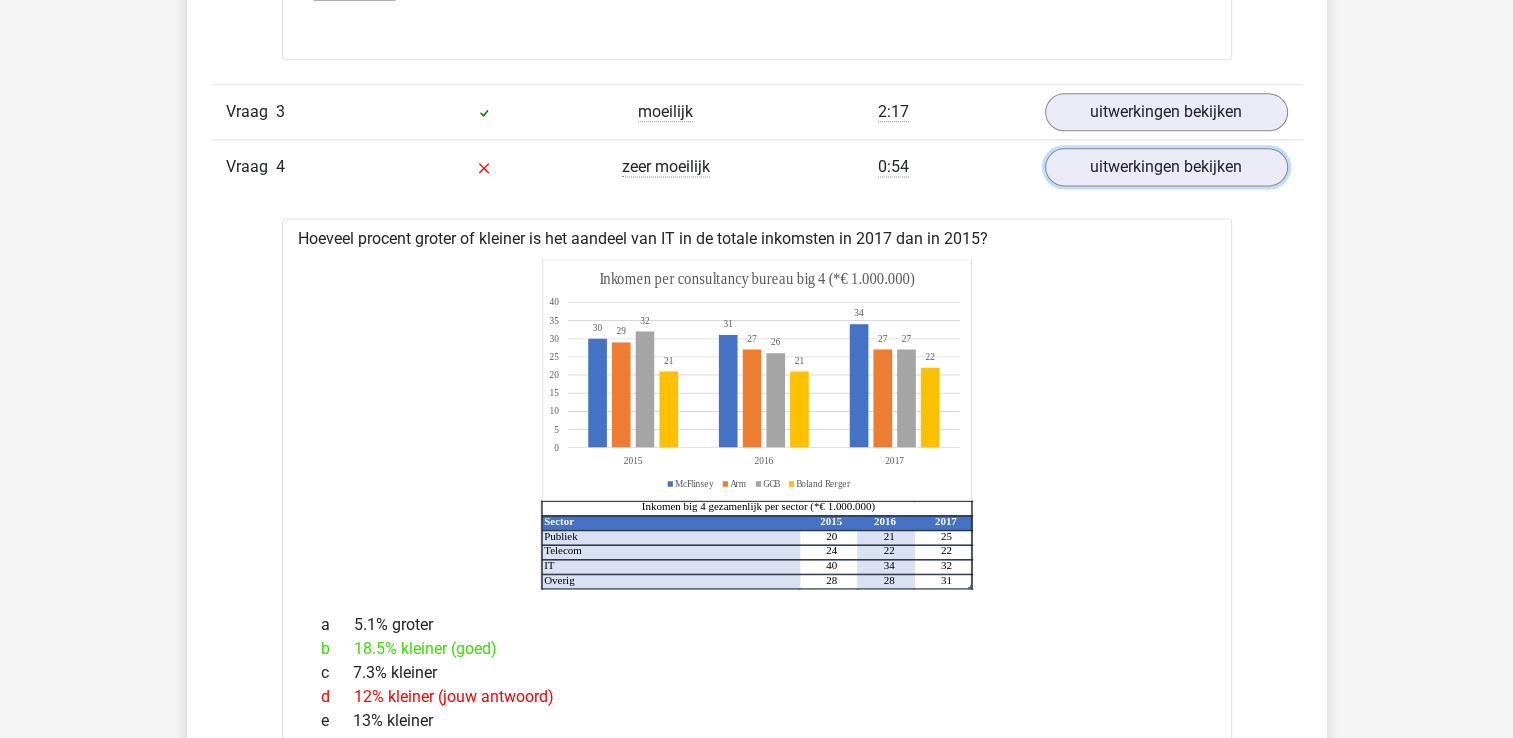 scroll, scrollTop: 2744, scrollLeft: 0, axis: vertical 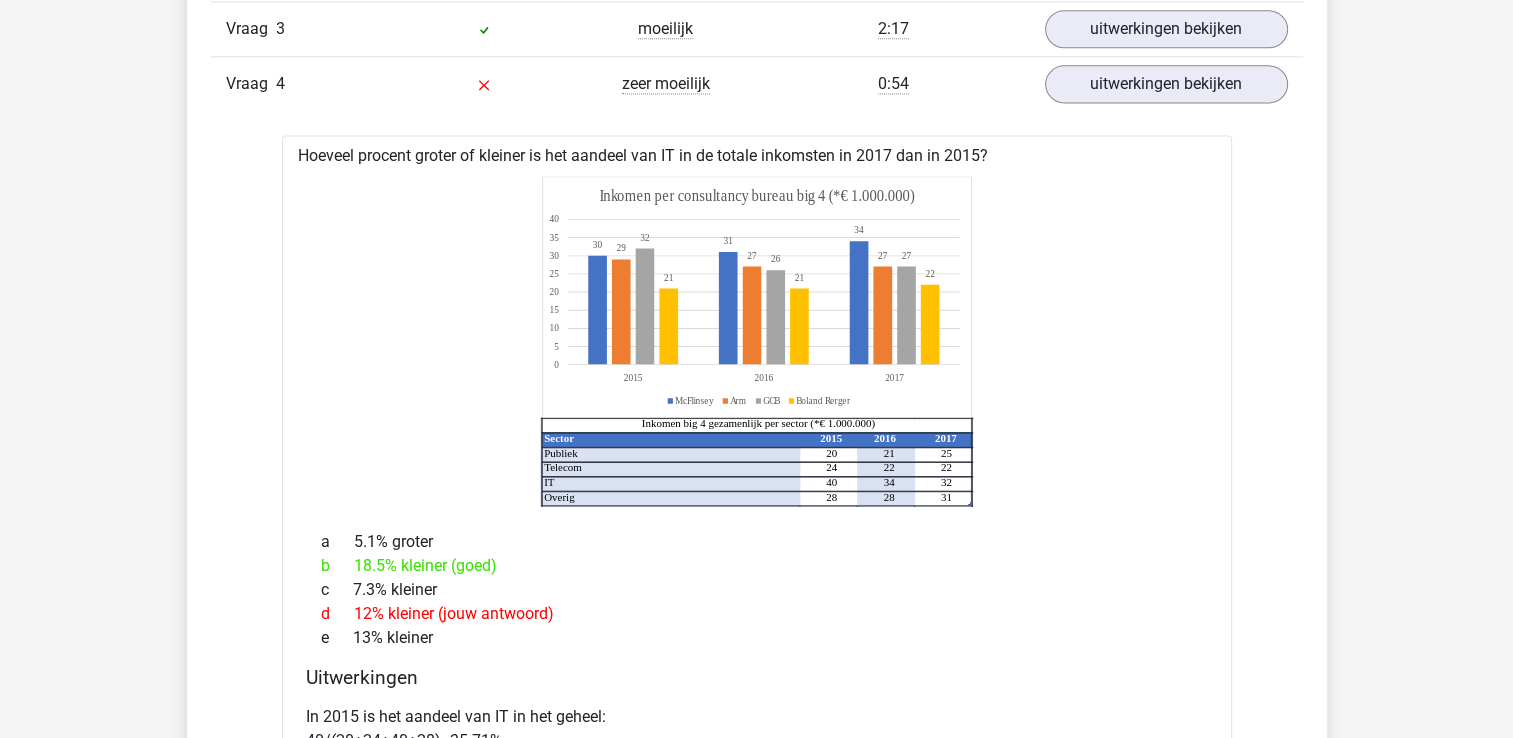 click on "Hoeveel procent groter of kleiner is het aandeel van IT in de totale inkomsten in 2017 dan in 2015?
Sector 2015 2016 2017 Publiek 20 21 25 Telecom 24 22 22 IT 40 34 32 Overig 28 28 31 Inkomen big 4 gezamenlijk per sector (*€ 1.000.000) 30   31   34   29   2727   32   26   27   2121   22   0   5   10   15   20   25   30   35   40   201520162017 Inkomen per consultancy bureau big 4 (*€ 1.000.000) McFlinsey Arm GCB Boland Rerger
a
5.1% groter
b
18.5% kleiner
(goed)
c
7.3% kleiner
d
e Uitwerkingen" at bounding box center [757, 566] 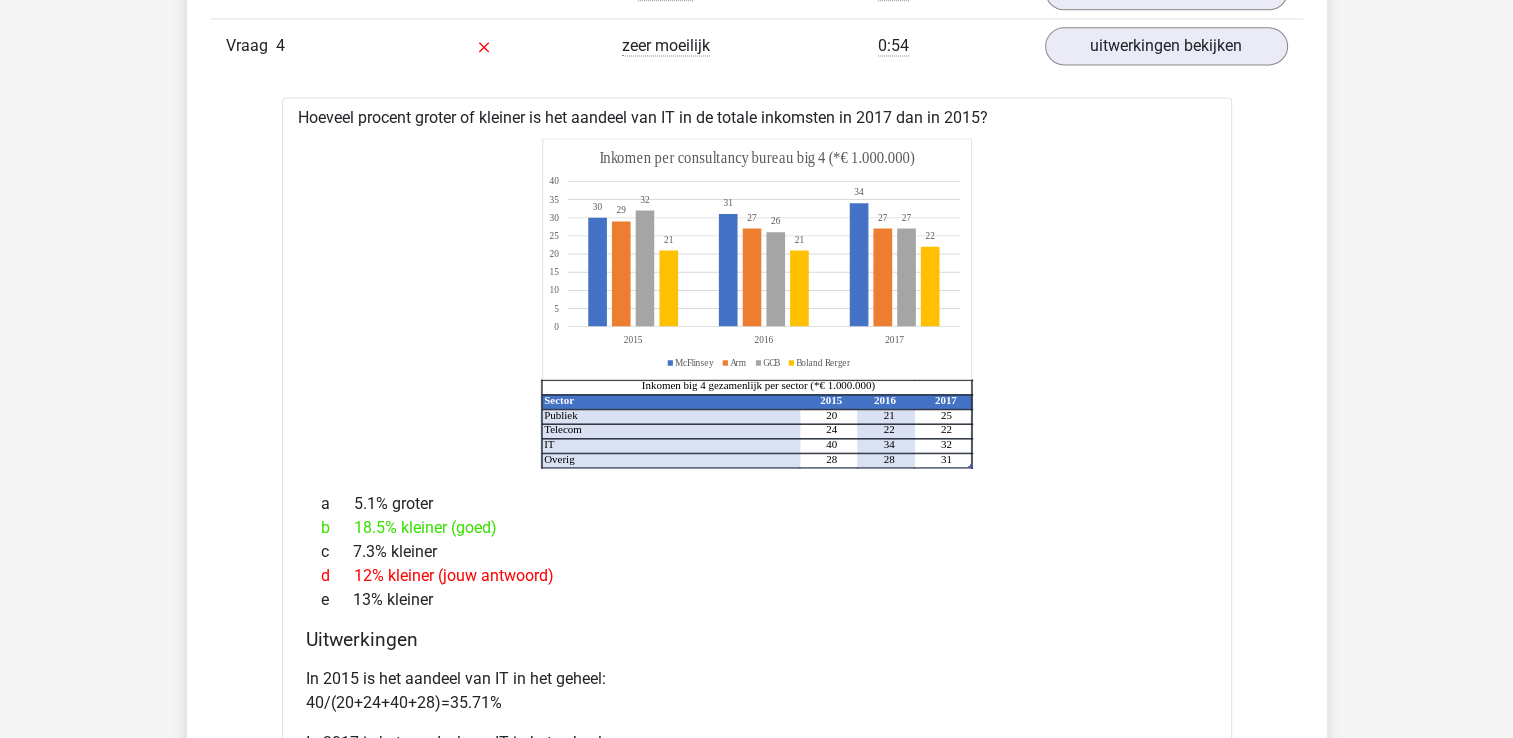 scroll, scrollTop: 2744, scrollLeft: 0, axis: vertical 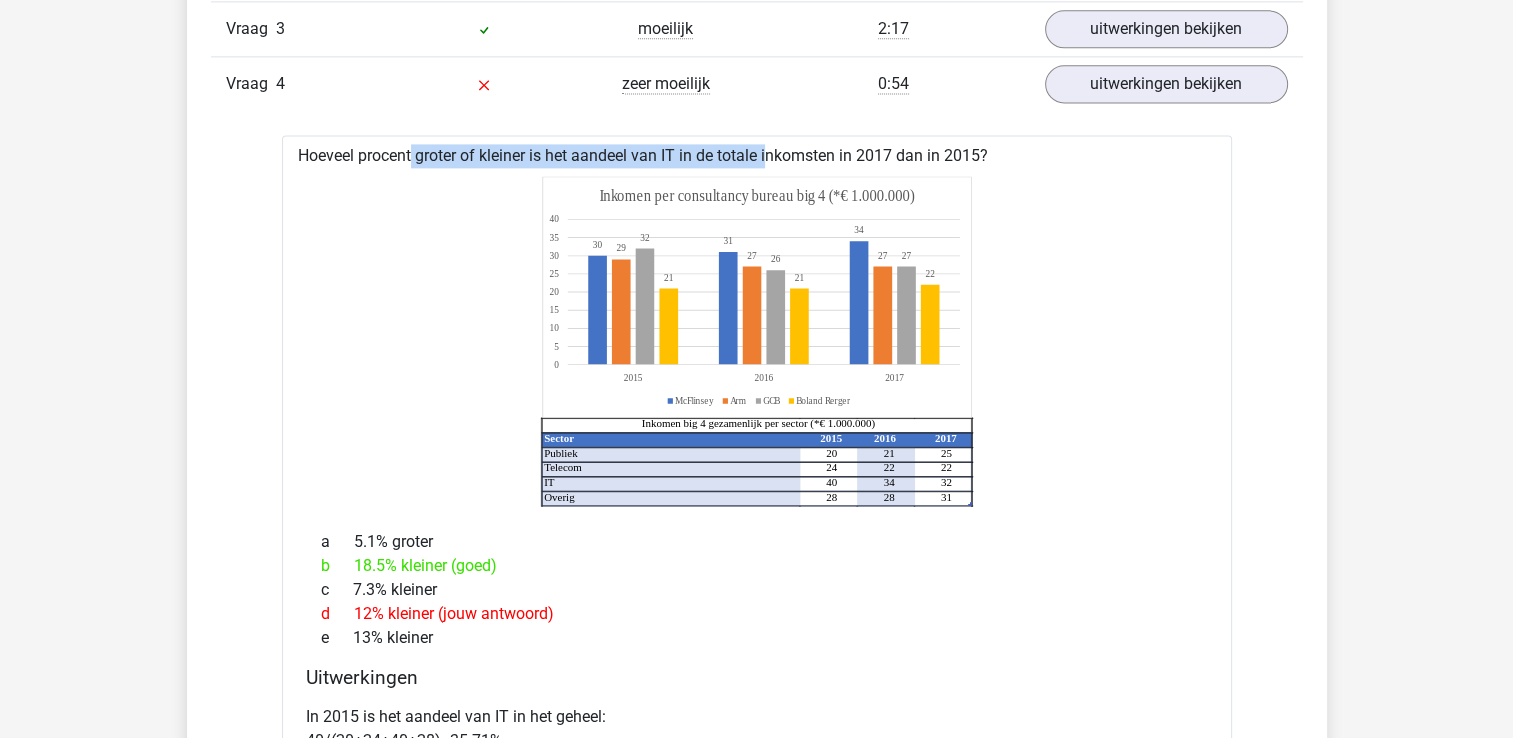 drag, startPoint x: 351, startPoint y: 153, endPoint x: 712, endPoint y: 154, distance: 361.00137 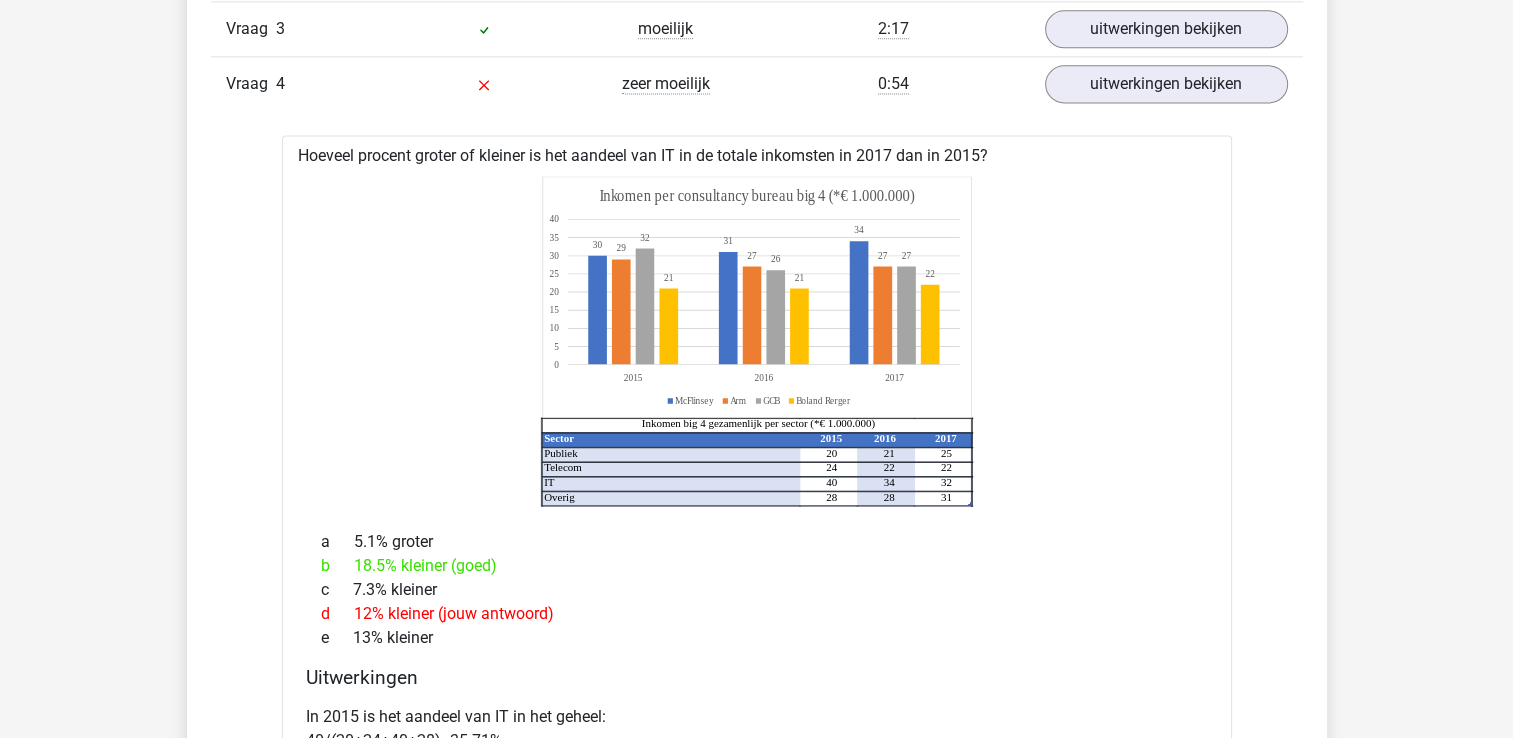 click on "Kies  premium
marc
marc_hoeksema@outlook.com" at bounding box center (756, 1043) 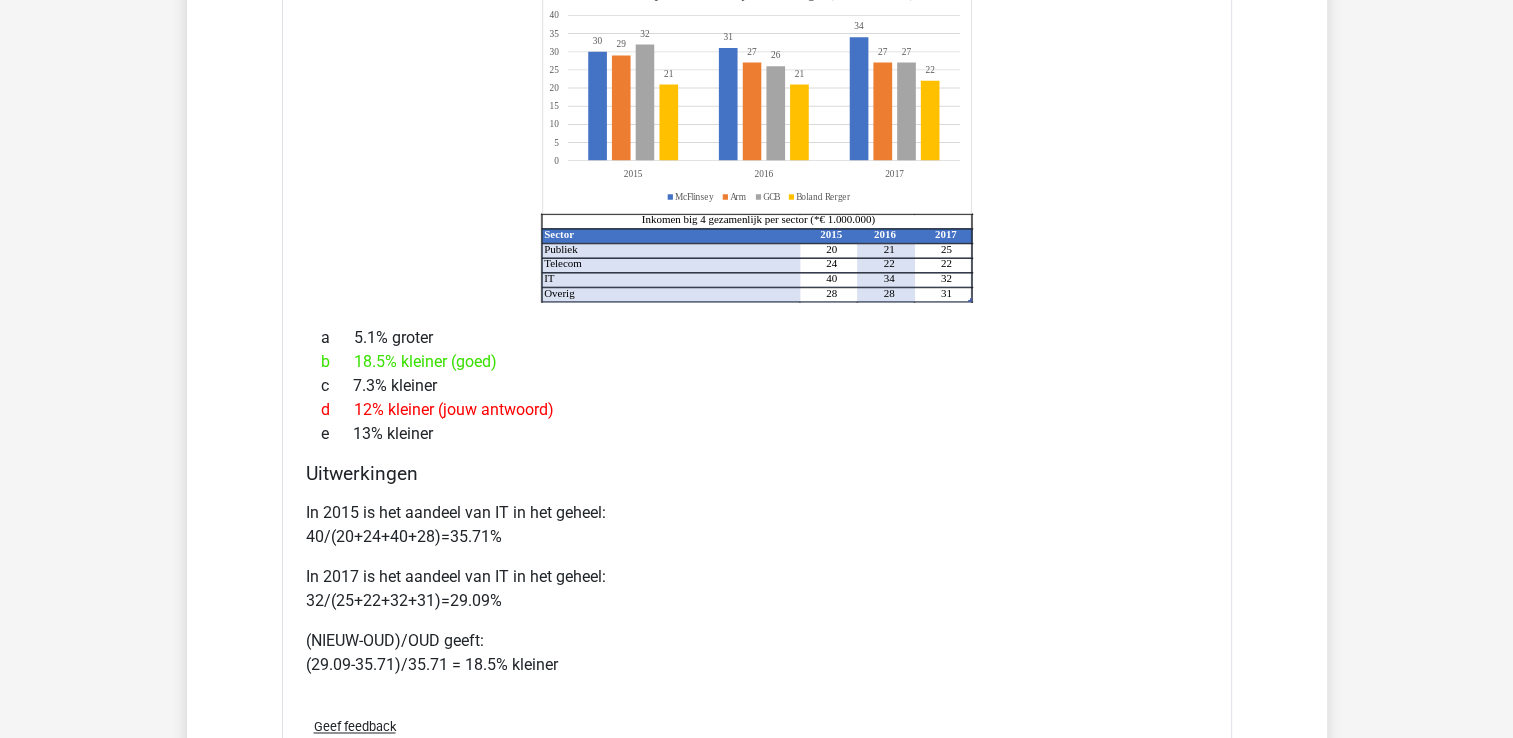 scroll, scrollTop: 2911, scrollLeft: 0, axis: vertical 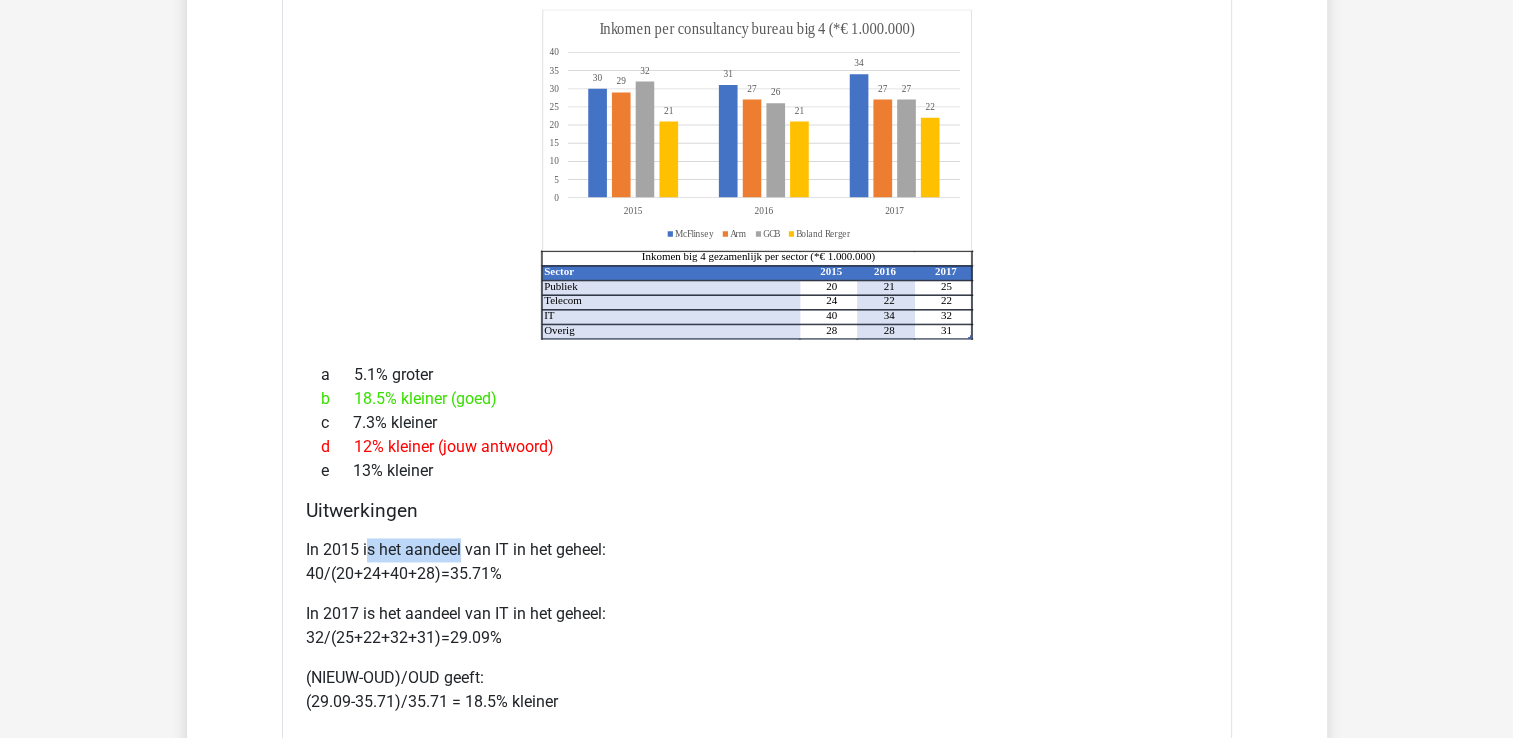 drag, startPoint x: 368, startPoint y: 555, endPoint x: 459, endPoint y: 551, distance: 91.08787 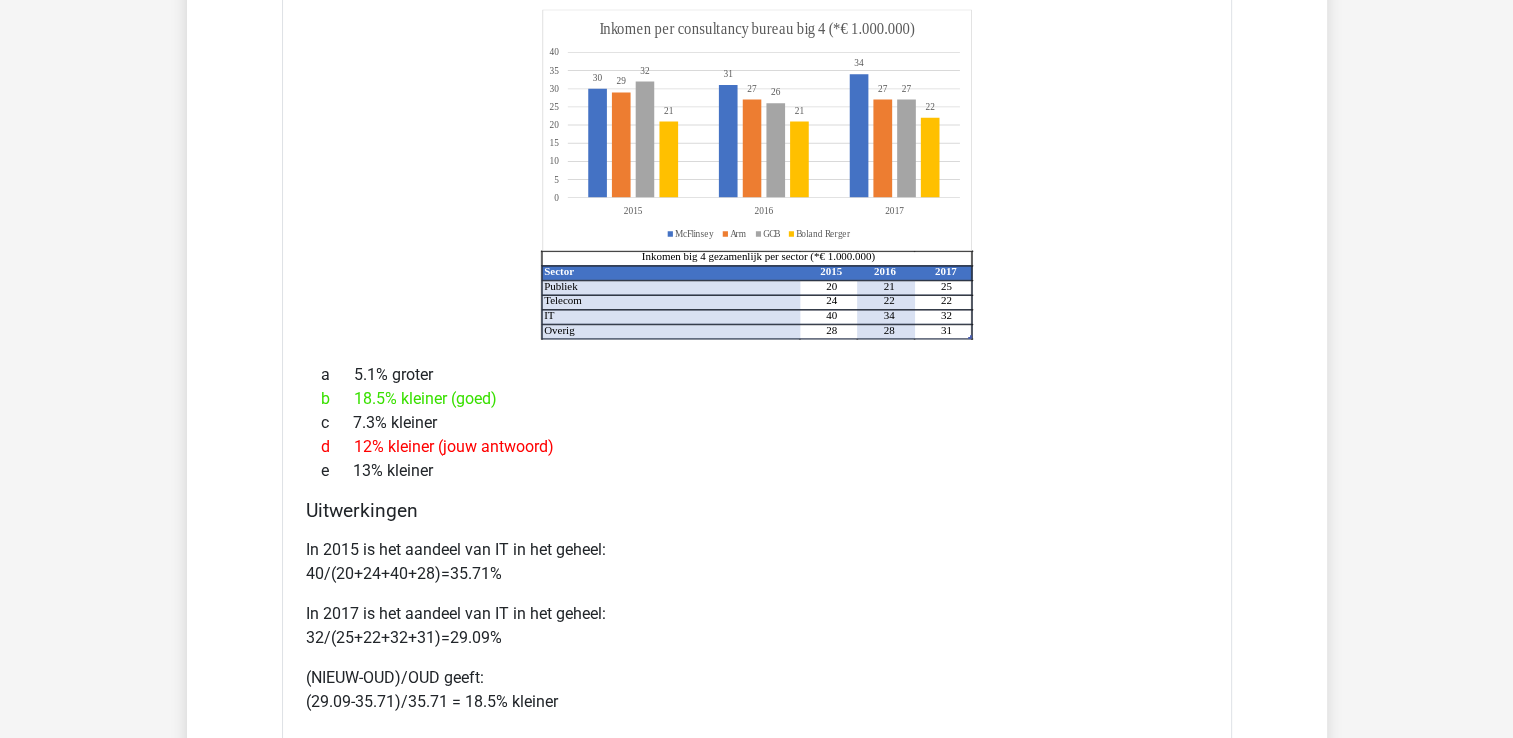 drag, startPoint x: 459, startPoint y: 551, endPoint x: 176, endPoint y: 498, distance: 287.92014 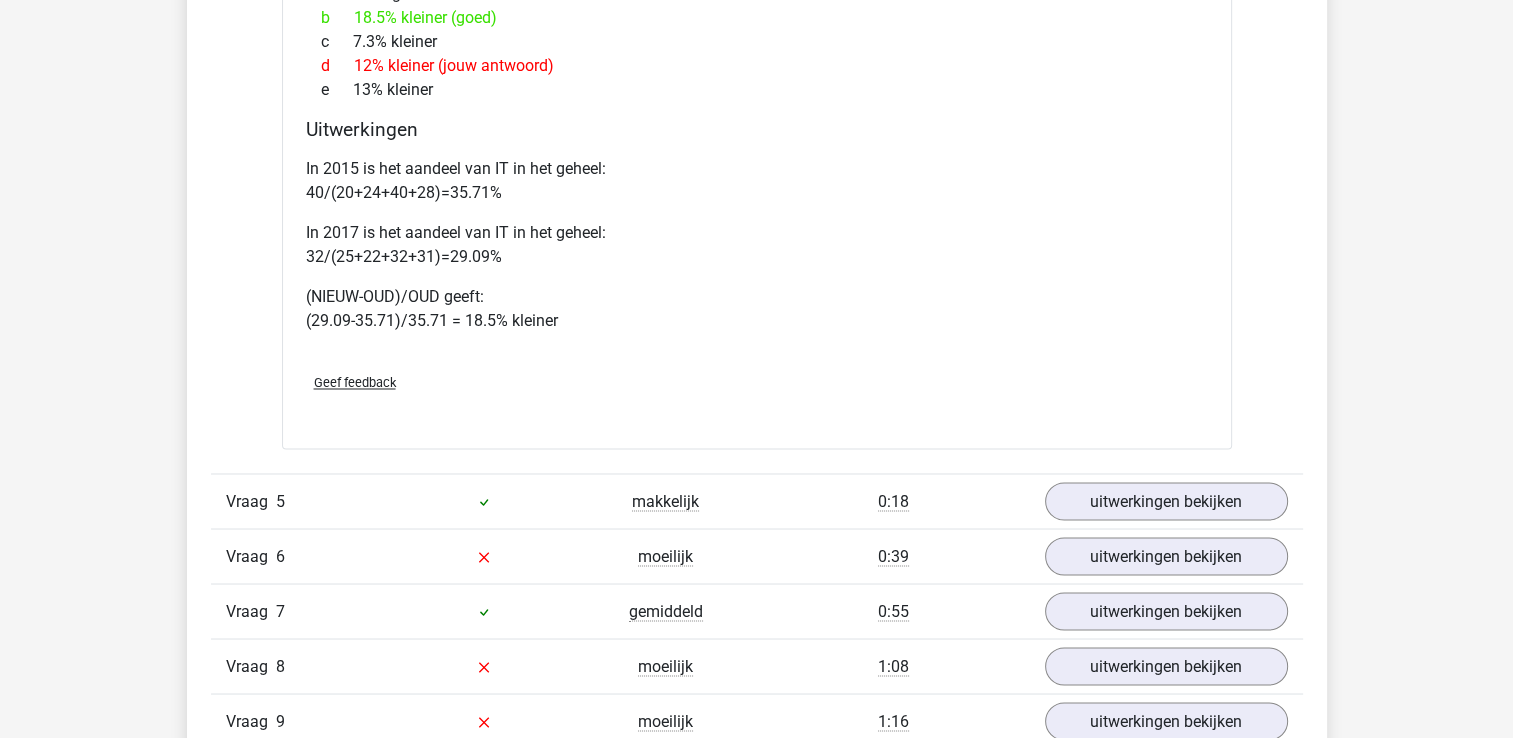 scroll, scrollTop: 3411, scrollLeft: 0, axis: vertical 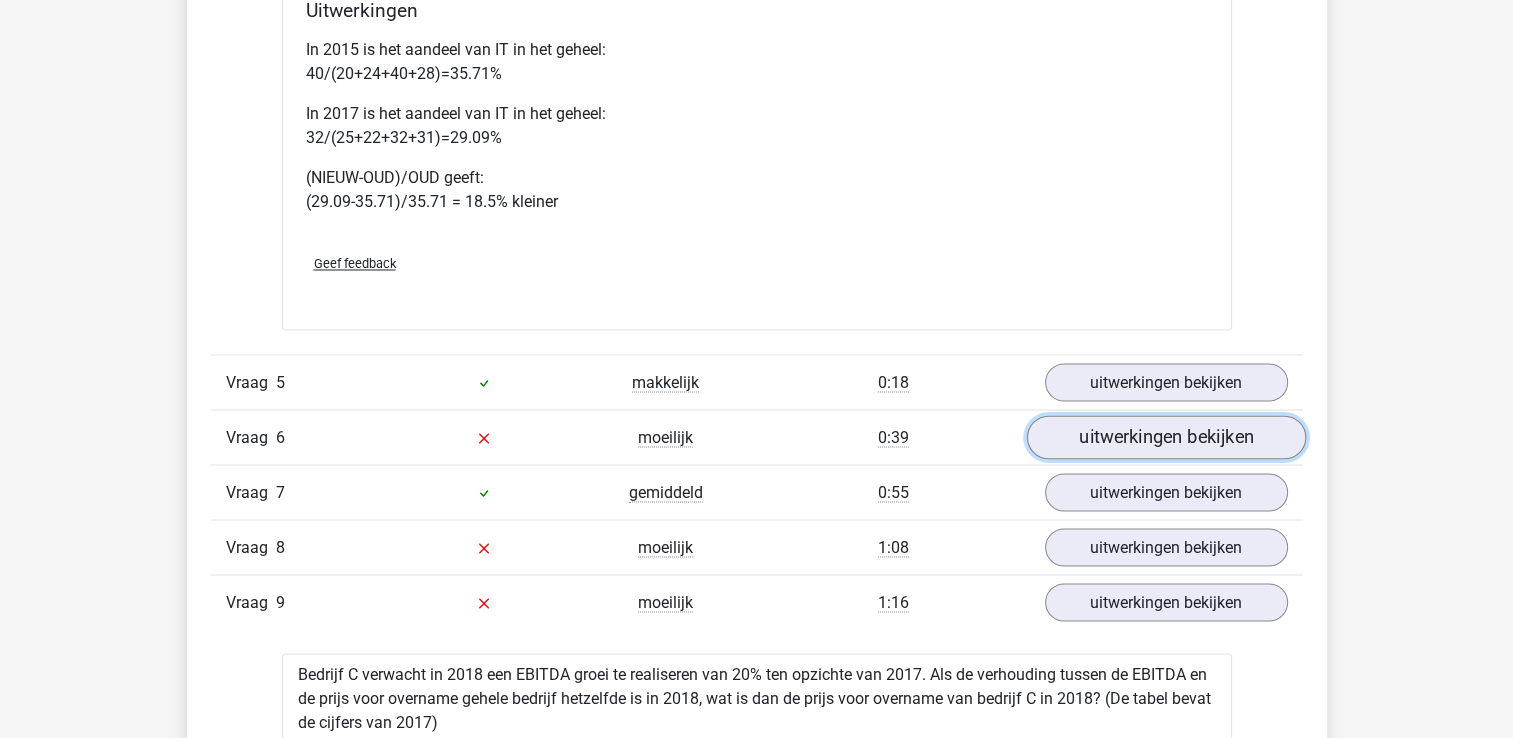 click on "uitwerkingen bekijken" at bounding box center (1165, 438) 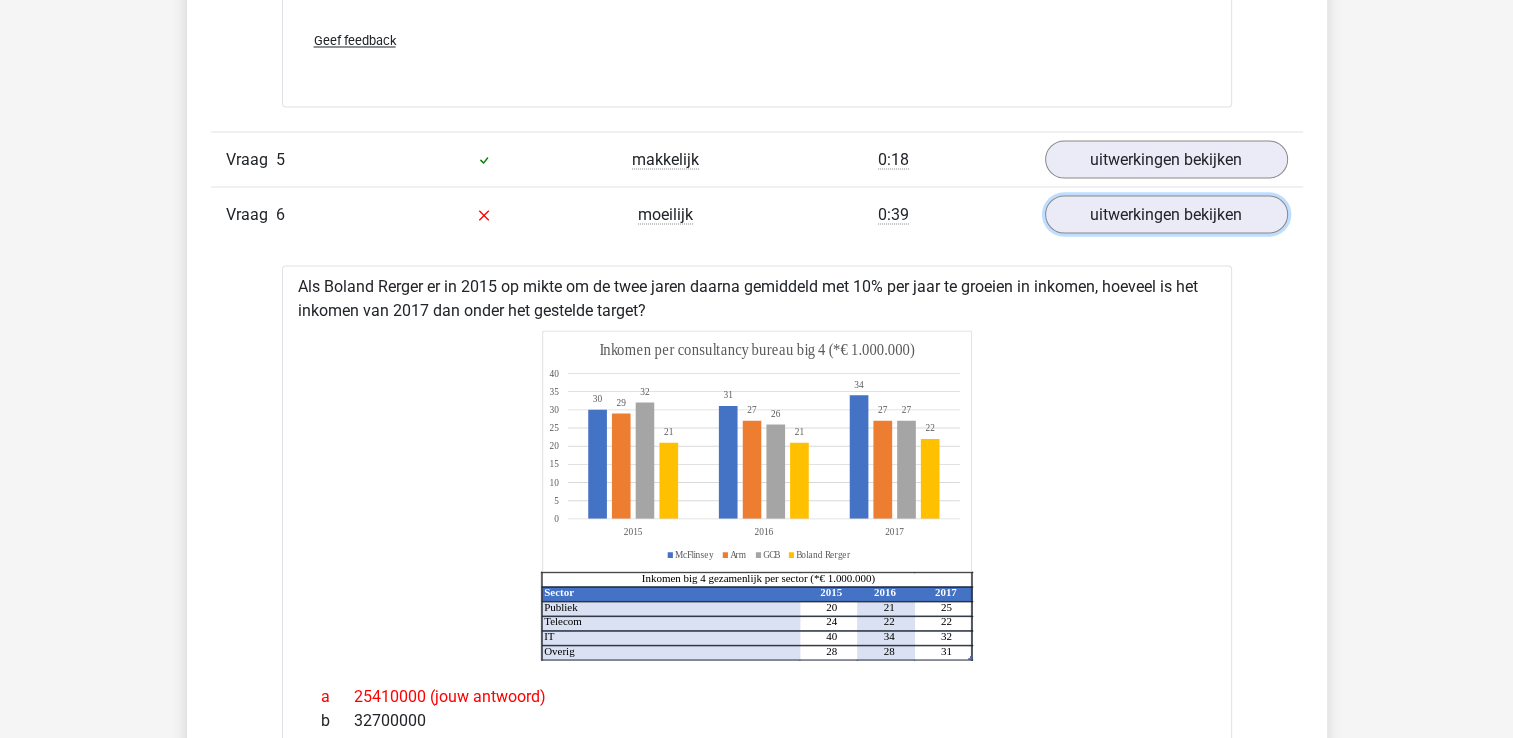 scroll, scrollTop: 3744, scrollLeft: 0, axis: vertical 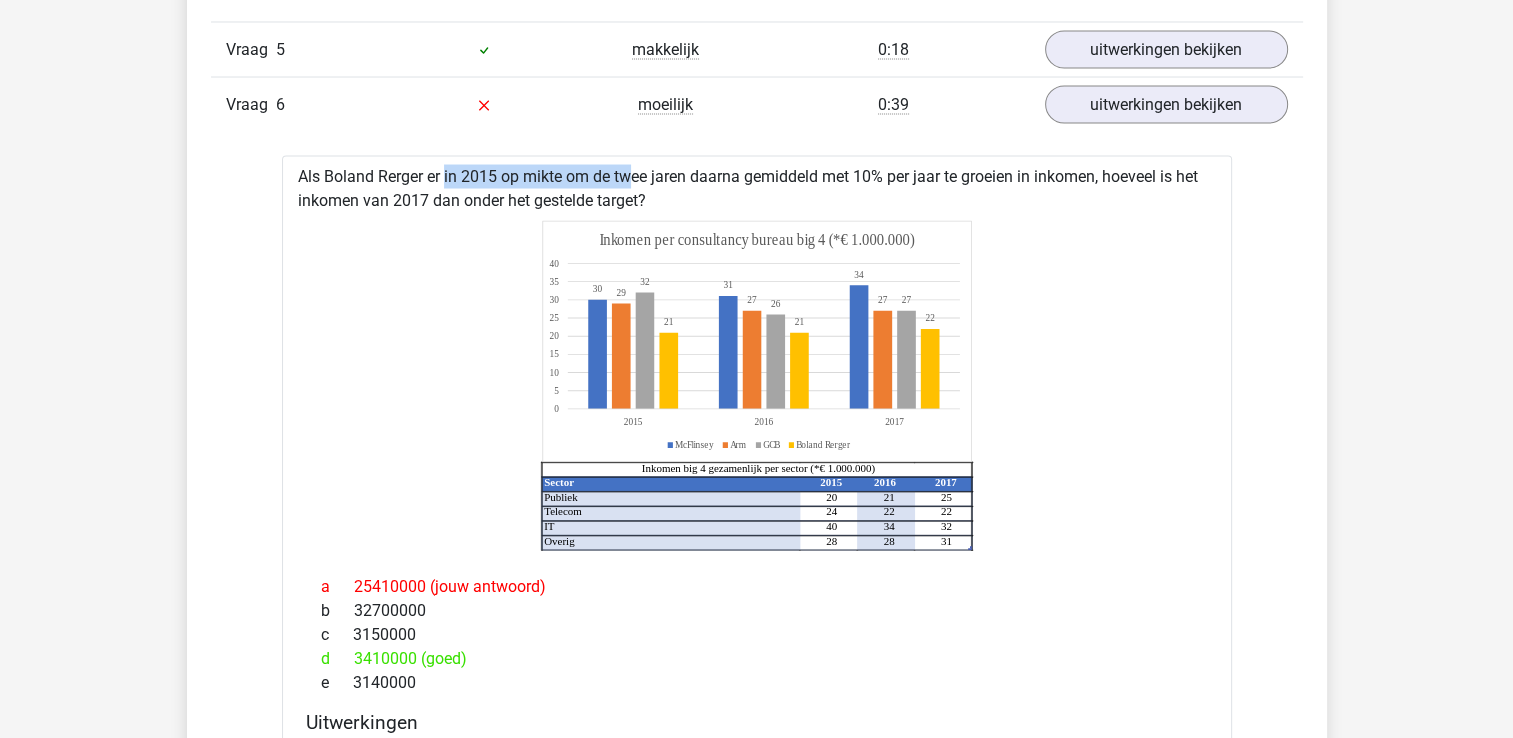 drag, startPoint x: 385, startPoint y: 174, endPoint x: 560, endPoint y: 174, distance: 175 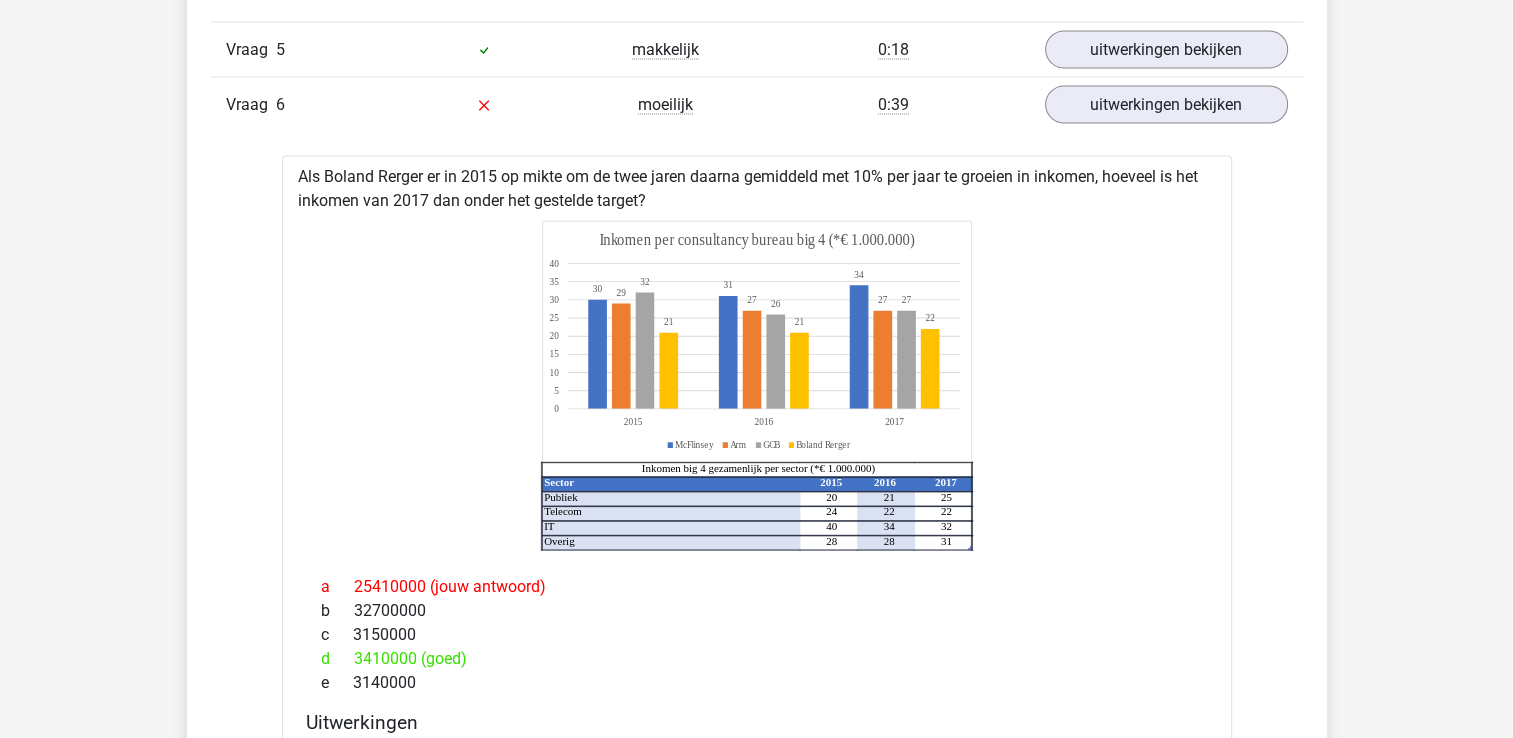 click on "Kies  premium
marc
marc_hoeksema@outlook.com" at bounding box center [756, 447] 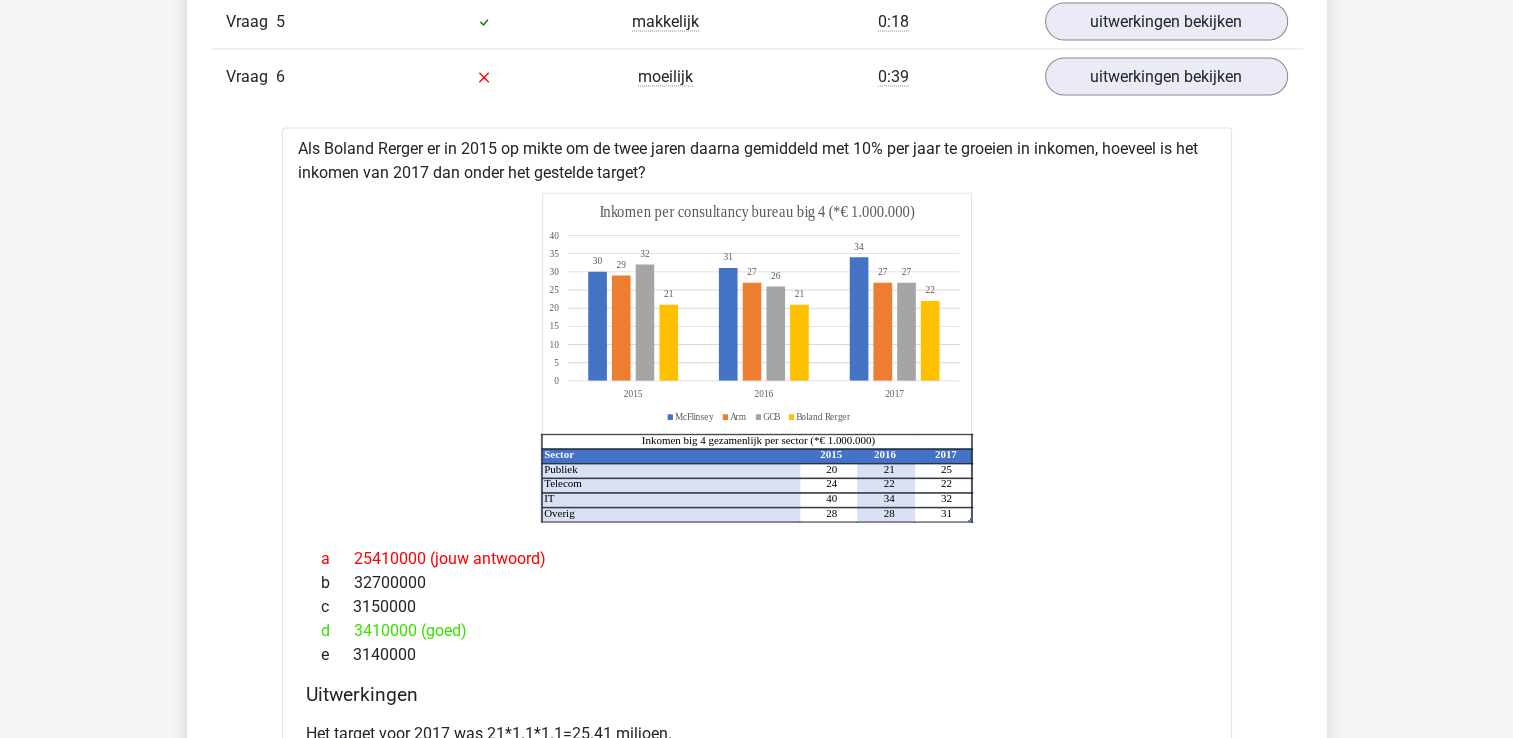 scroll, scrollTop: 3744, scrollLeft: 0, axis: vertical 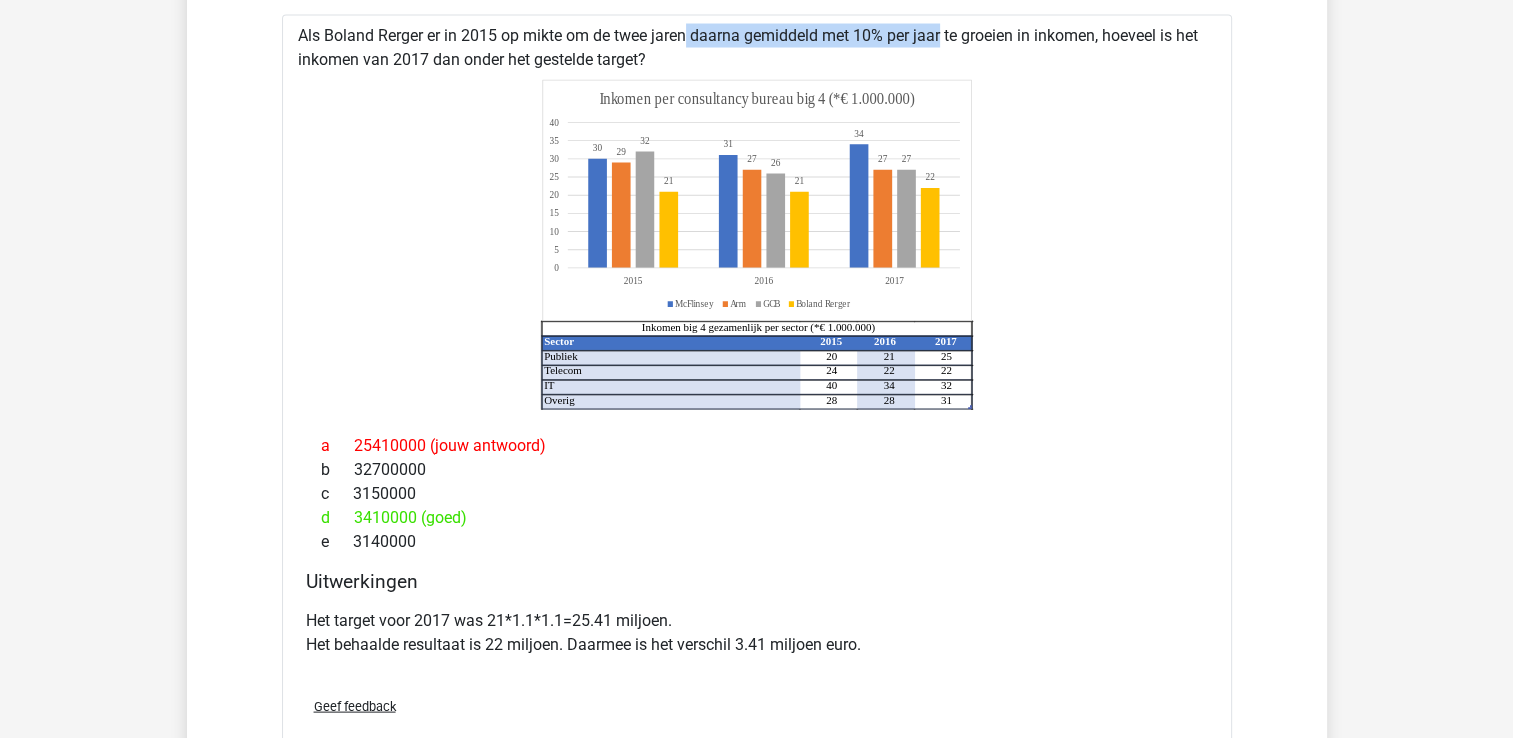 drag, startPoint x: 625, startPoint y: 23, endPoint x: 885, endPoint y: 38, distance: 260.43234 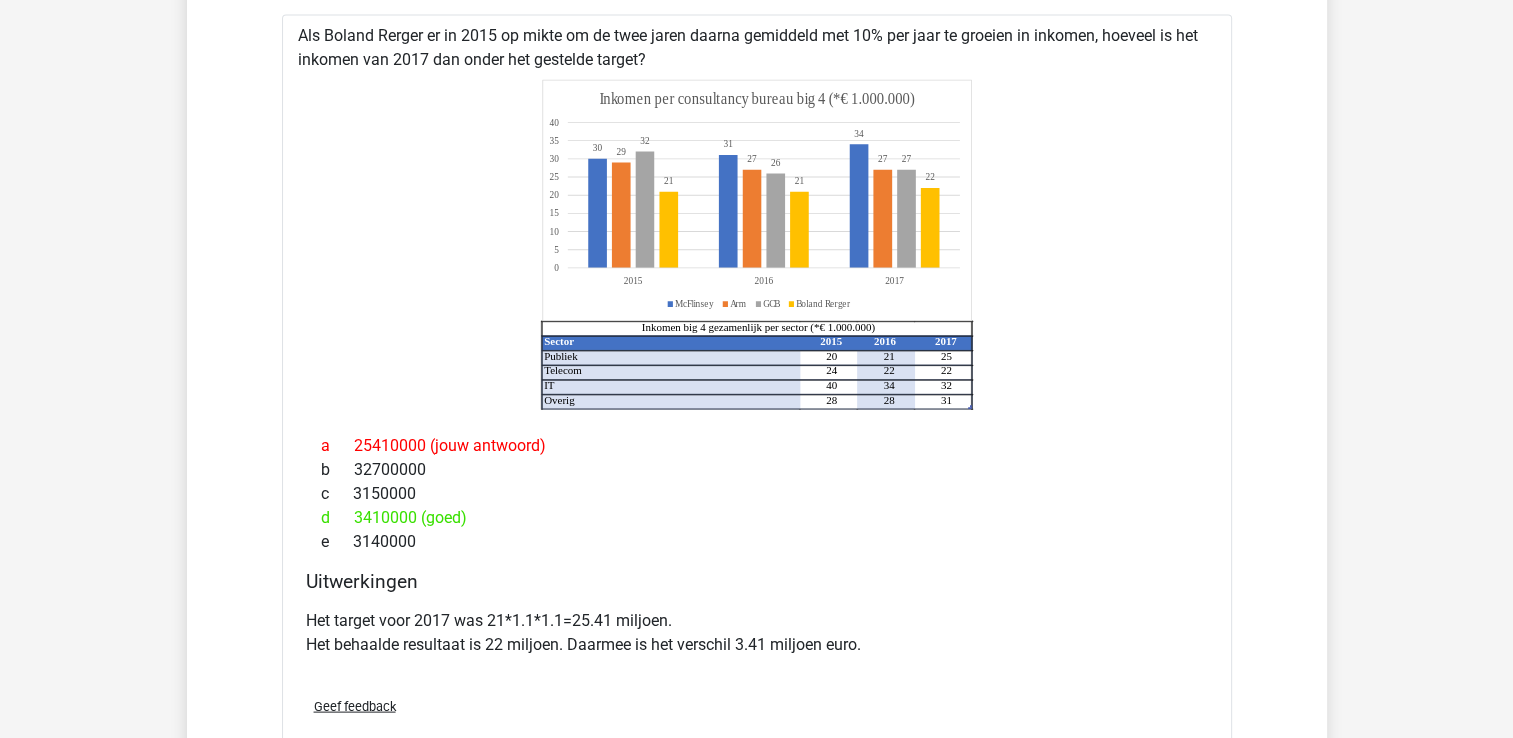 drag, startPoint x: 885, startPoint y: 38, endPoint x: 1123, endPoint y: 206, distance: 291.32114 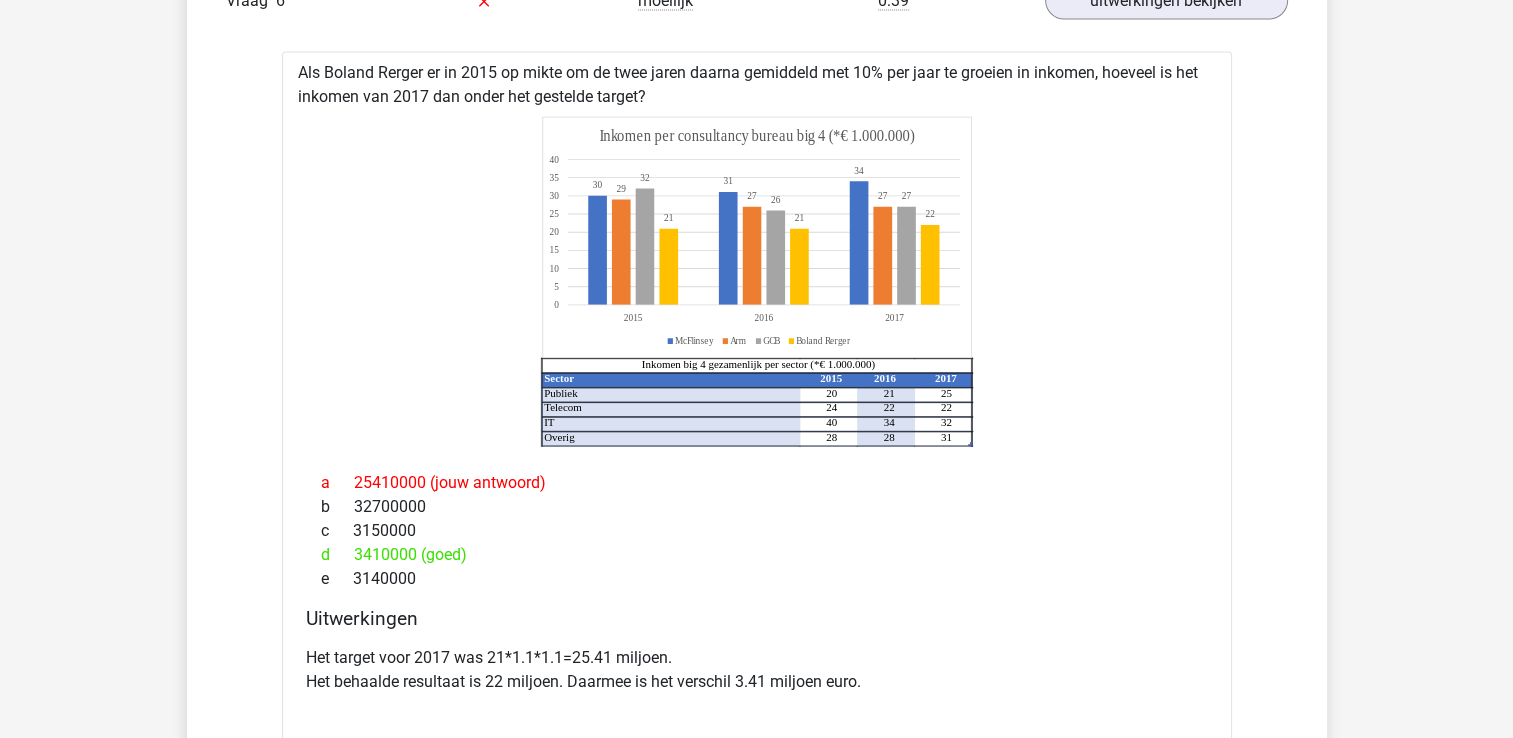 scroll, scrollTop: 3884, scrollLeft: 0, axis: vertical 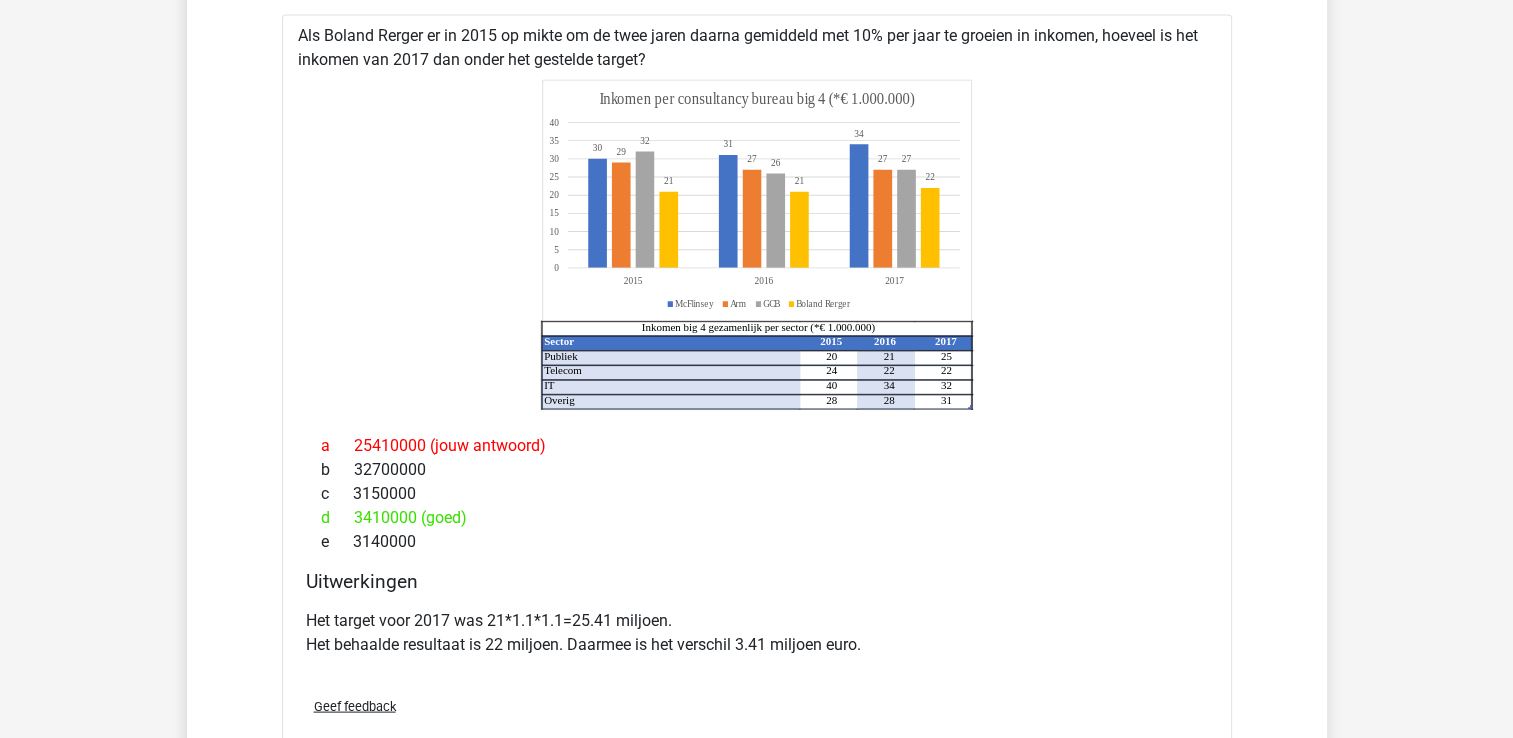 click on "Het target voor 2017 was 21*1.1*1.1=25.41 miljoen. Het behaalde resultaat is 22 miljoen. Daarmee is het verschil 3.41 miljoen euro." at bounding box center (757, 633) 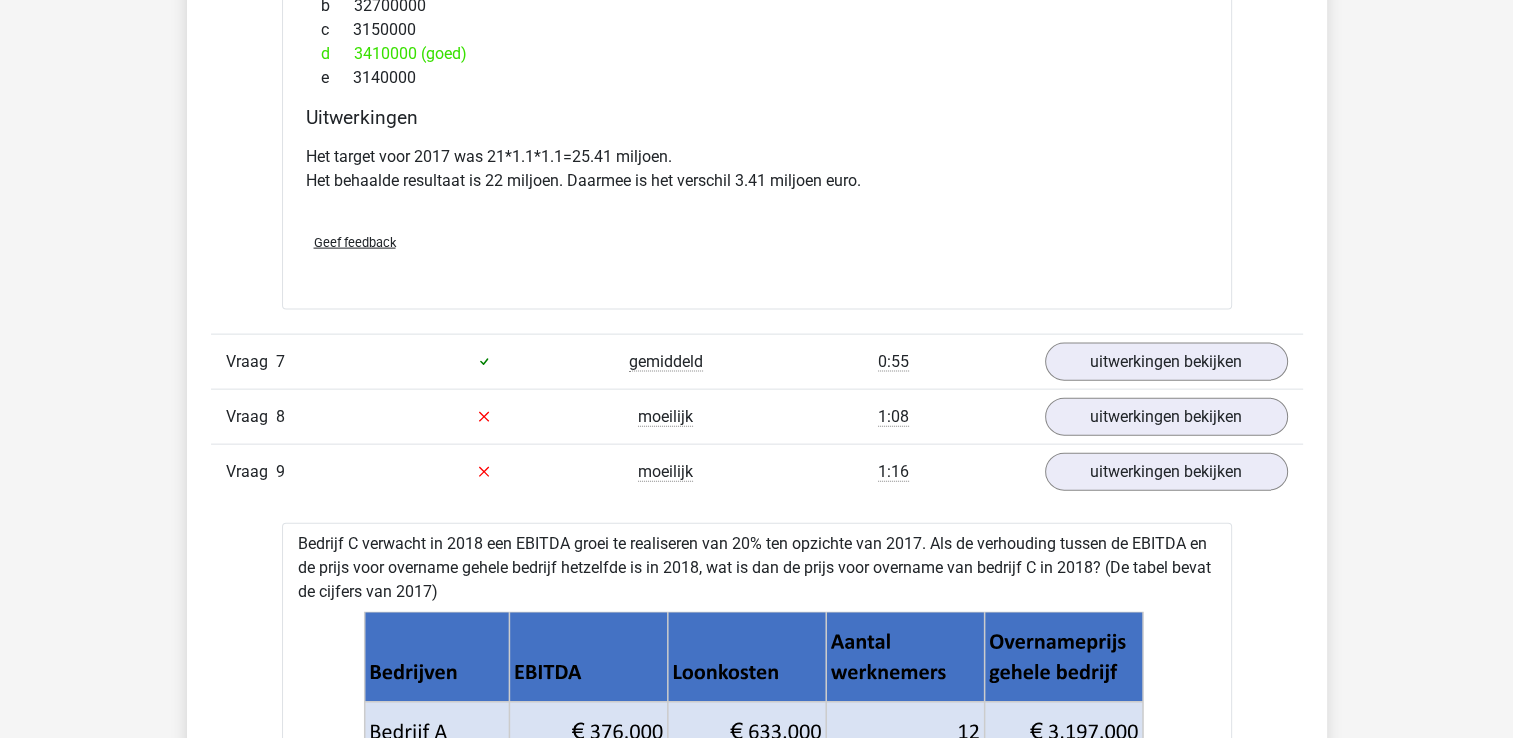 scroll, scrollTop: 4384, scrollLeft: 0, axis: vertical 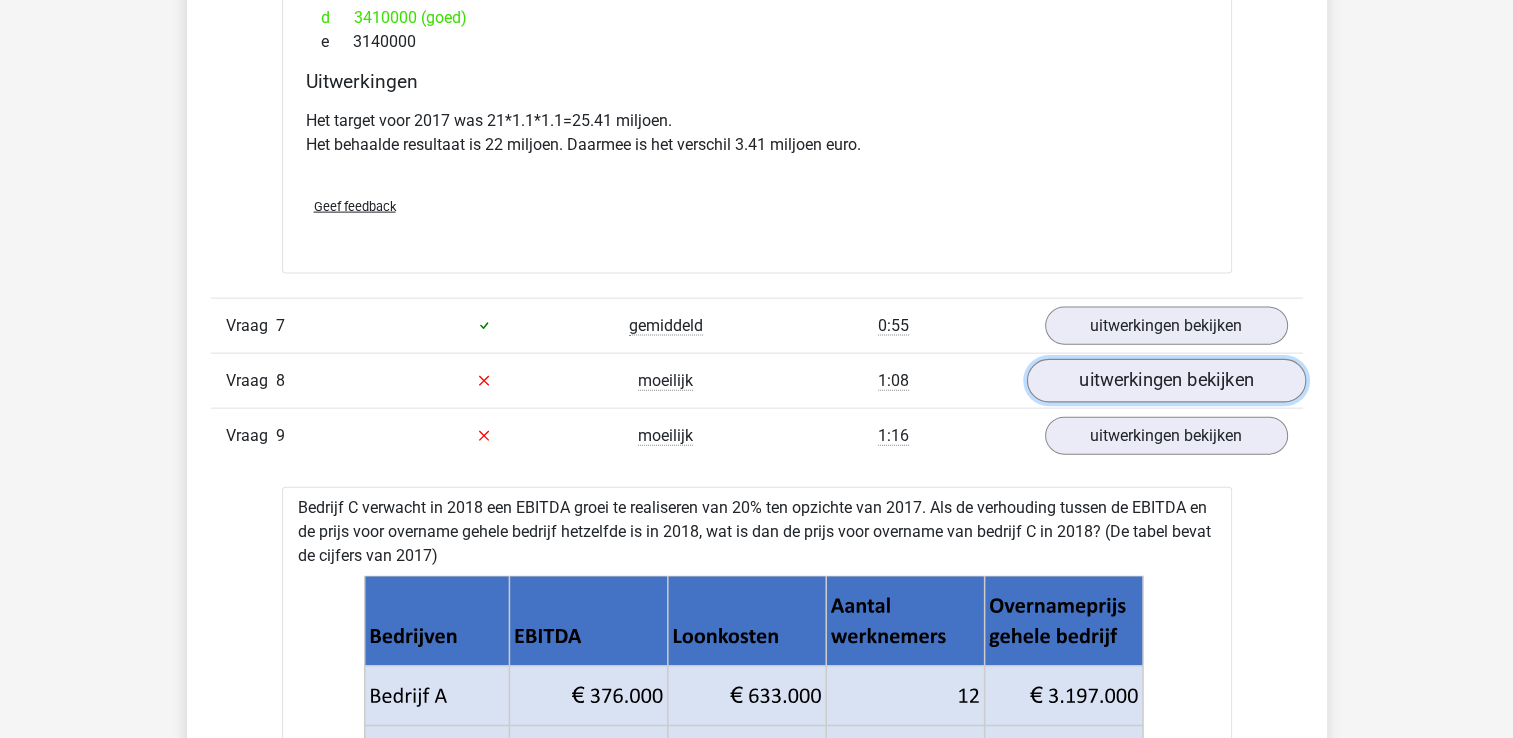 click on "uitwerkingen bekijken" at bounding box center (1165, 381) 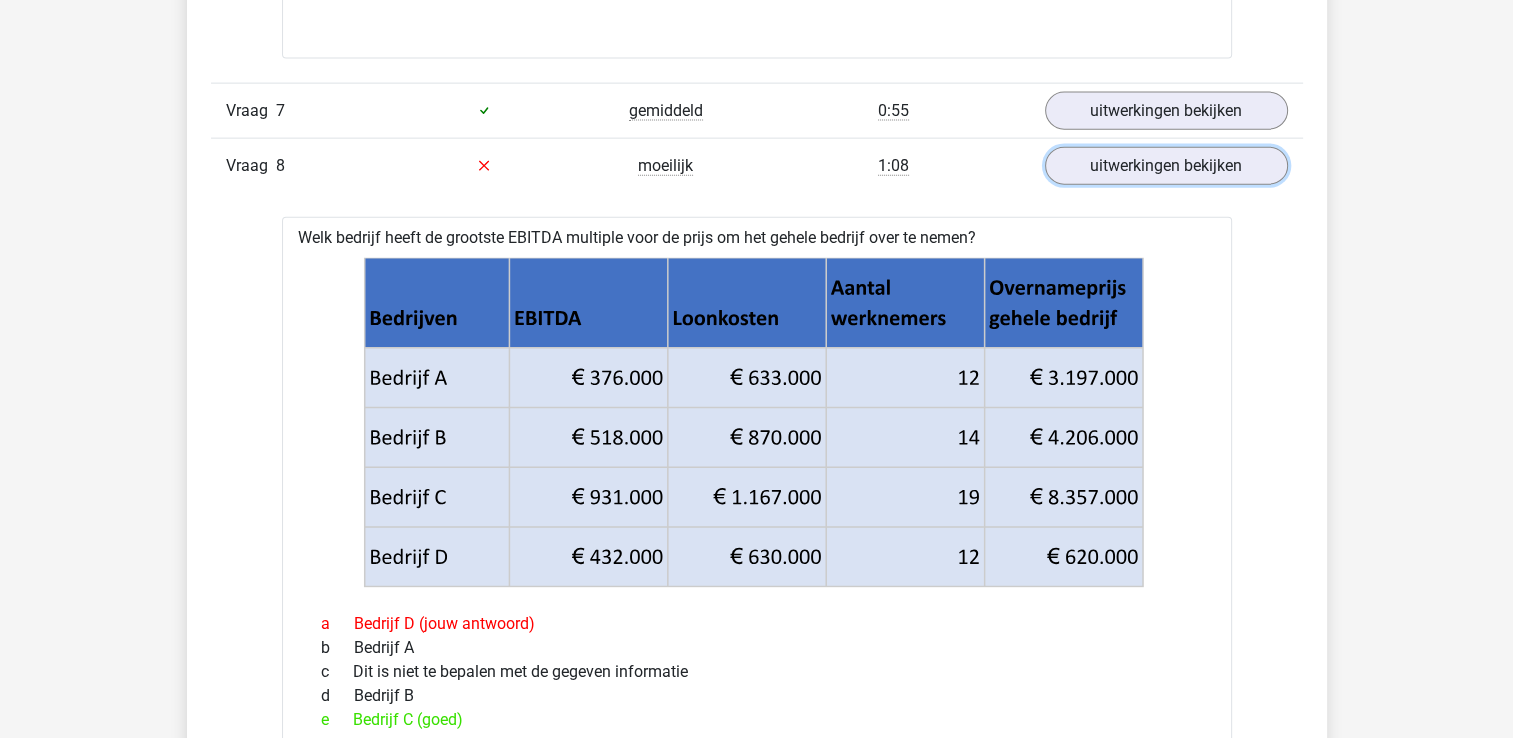 scroll, scrollTop: 4552, scrollLeft: 0, axis: vertical 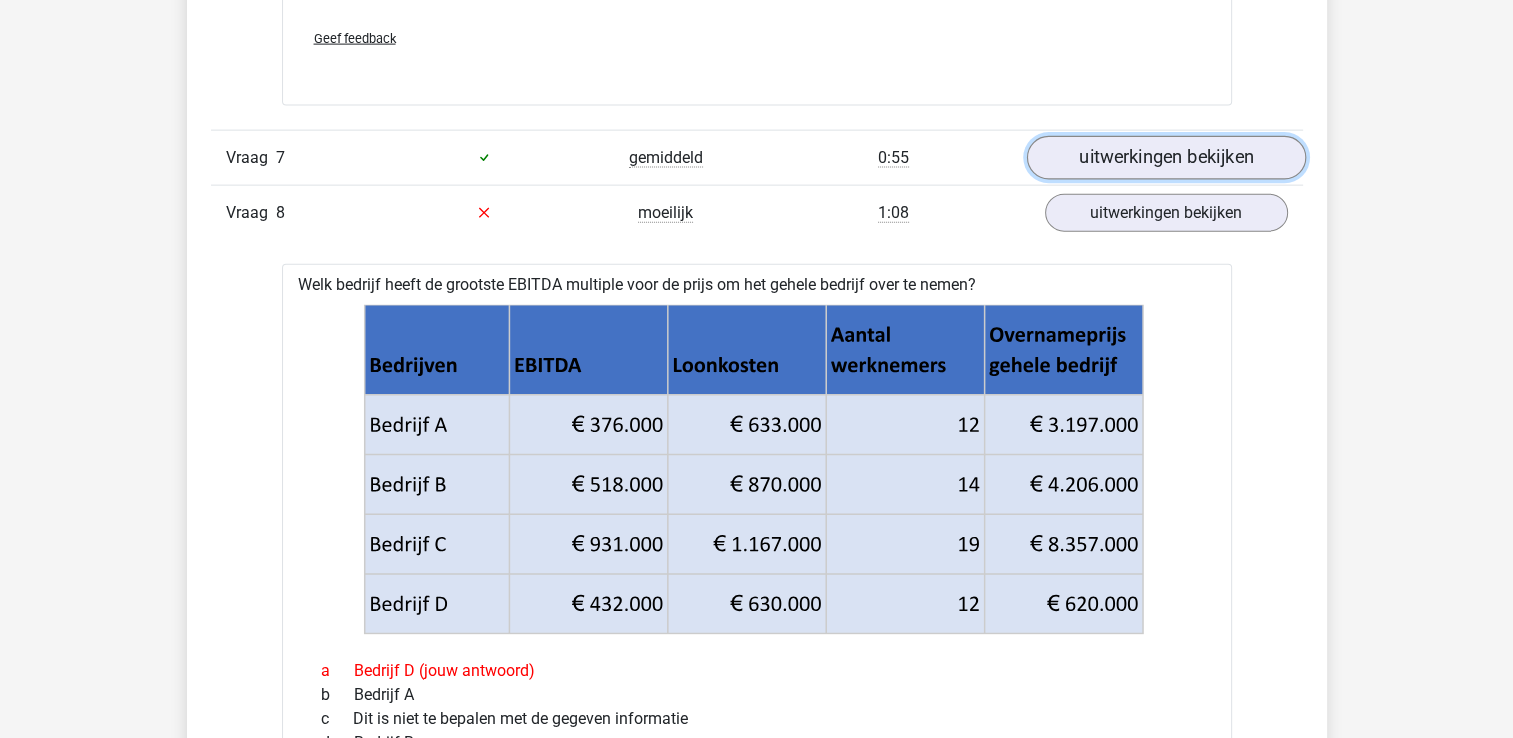 click on "uitwerkingen bekijken" at bounding box center [1165, 158] 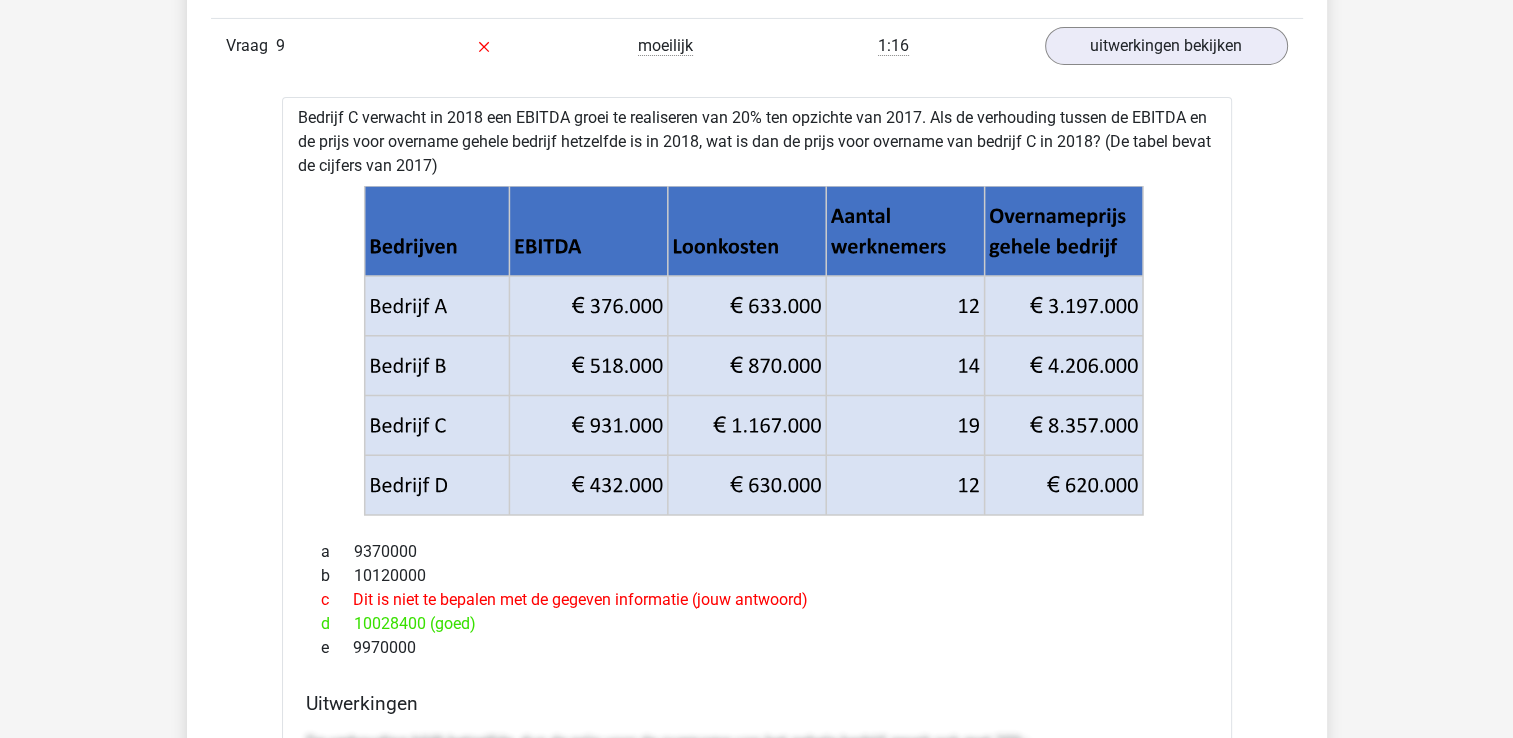 scroll, scrollTop: 6884, scrollLeft: 0, axis: vertical 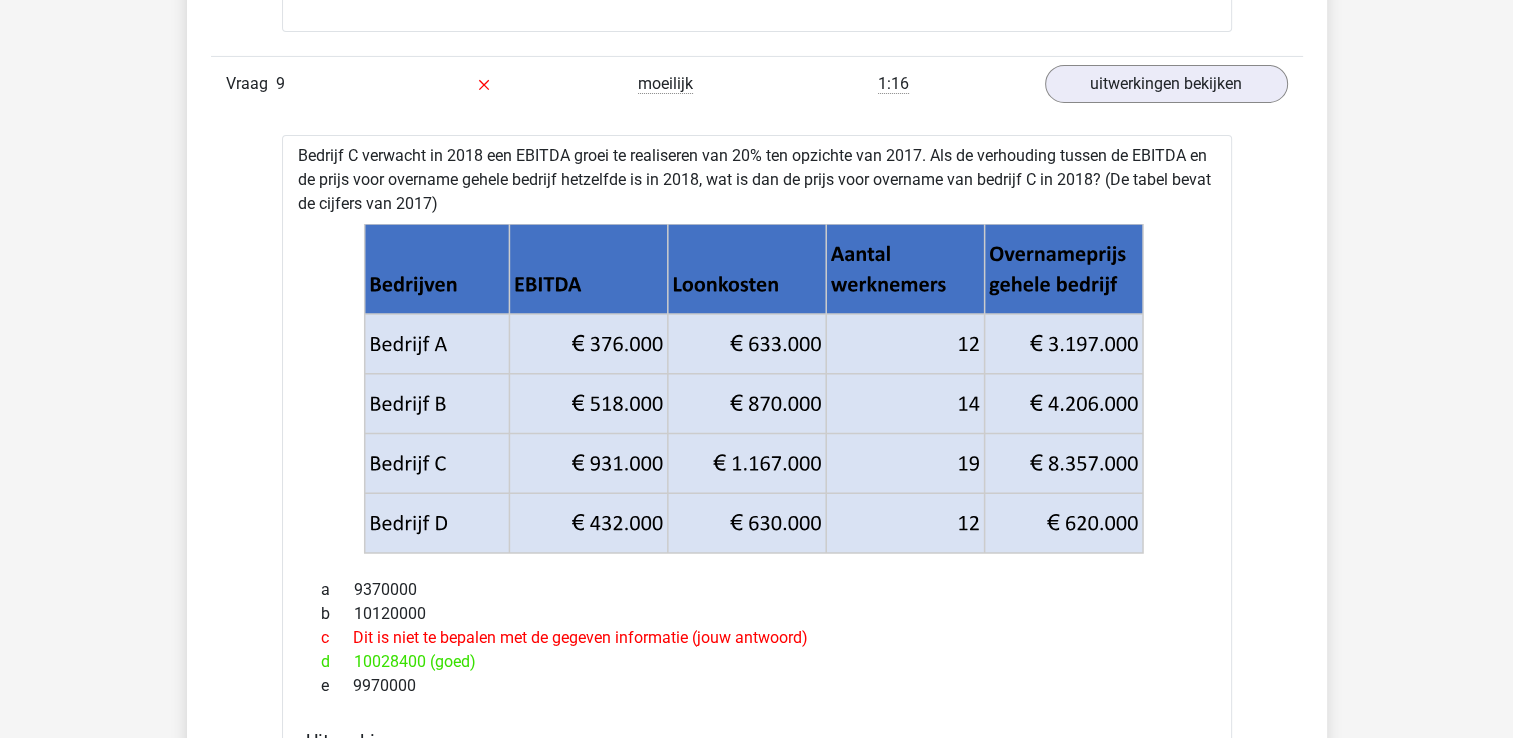 click on "Bedrijf C verwacht in 2018 een EBITDA groei te realiseren van 20% ten opzichte van 2017. Als de verhouding tussen de EBITDA en de prijs voor overname gehele bedrijf hetzelfde is in 2018, wat is dan de prijs voor overname van bedrijf C in 2018? (De tabel bevat de cijfers van 2017)
a
9370000
b
10120000
c
Dit is niet te bepalen met de gegeven informatie
(jouw antwoord)
d
10028400
(goed)
e" at bounding box center [757, 794] 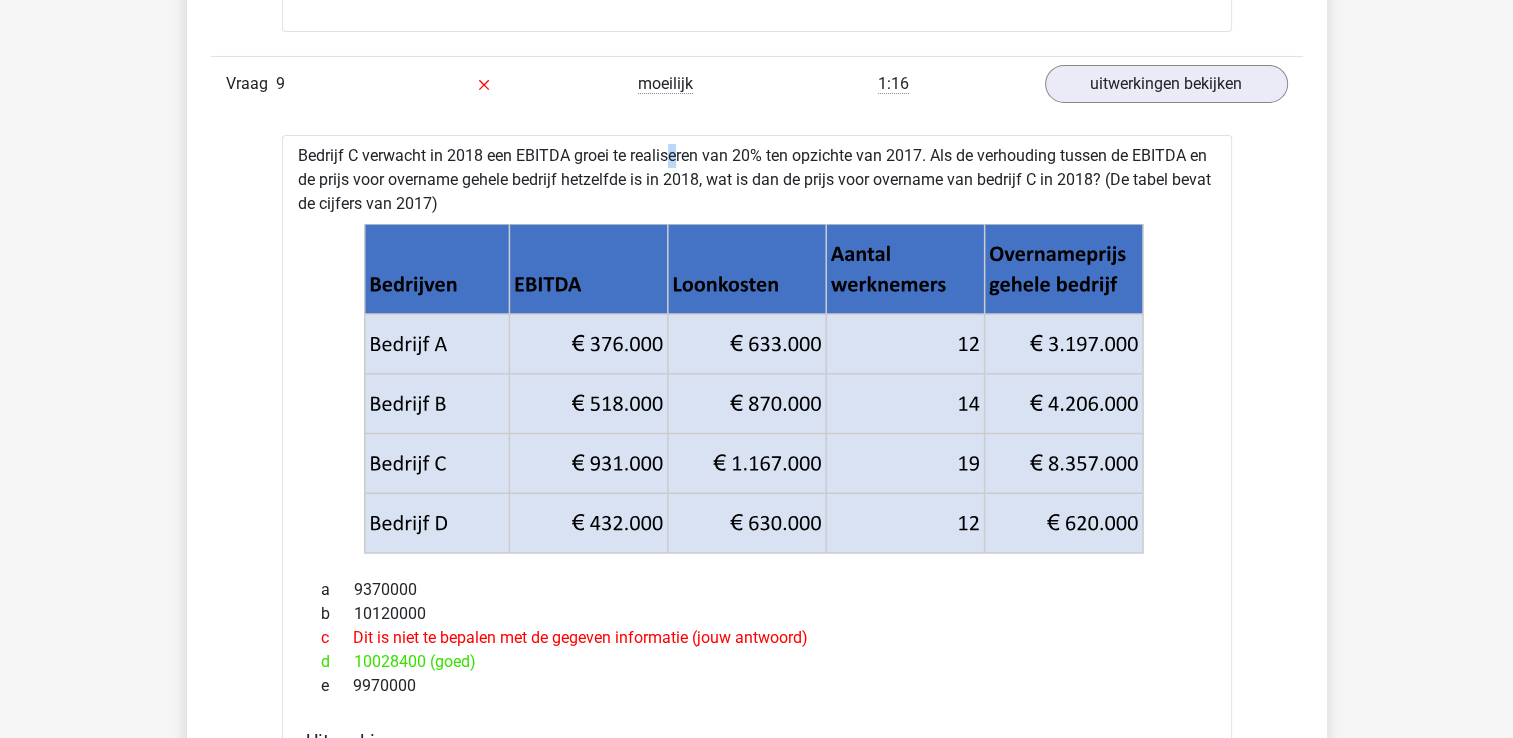 click on "Bedrijf C verwacht in 2018 een EBITDA groei te realiseren van 20% ten opzichte van 2017. Als de verhouding tussen de EBITDA en de prijs voor overname gehele bedrijf hetzelfde is in 2018, wat is dan de prijs voor overname van bedrijf C in 2018? (De tabel bevat de cijfers van 2017)
a
9370000
b
10120000
c
Dit is niet te bepalen met de gegeven informatie
(jouw antwoord)
d
10028400
(goed)
e" at bounding box center [757, 794] 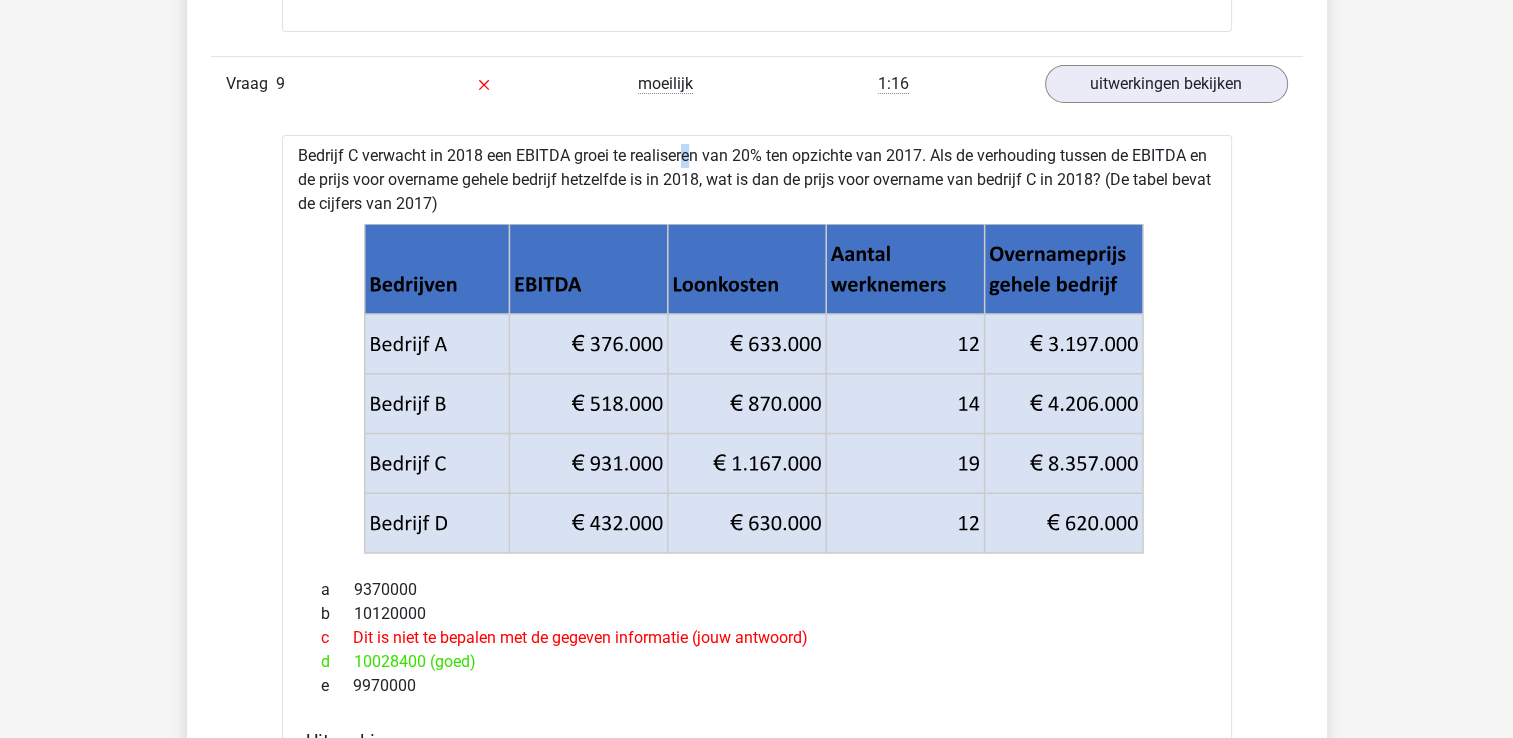 drag, startPoint x: 614, startPoint y: 144, endPoint x: 630, endPoint y: 146, distance: 16.124516 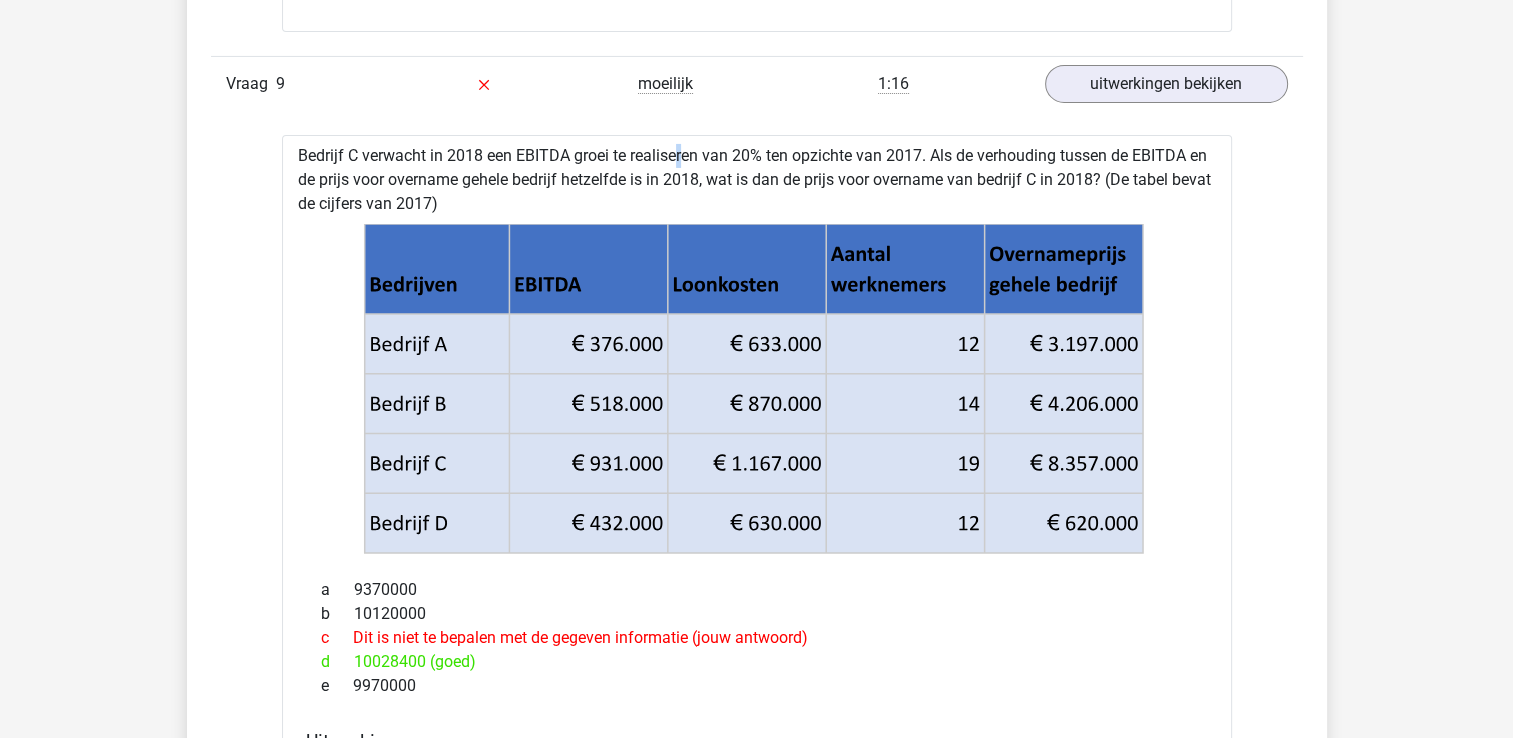 click on "Bedrijf C verwacht in 2018 een EBITDA groei te realiseren van 20% ten opzichte van 2017. Als de verhouding tussen de EBITDA en de prijs voor overname gehele bedrijf hetzelfde is in 2018, wat is dan de prijs voor overname van bedrijf C in 2018? (De tabel bevat de cijfers van 2017)
a
9370000
b
10120000
c
Dit is niet te bepalen met de gegeven informatie
(jouw antwoord)
d
10028400
(goed)
e" at bounding box center [757, 794] 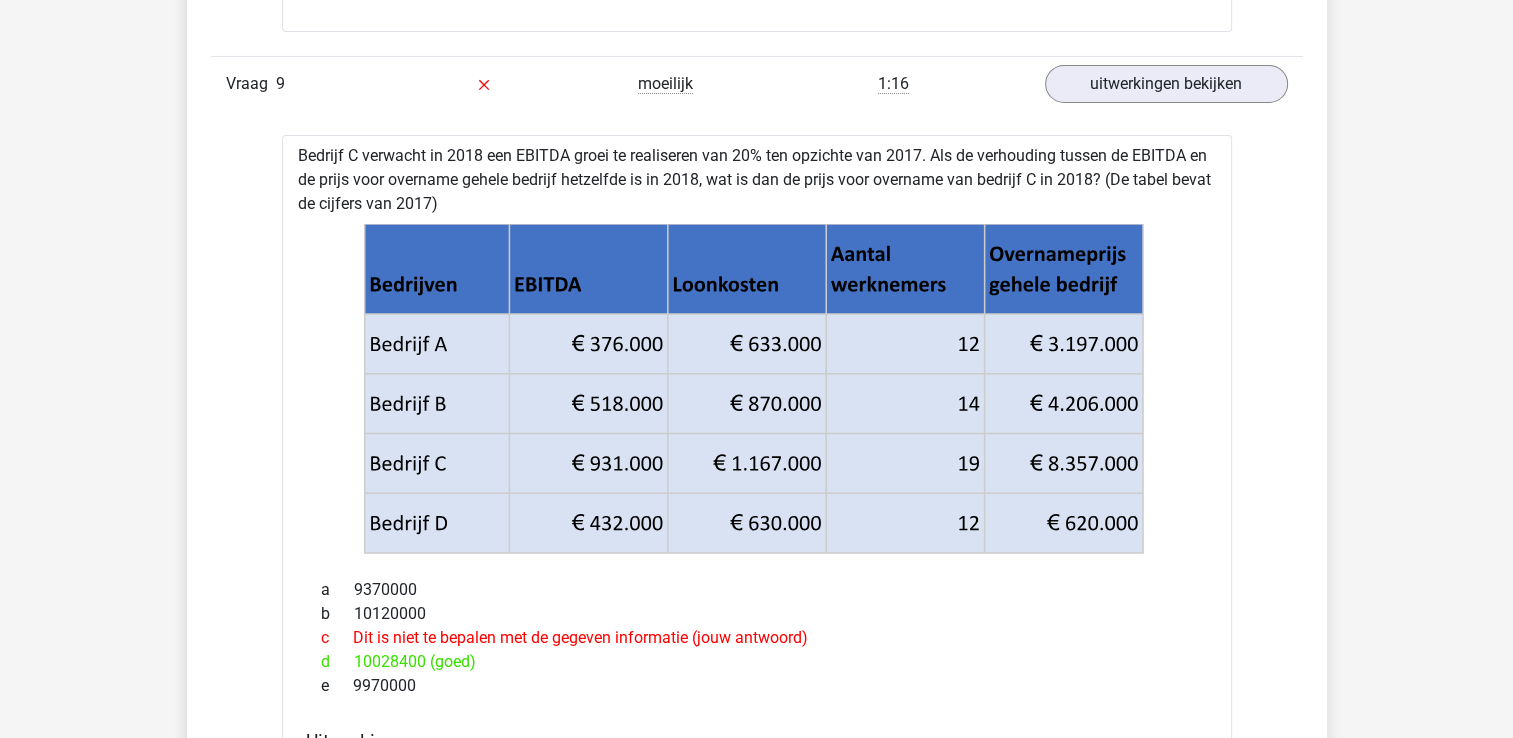 drag, startPoint x: 625, startPoint y: 143, endPoint x: 613, endPoint y: 146, distance: 12.369317 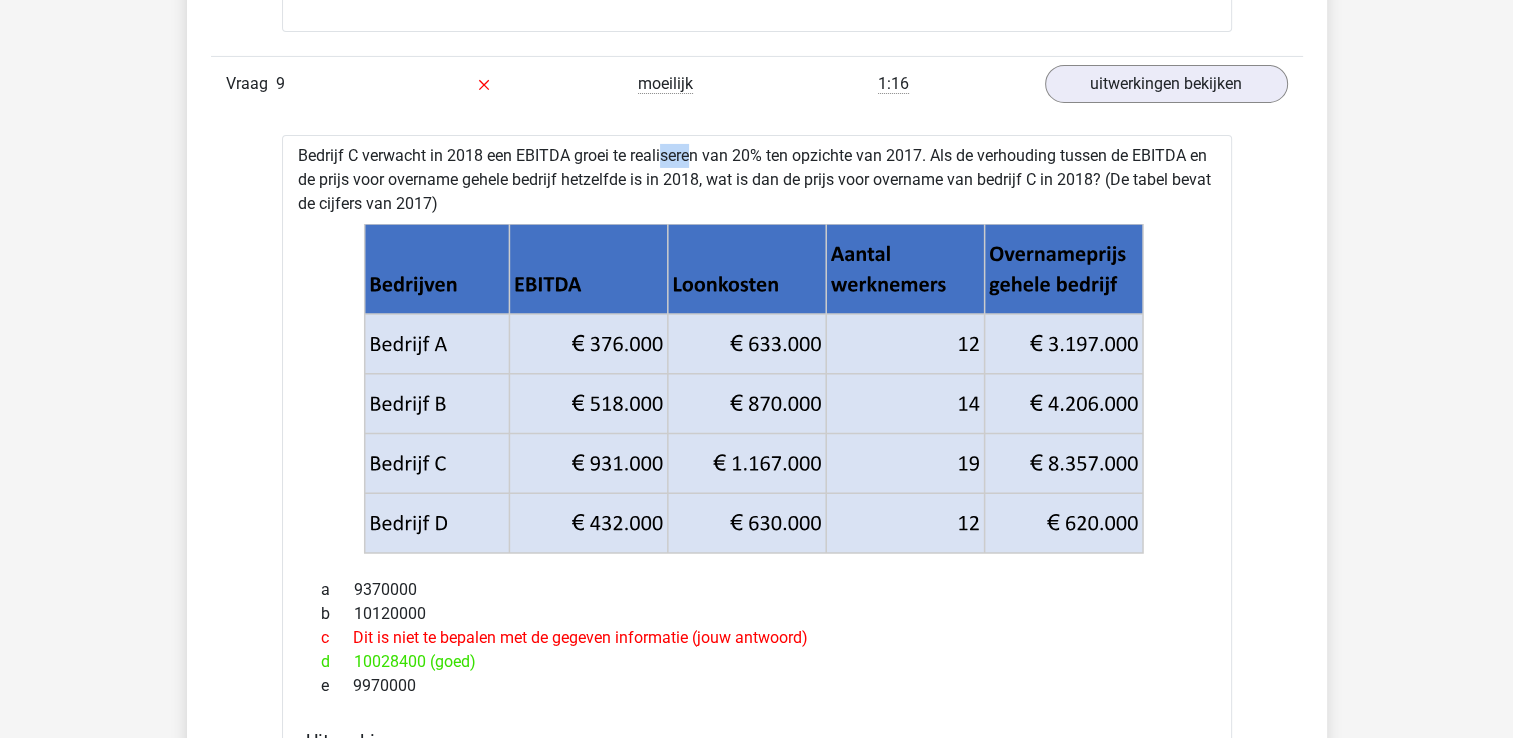 drag, startPoint x: 632, startPoint y: 146, endPoint x: 610, endPoint y: 150, distance: 22.36068 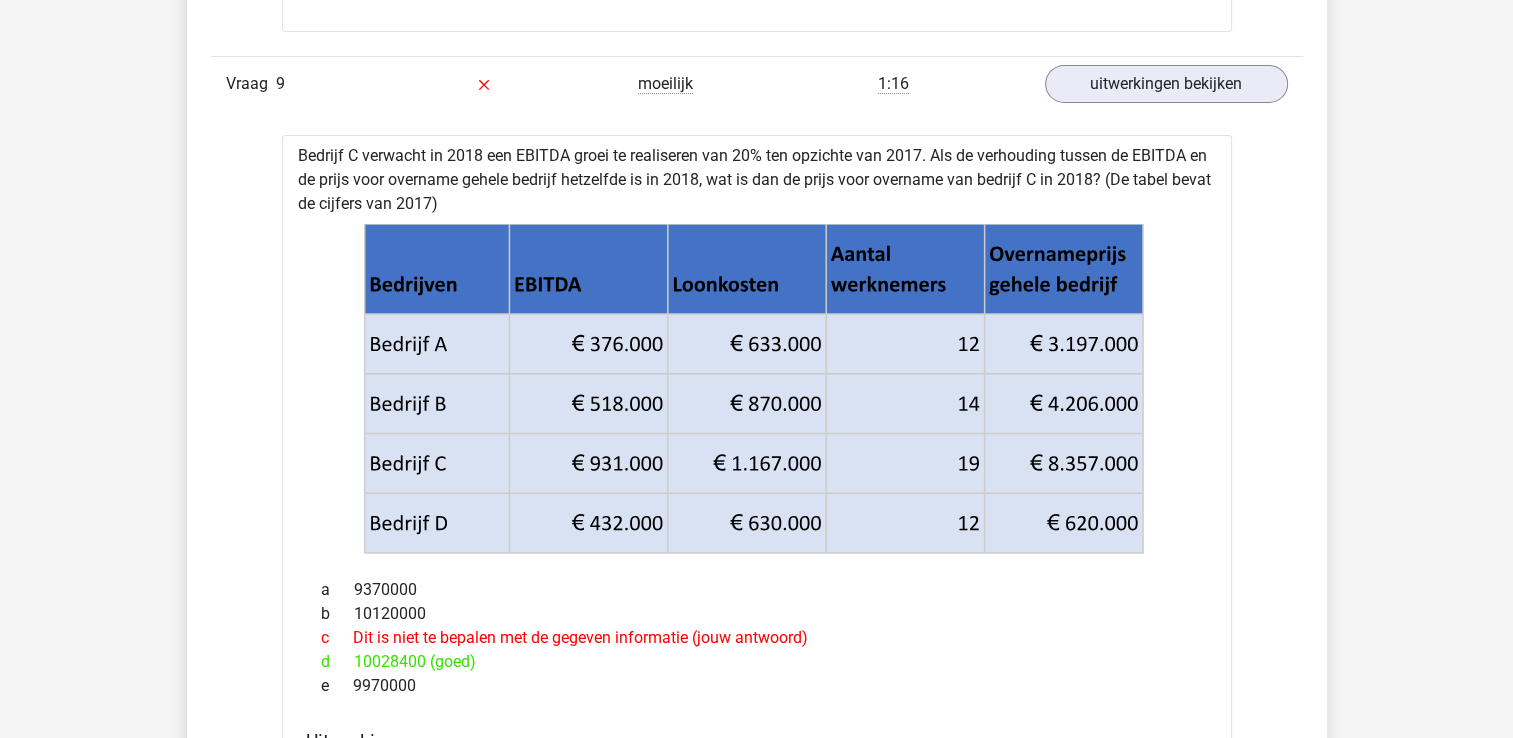 drag, startPoint x: 610, startPoint y: 150, endPoint x: 528, endPoint y: 182, distance: 88.02273 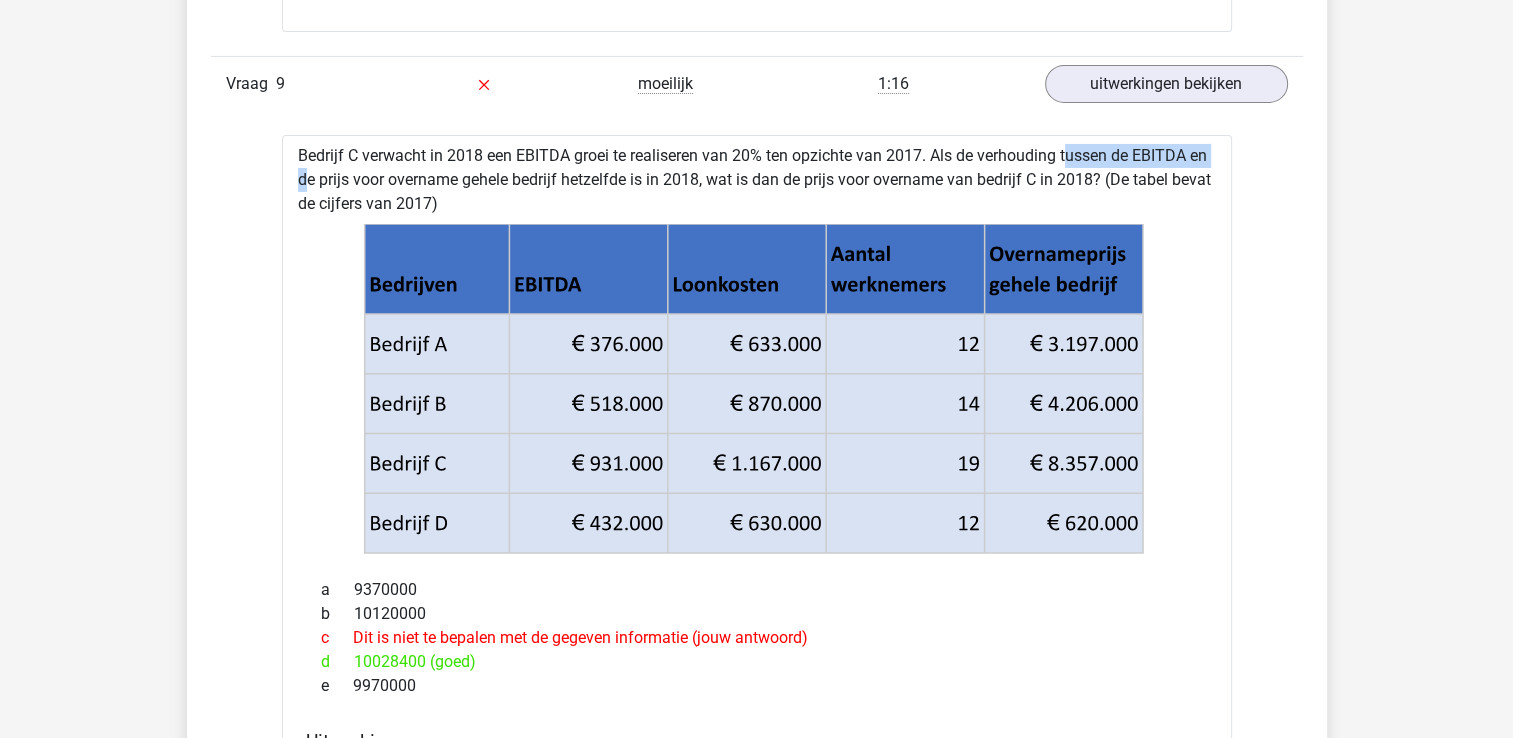 drag, startPoint x: 1035, startPoint y: 148, endPoint x: 1154, endPoint y: 150, distance: 119.01681 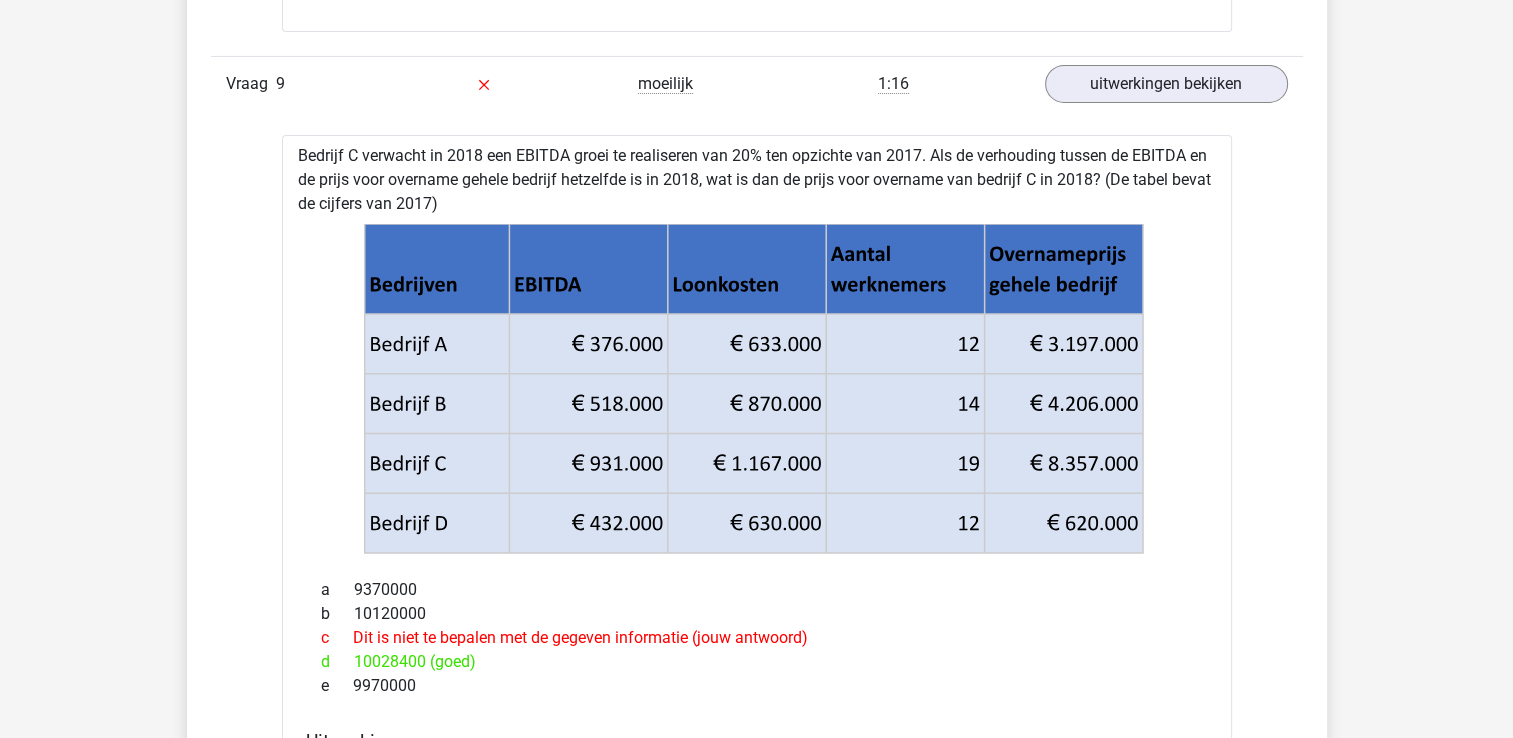 drag, startPoint x: 1154, startPoint y: 150, endPoint x: 1194, endPoint y: 418, distance: 270.96863 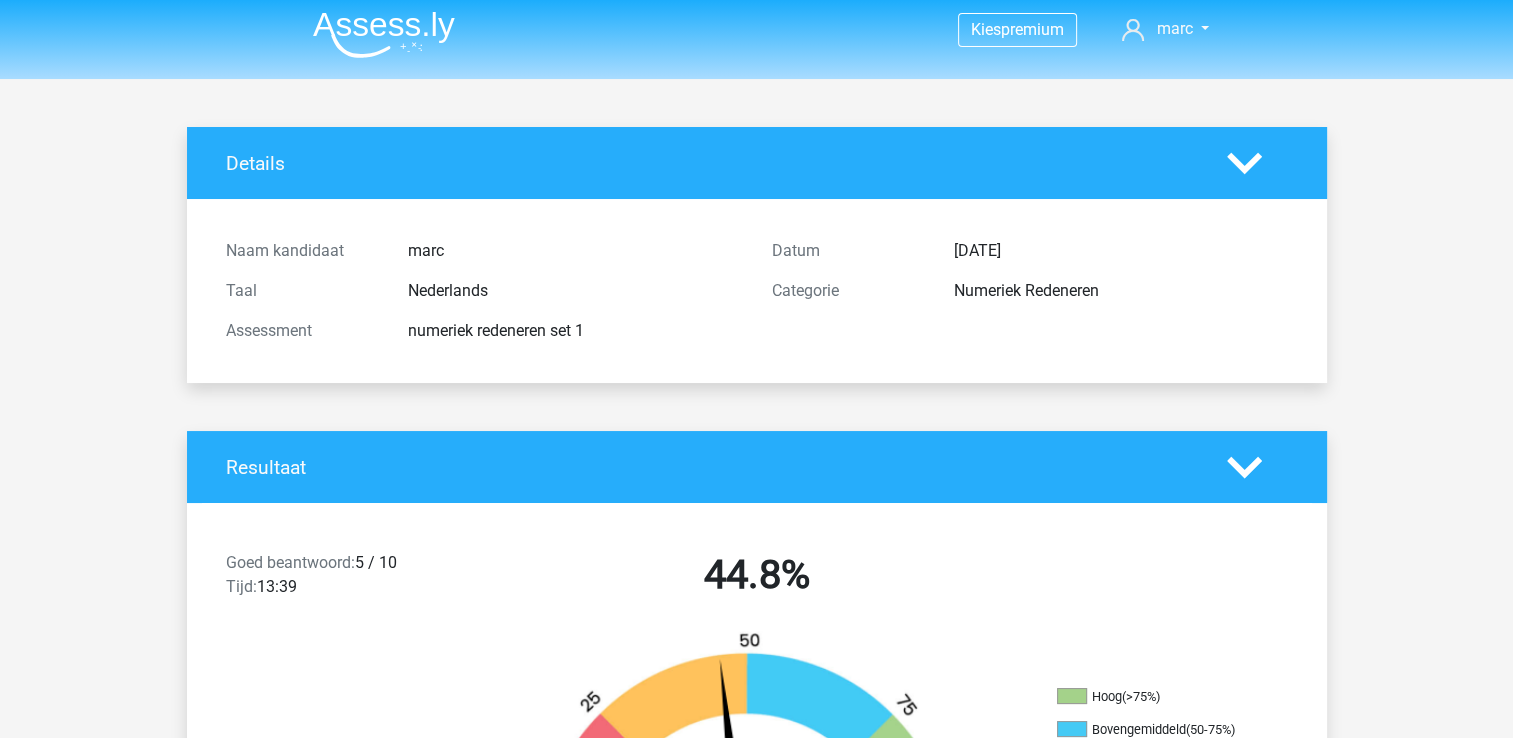 scroll, scrollTop: 0, scrollLeft: 0, axis: both 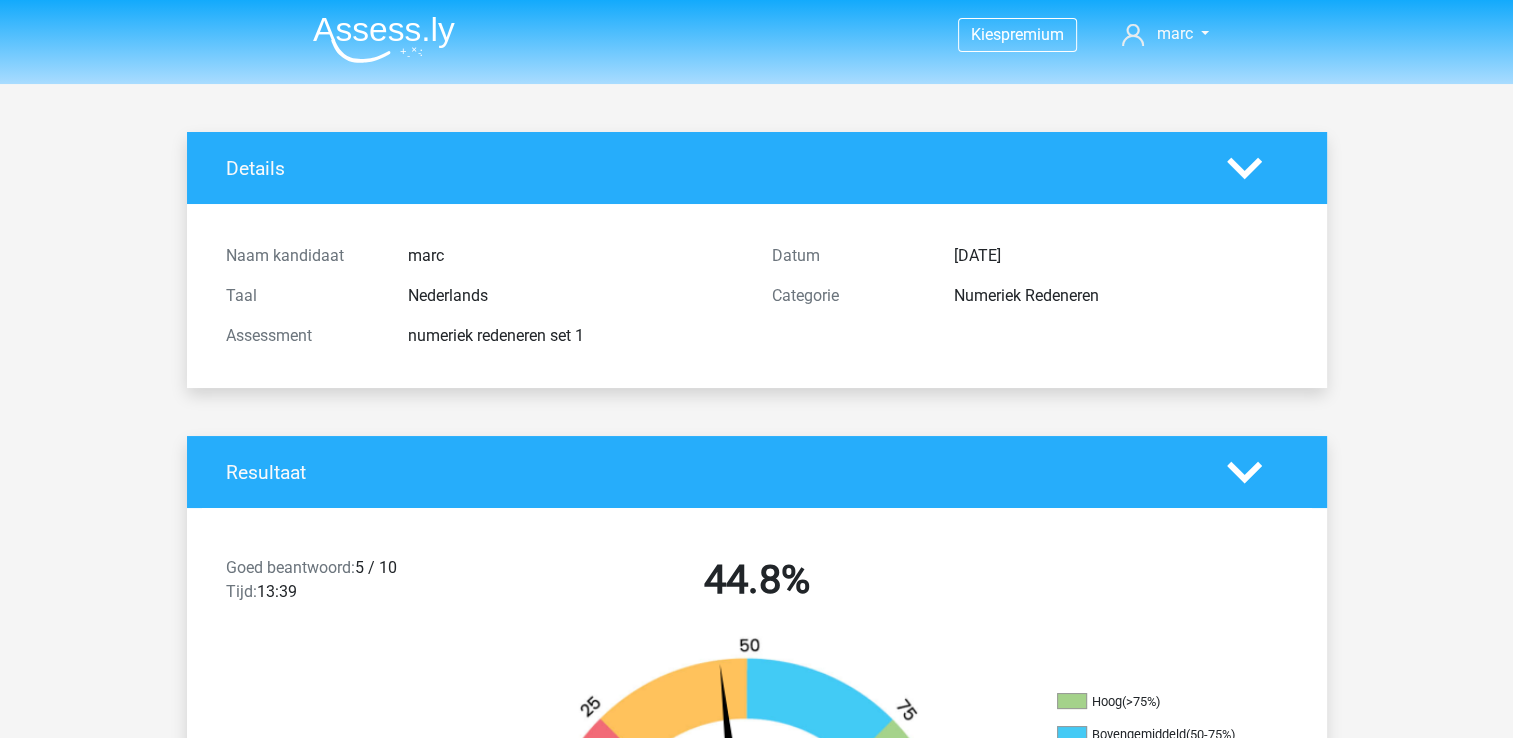 click at bounding box center [384, 39] 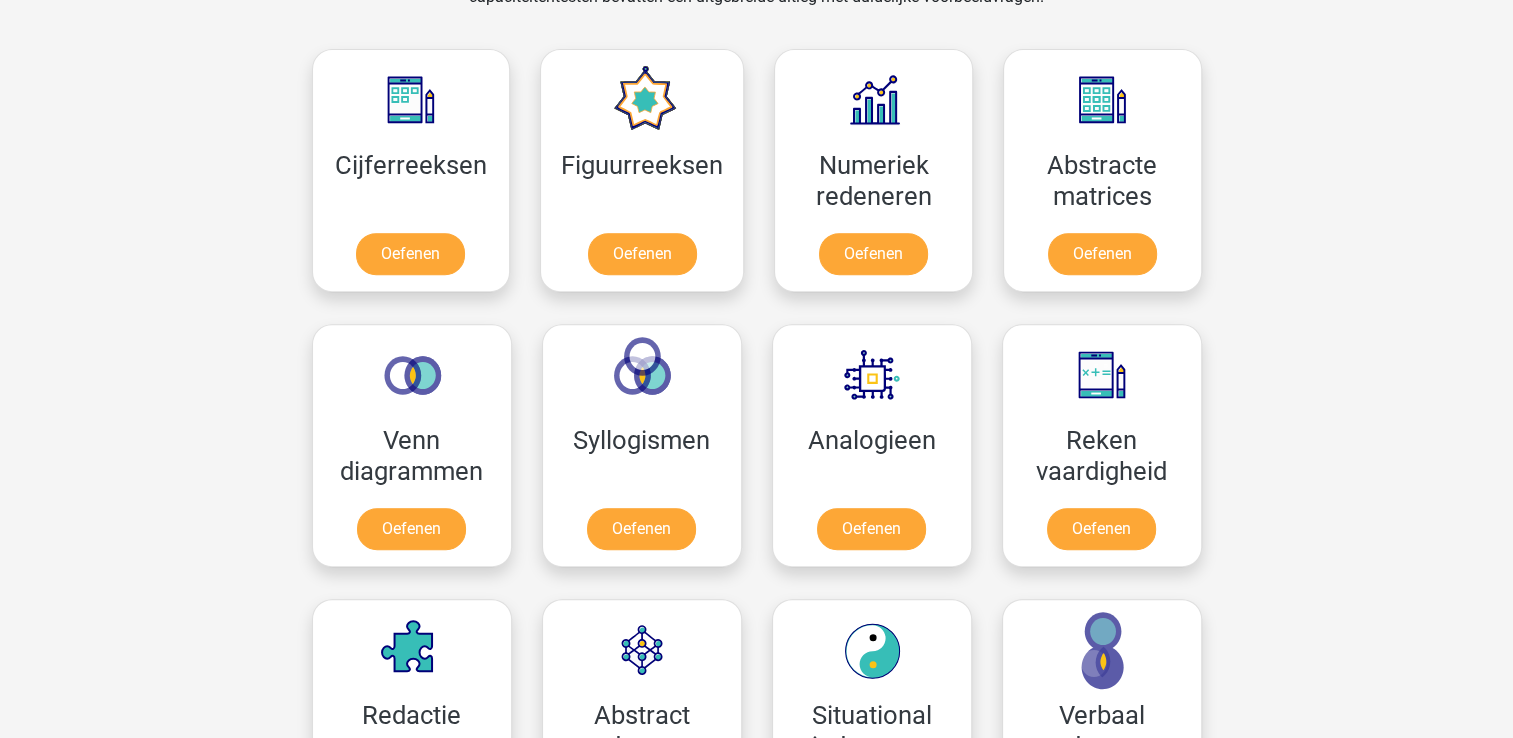 scroll, scrollTop: 833, scrollLeft: 0, axis: vertical 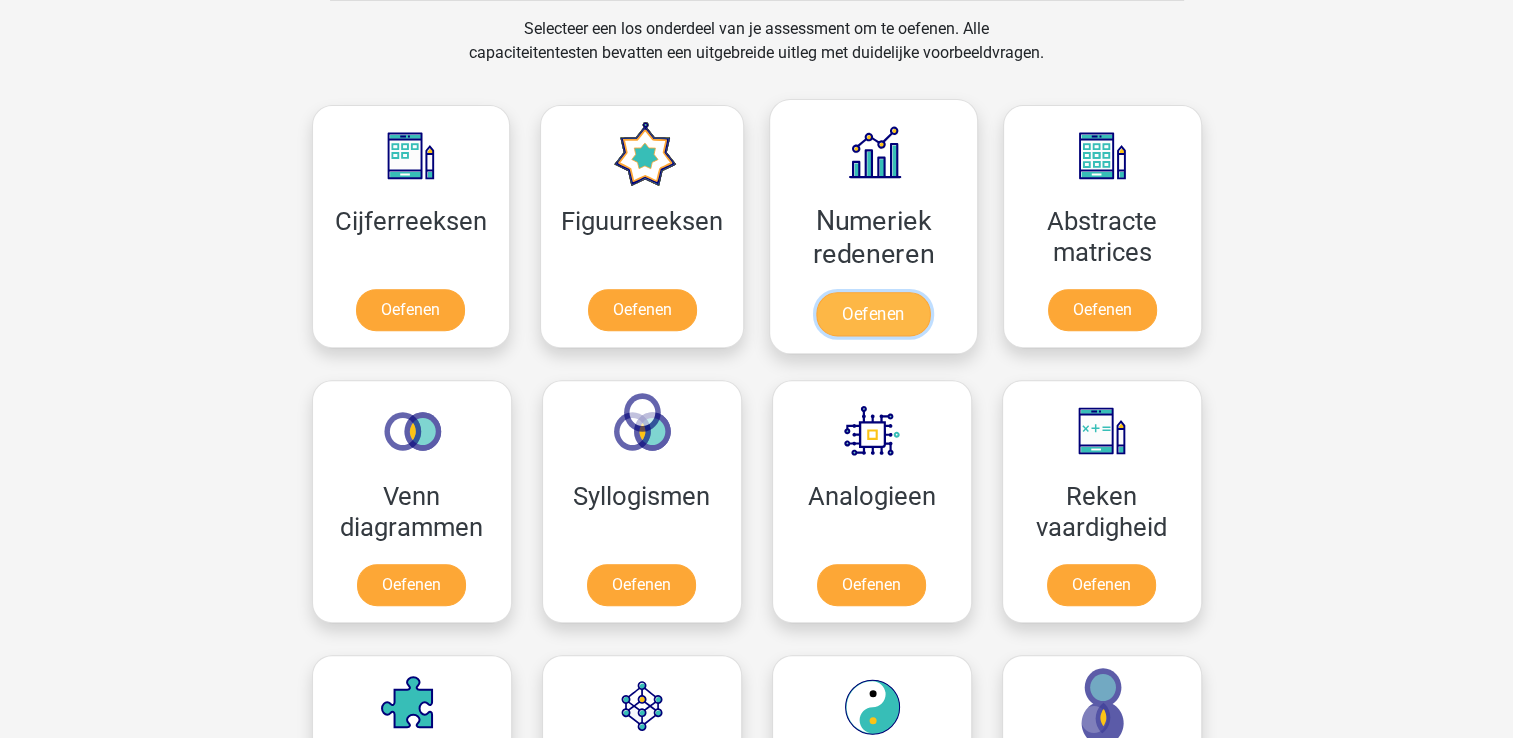 click on "Oefenen" at bounding box center [873, 314] 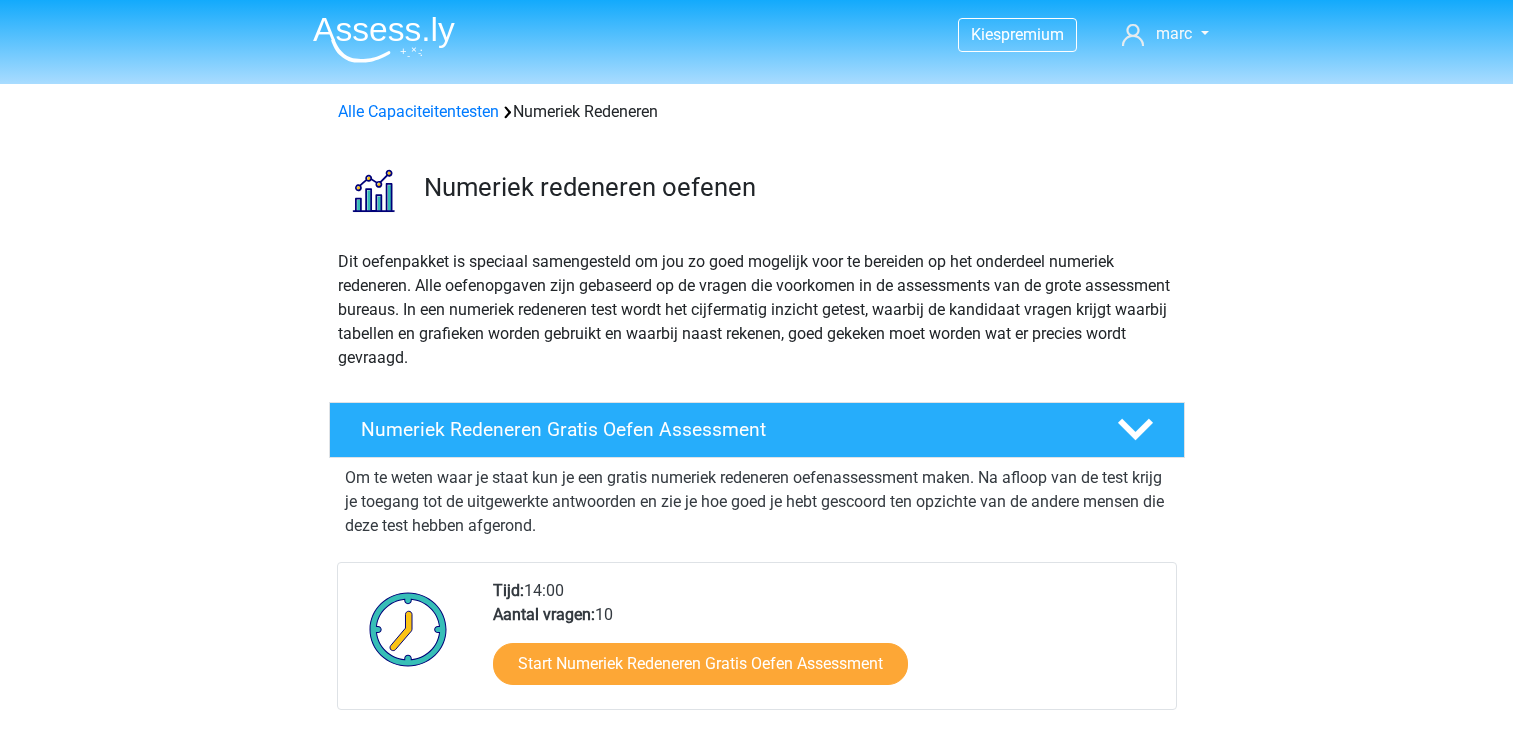 scroll, scrollTop: 0, scrollLeft: 0, axis: both 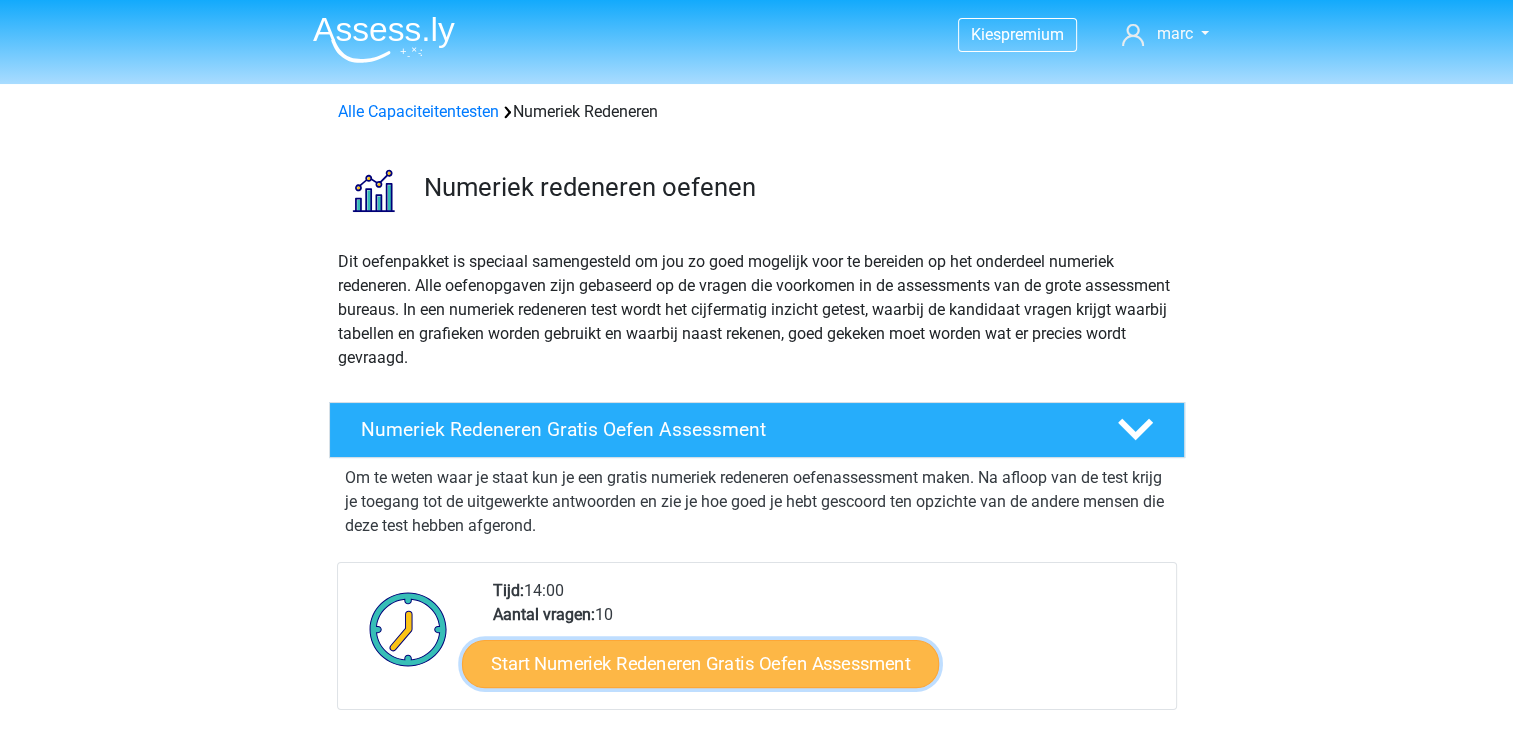 click on "Start Numeriek Redeneren
Gratis Oefen Assessment" at bounding box center (700, 663) 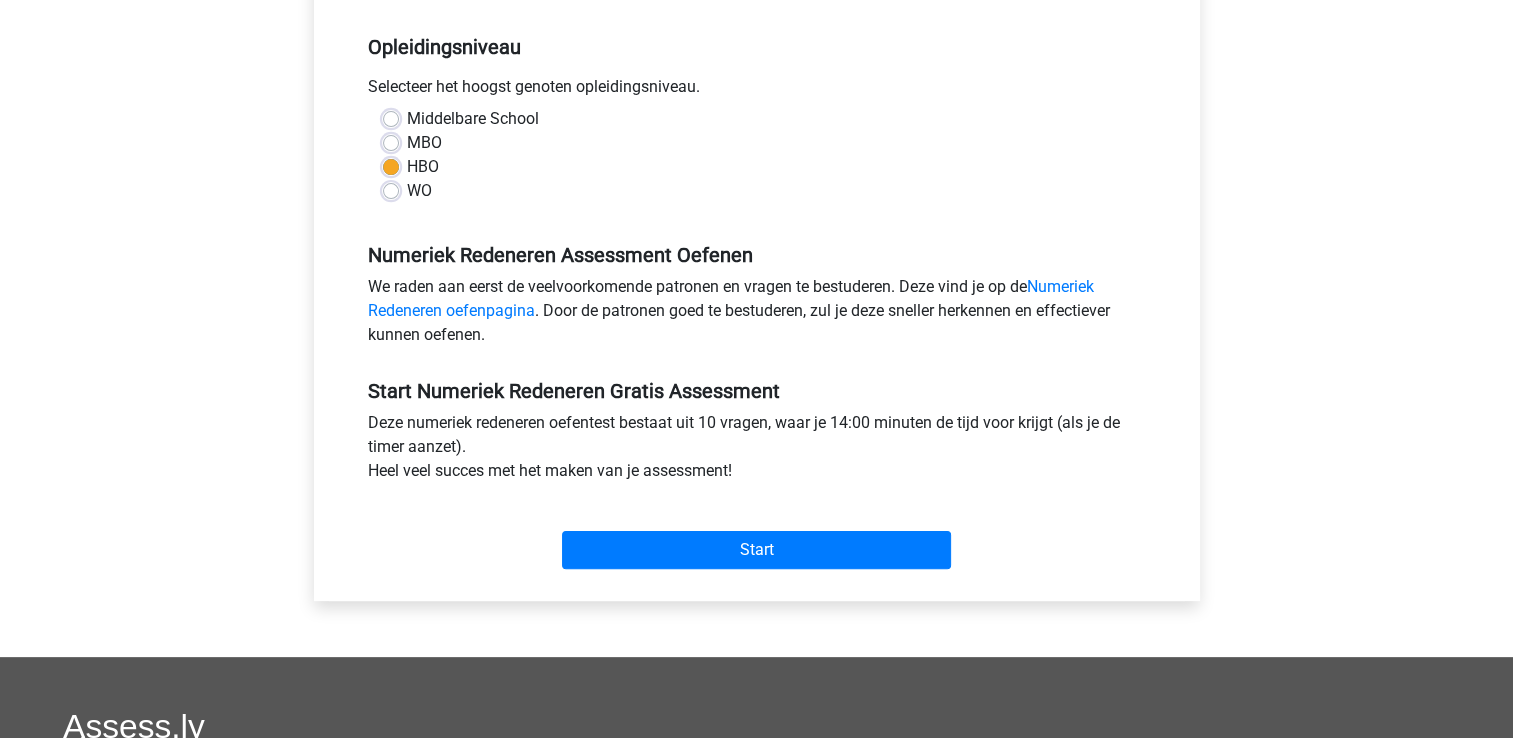scroll, scrollTop: 333, scrollLeft: 0, axis: vertical 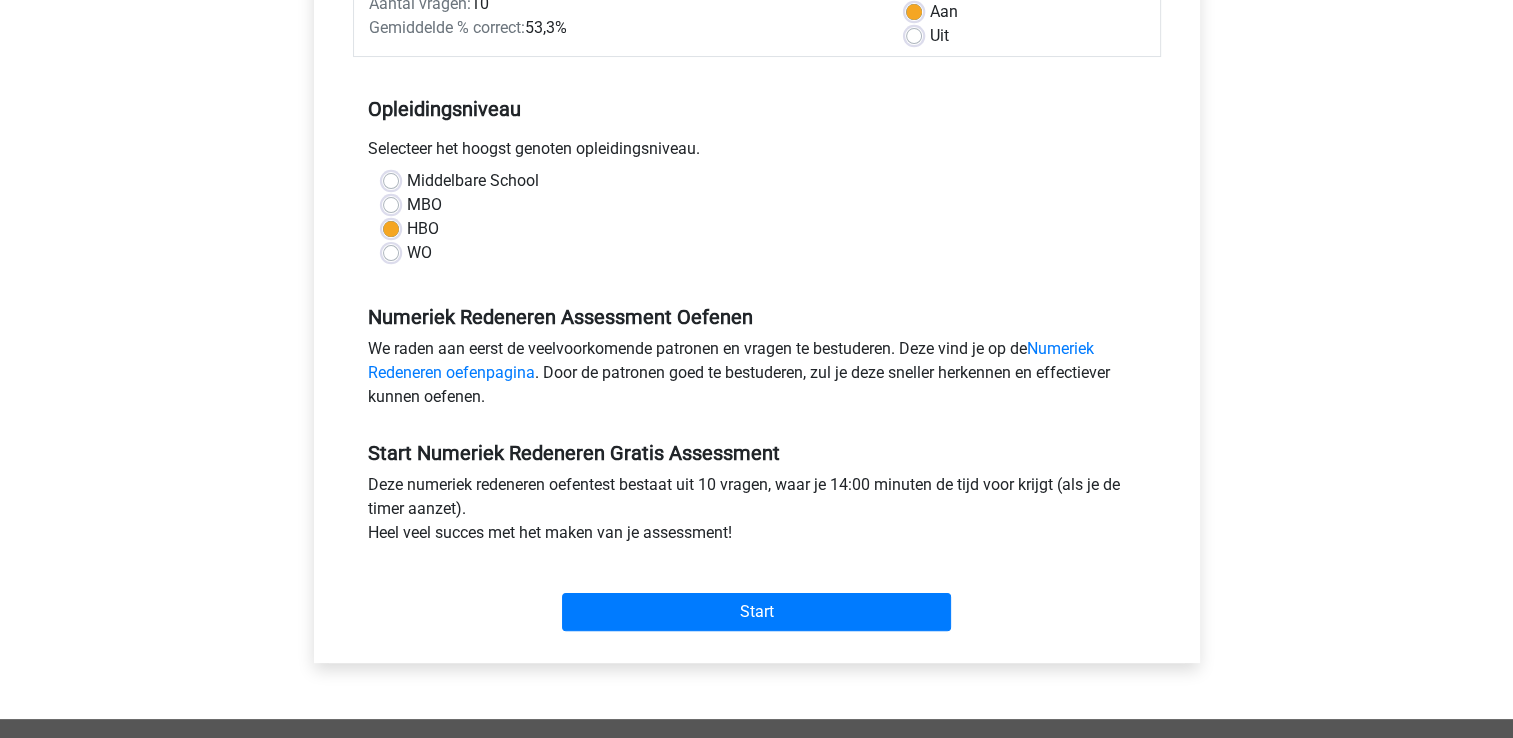 click on "MBO" at bounding box center (424, 205) 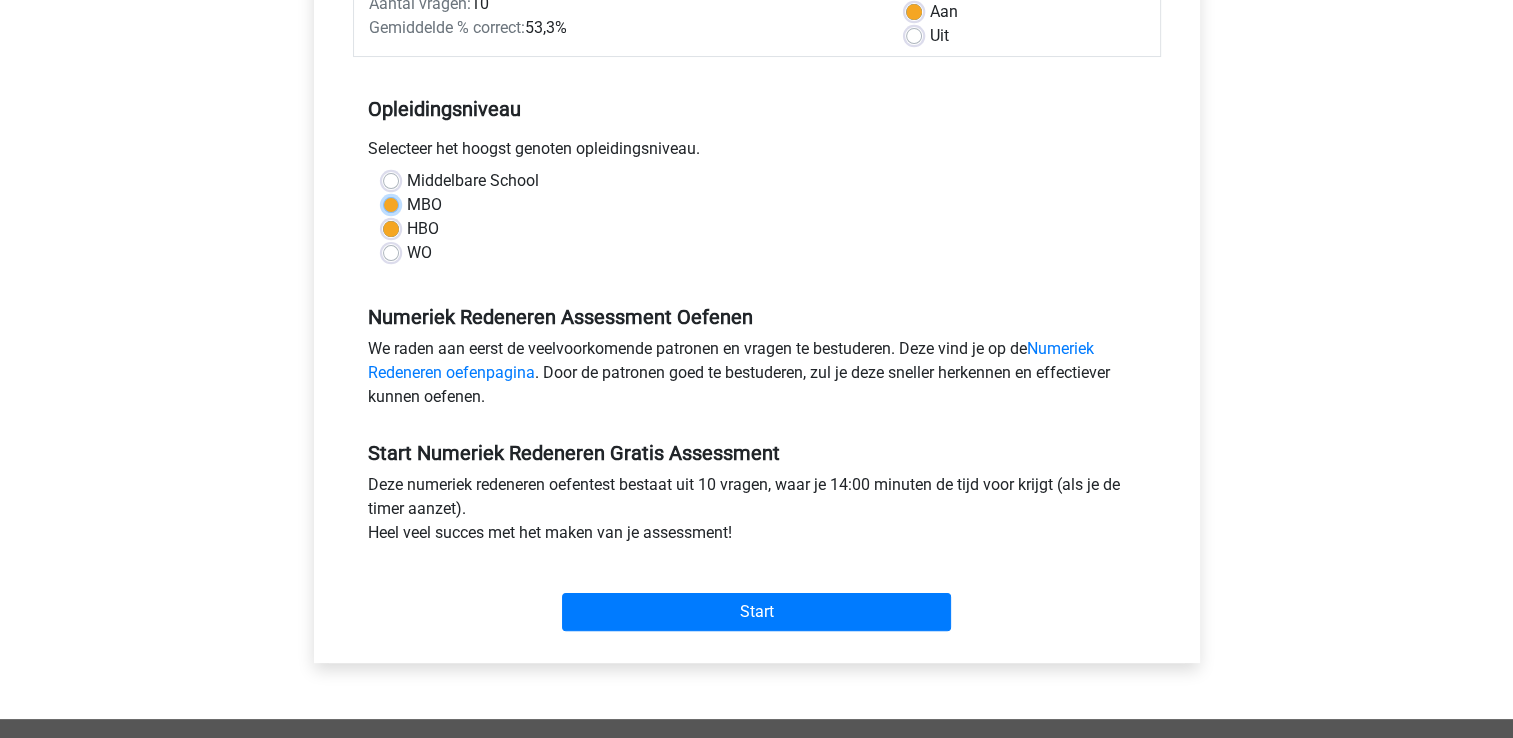 click on "MBO" at bounding box center [391, 203] 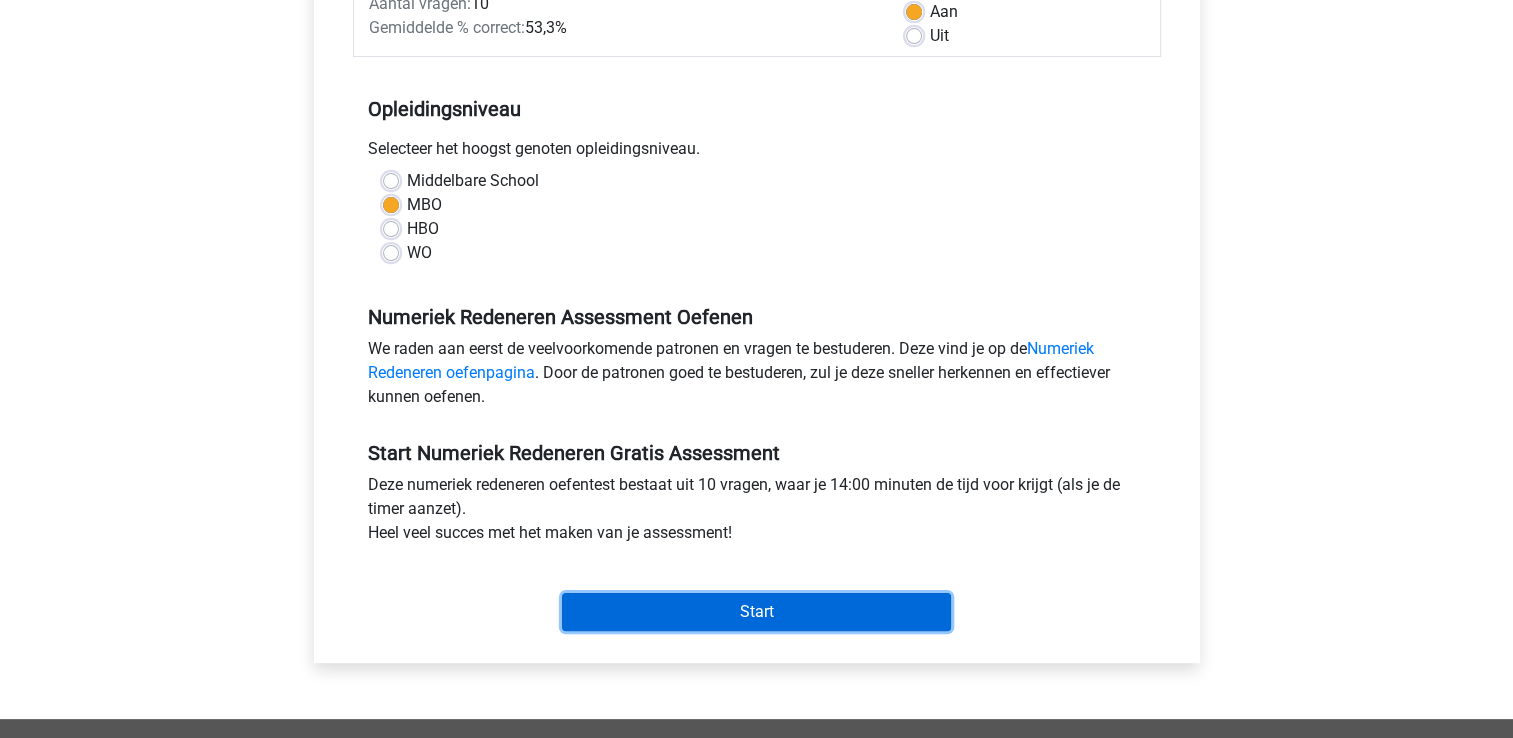 click on "Start" at bounding box center [756, 612] 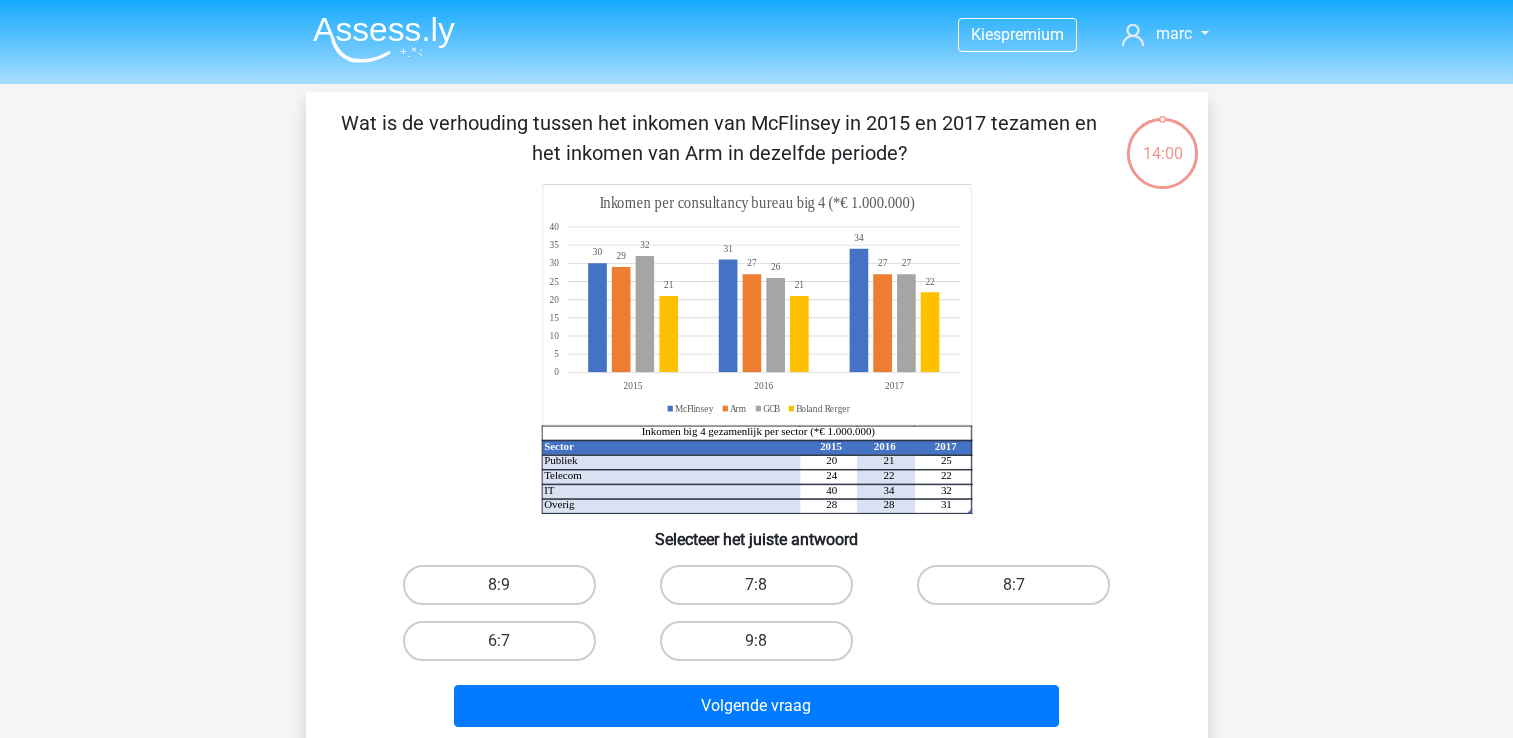 scroll, scrollTop: 0, scrollLeft: 0, axis: both 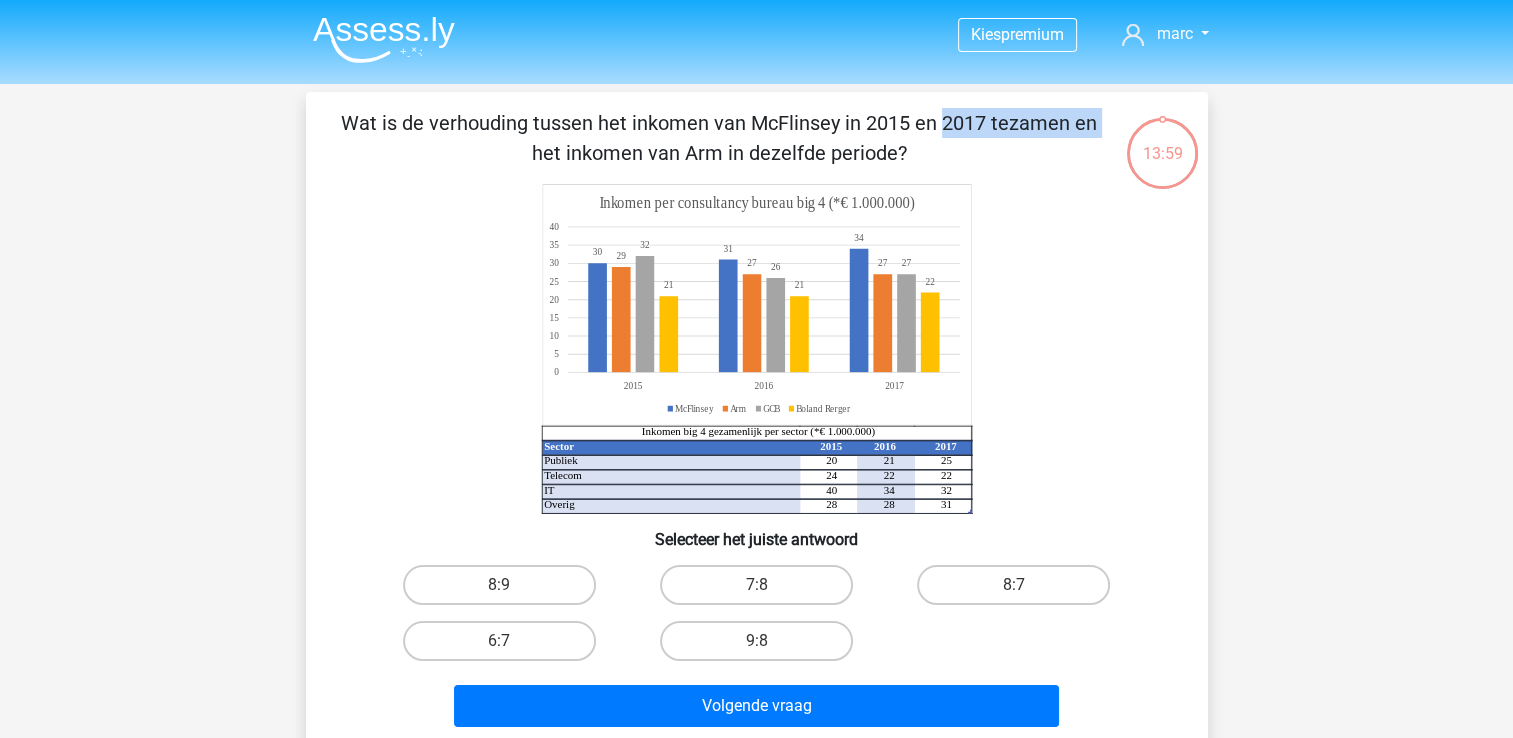 drag, startPoint x: 520, startPoint y: 128, endPoint x: 656, endPoint y: 127, distance: 136.00368 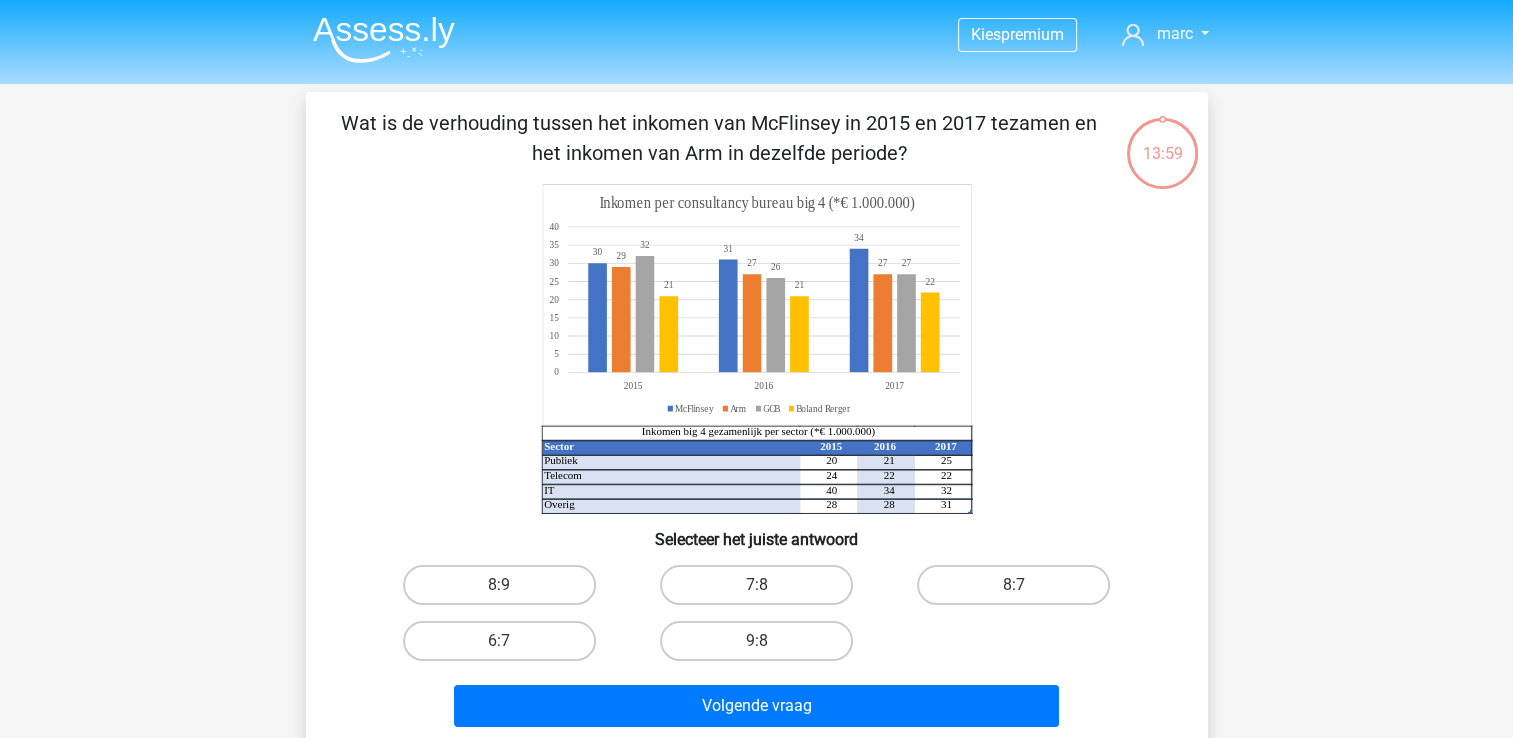 drag, startPoint x: 656, startPoint y: 127, endPoint x: 386, endPoint y: 318, distance: 330.728 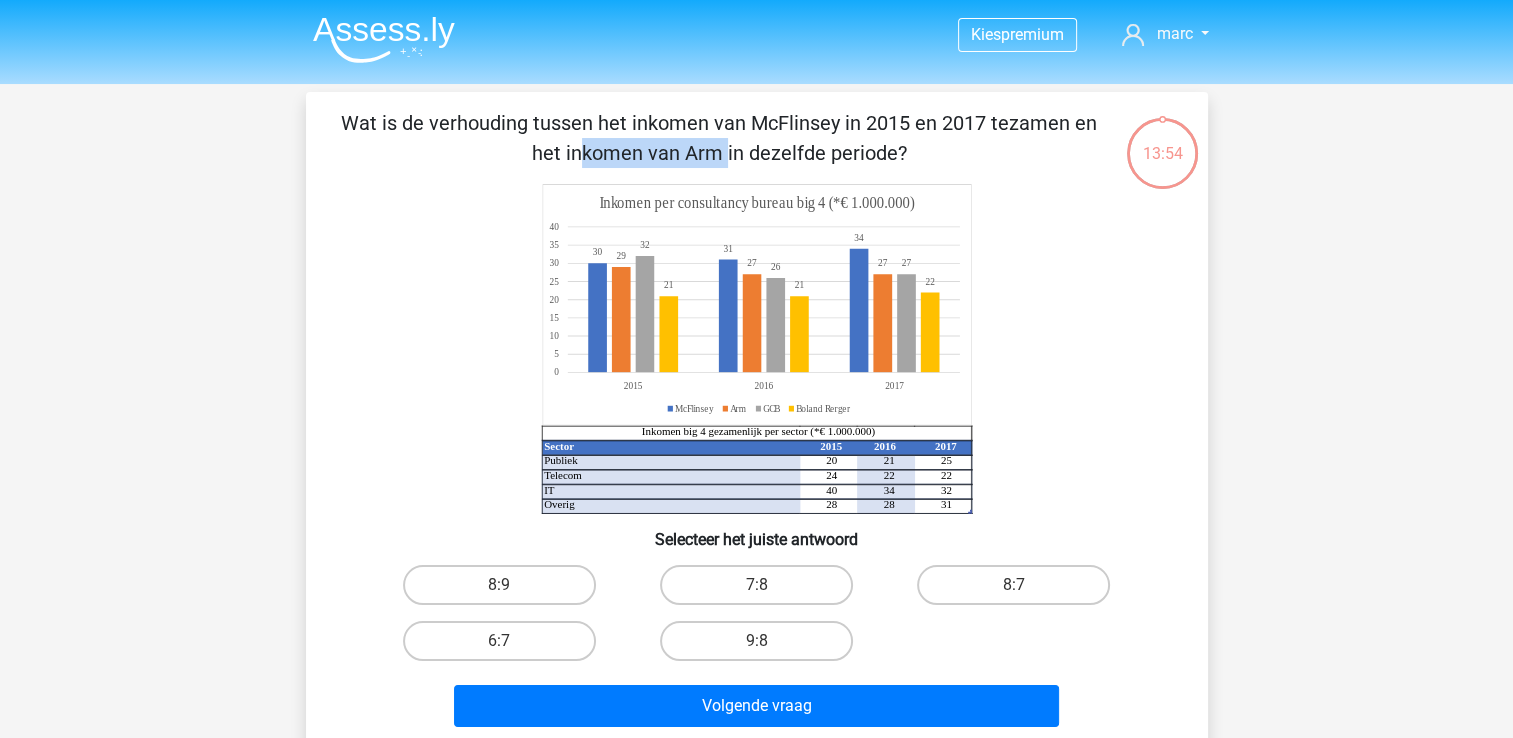 drag, startPoint x: 849, startPoint y: 118, endPoint x: 726, endPoint y: 113, distance: 123.101585 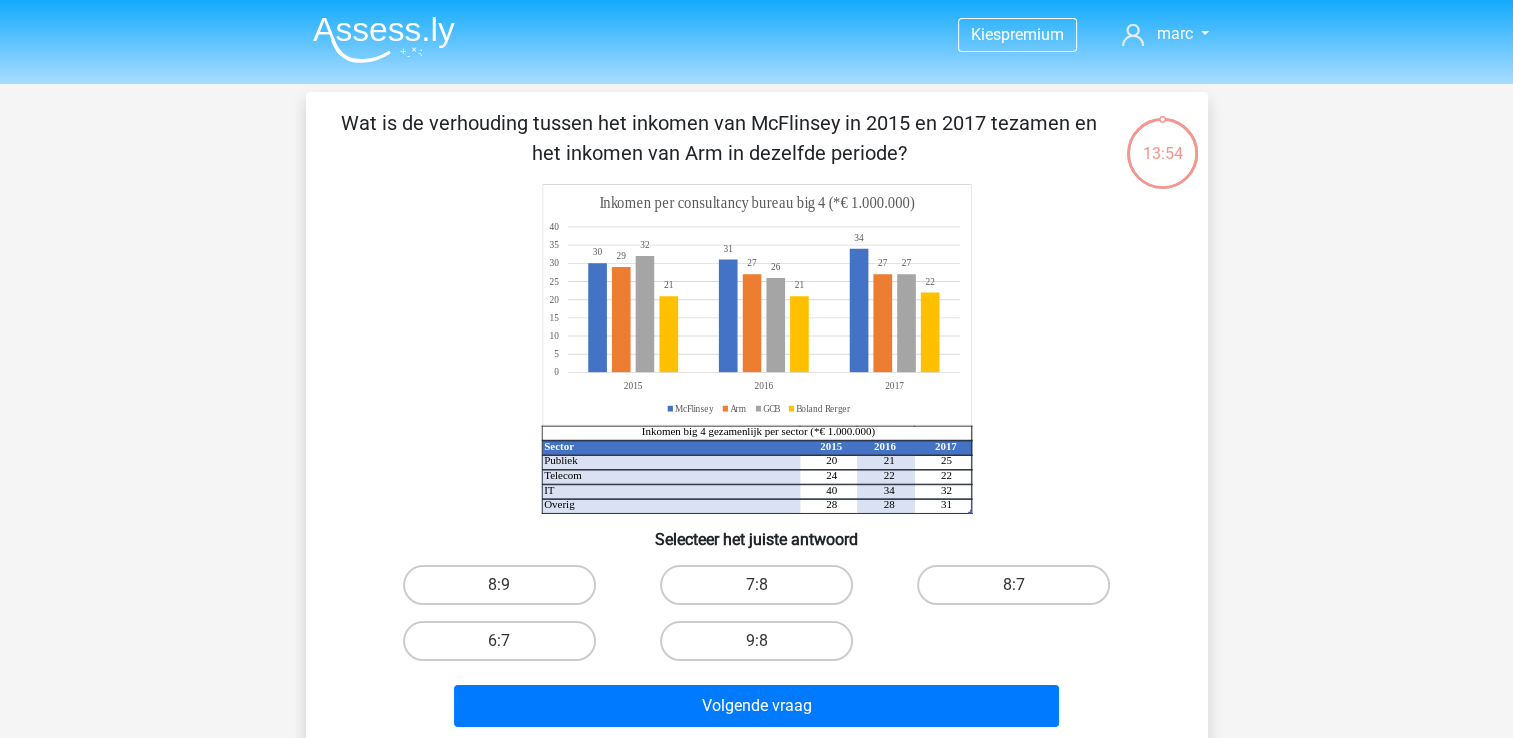 drag, startPoint x: 726, startPoint y: 113, endPoint x: 377, endPoint y: 286, distance: 389.52536 